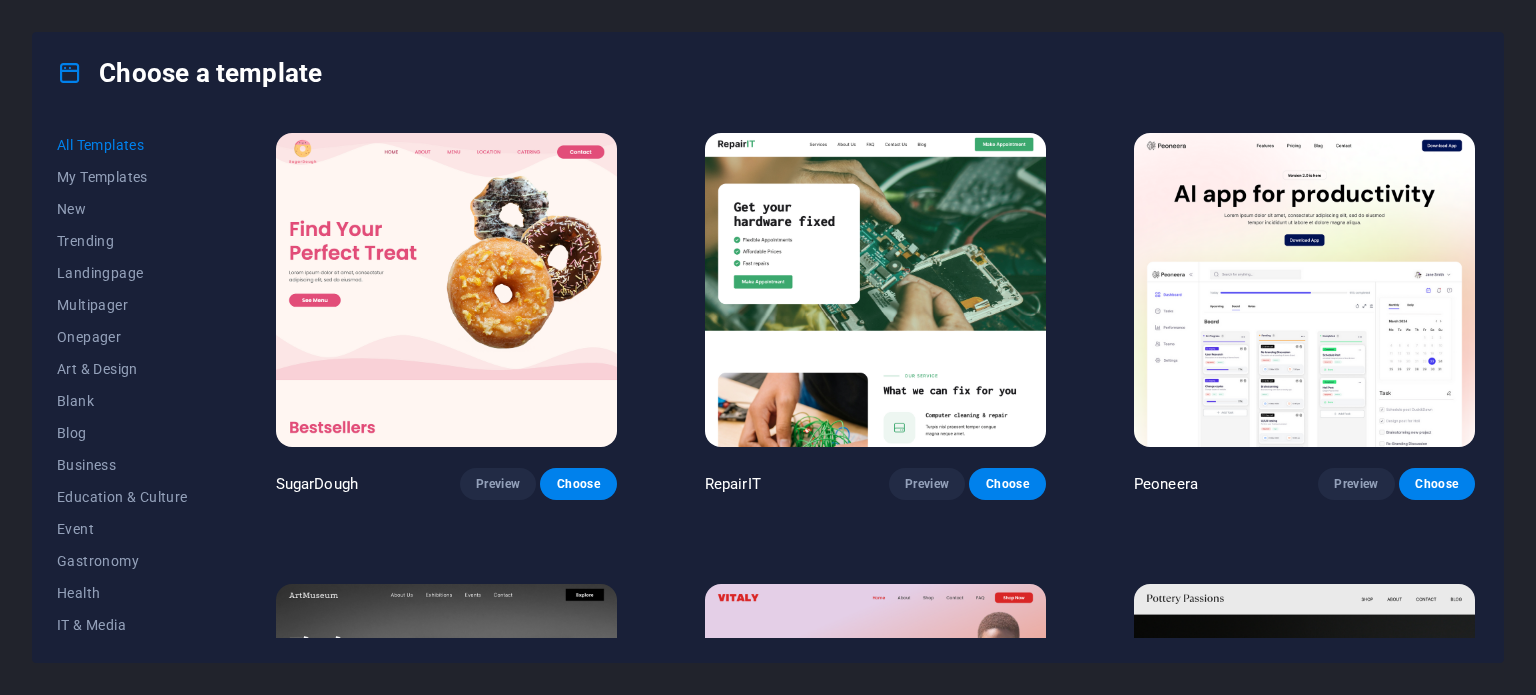 scroll, scrollTop: 0, scrollLeft: 0, axis: both 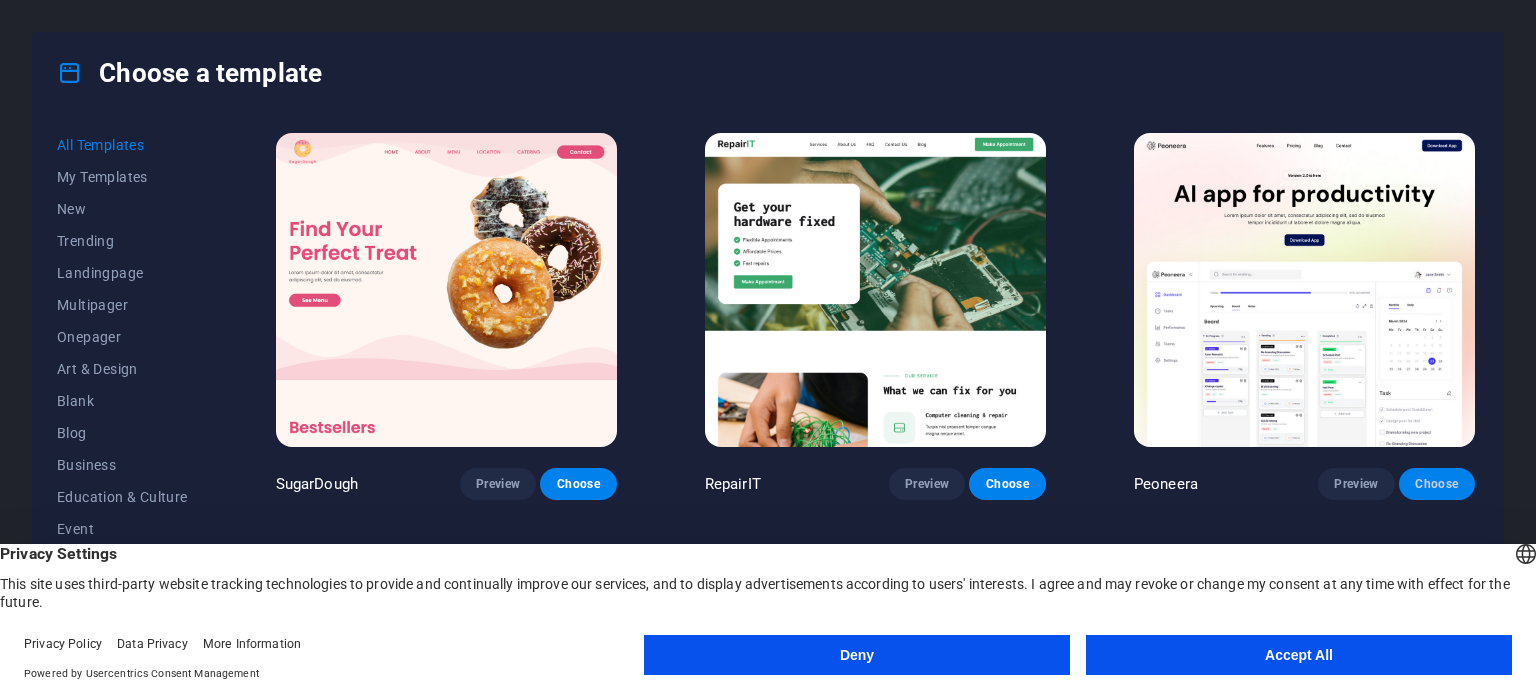 click on "Choose" at bounding box center [1437, 484] 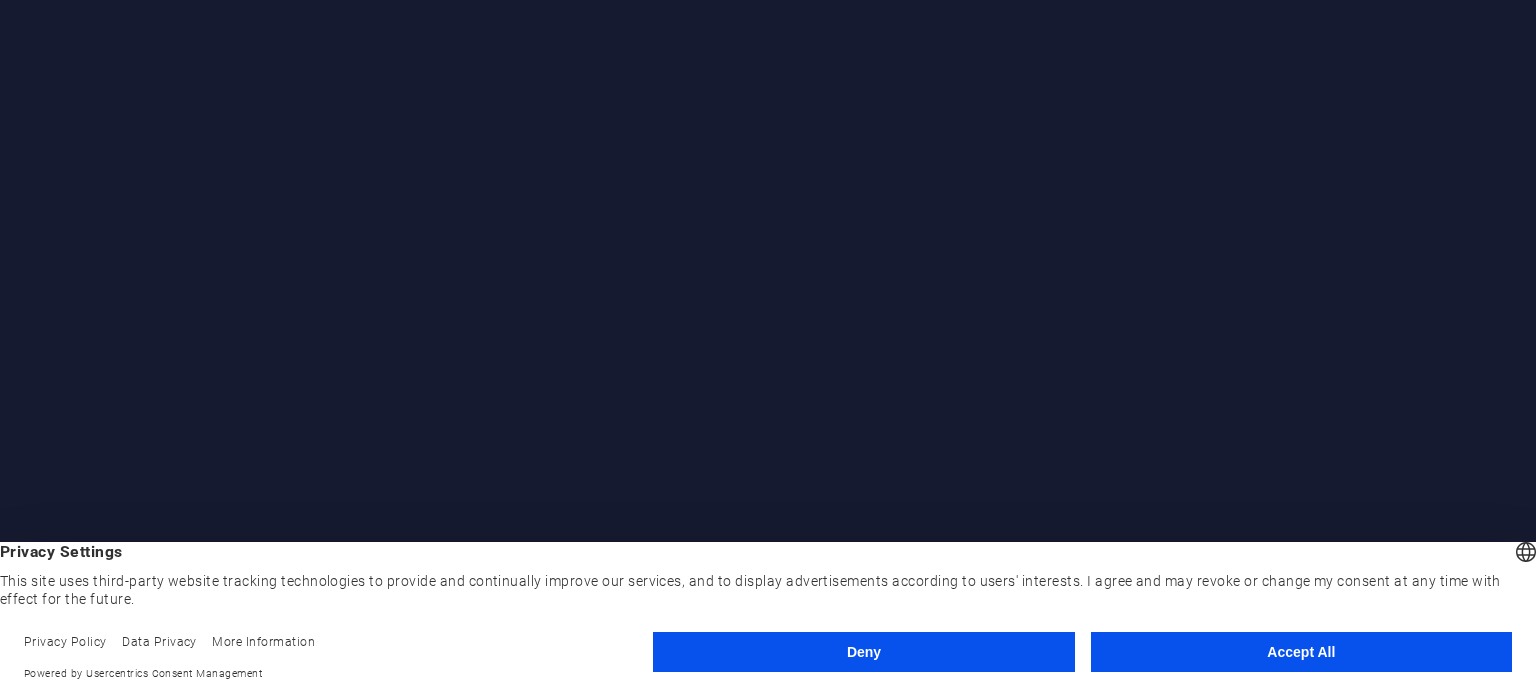 scroll, scrollTop: 0, scrollLeft: 0, axis: both 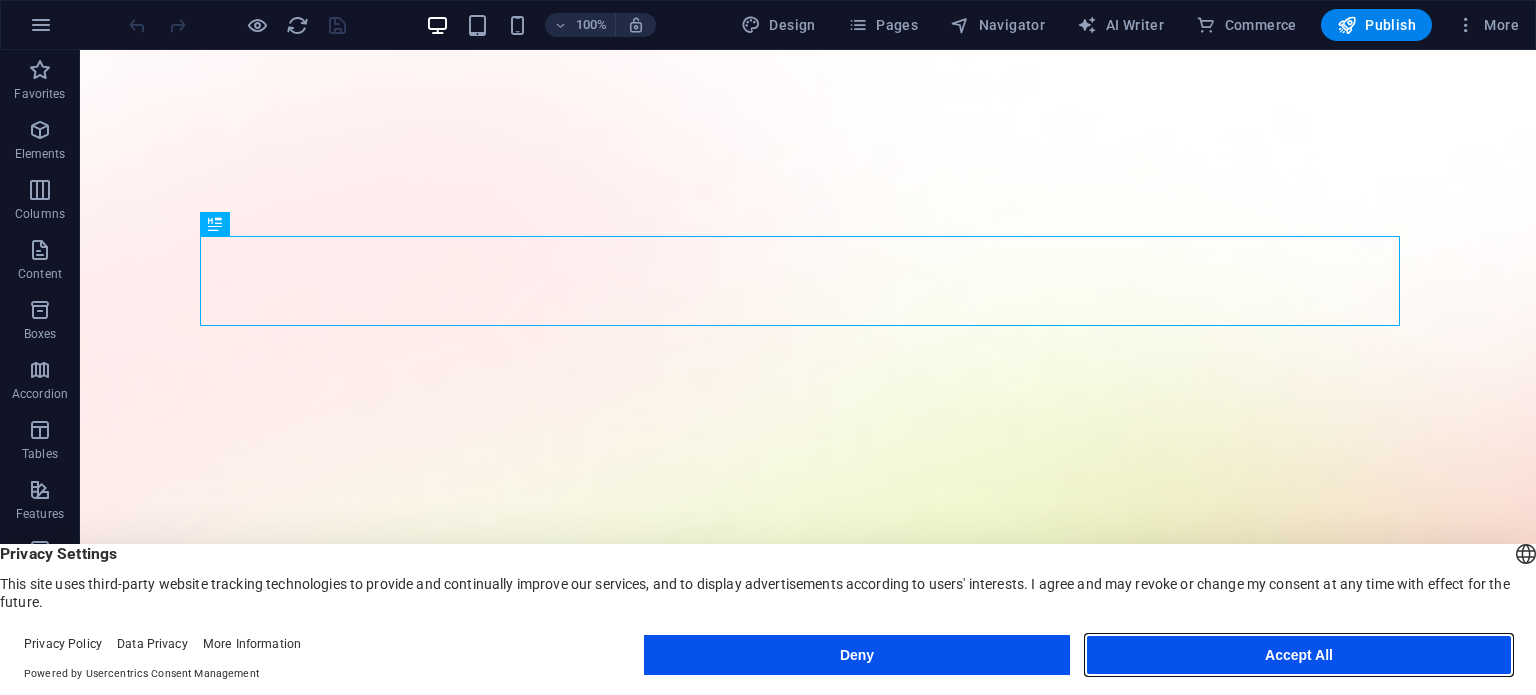 click on "Accept All" at bounding box center [1299, 655] 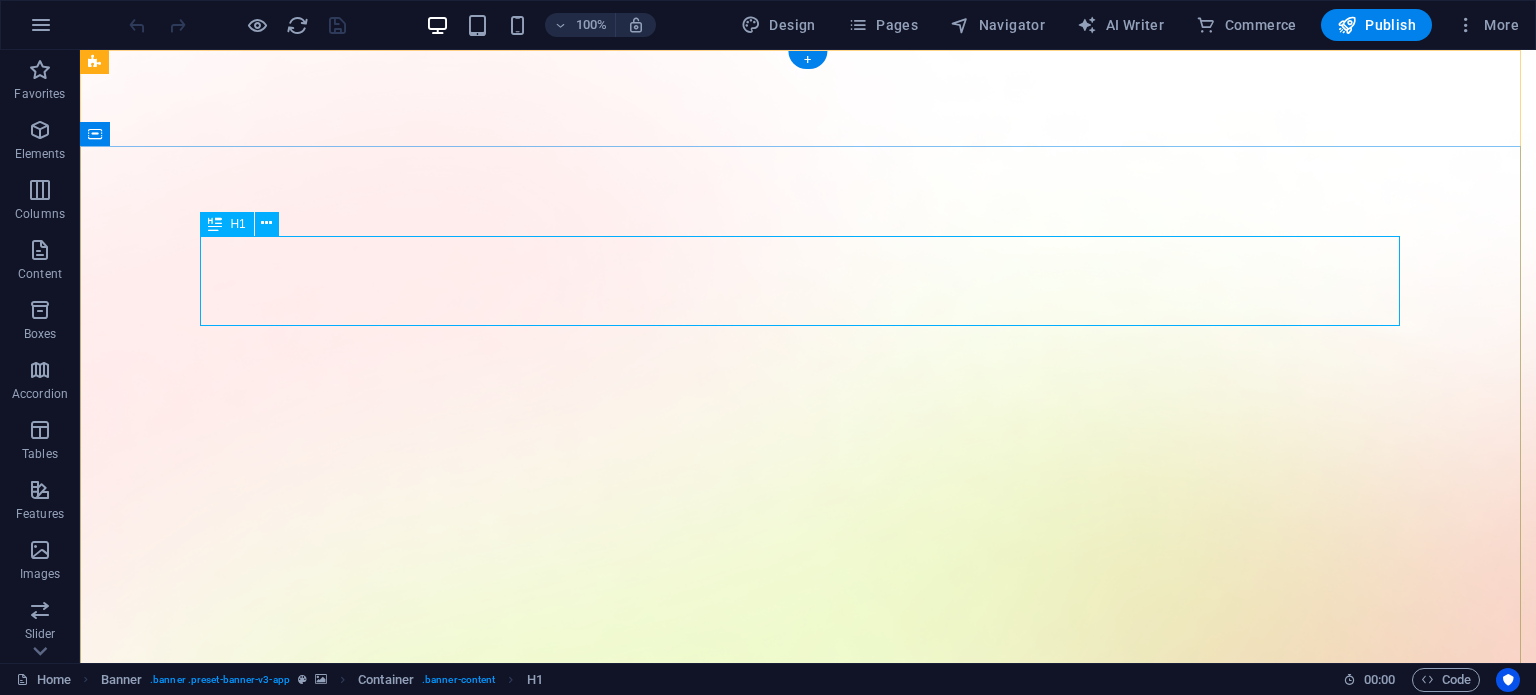 click on "AI app for productivity" at bounding box center (808, 1780) 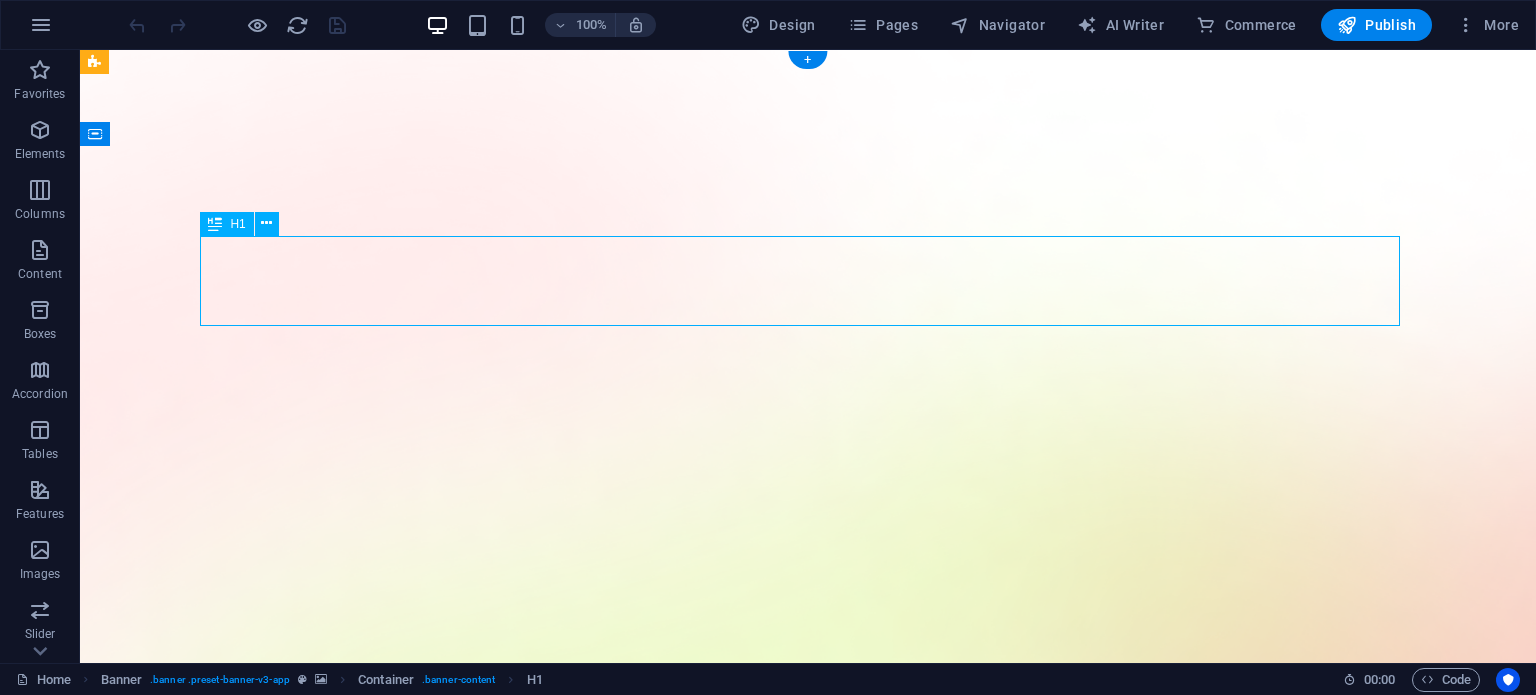 click on "AI app for productivity" at bounding box center (808, 1780) 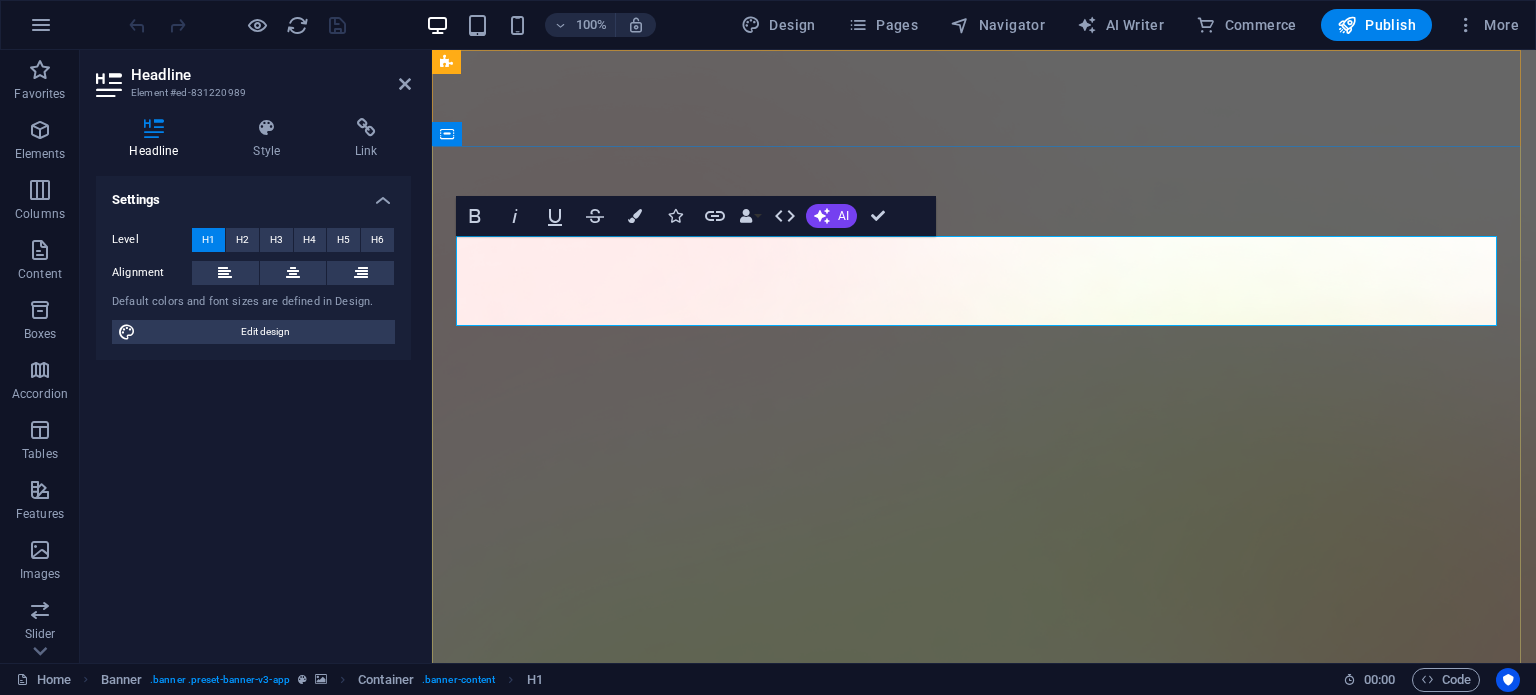 type 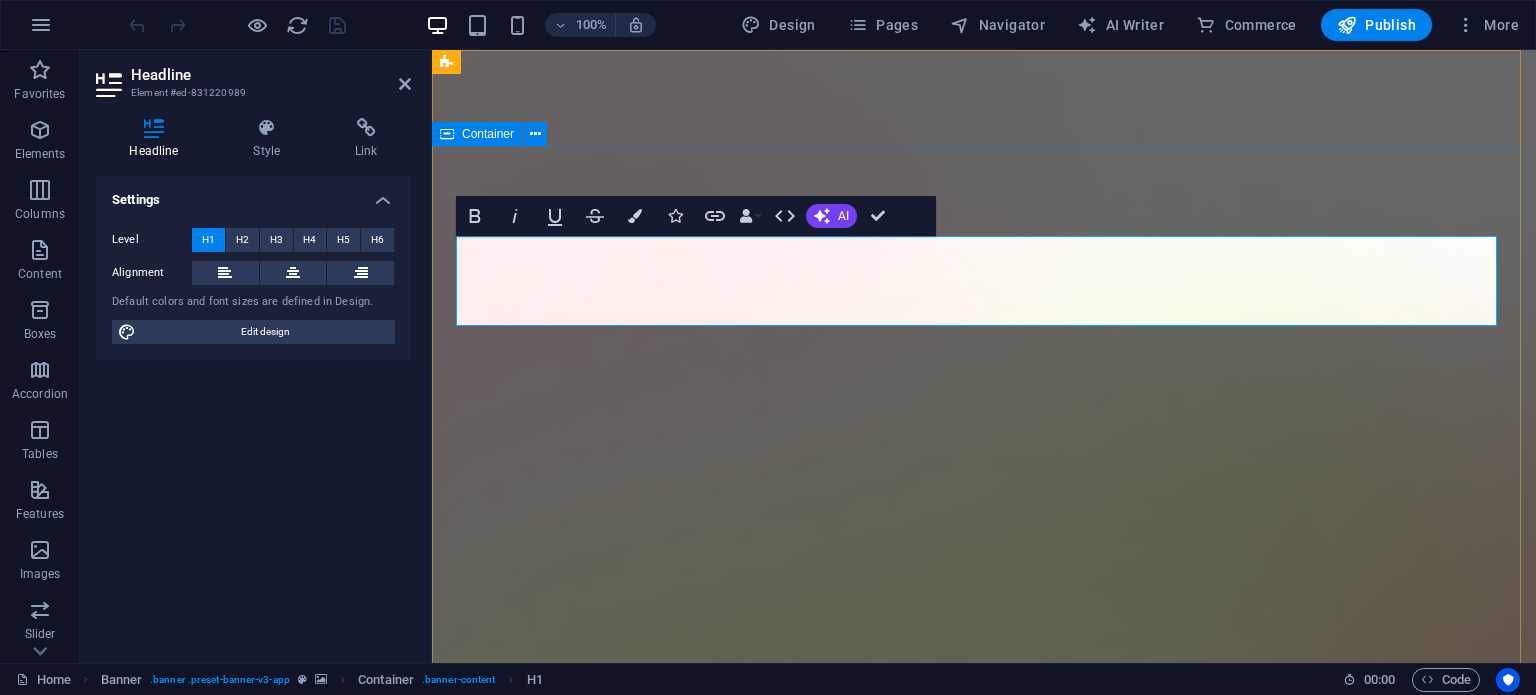 click on "Version 2.0 is here ASAN-USEN.KZ Lorem ipsum dolor sit amet, consectetur adipiscing elit, sed do eiusmod tempor incididunt ut labore et dolore magna aliqua. Download App" at bounding box center [984, 2144] 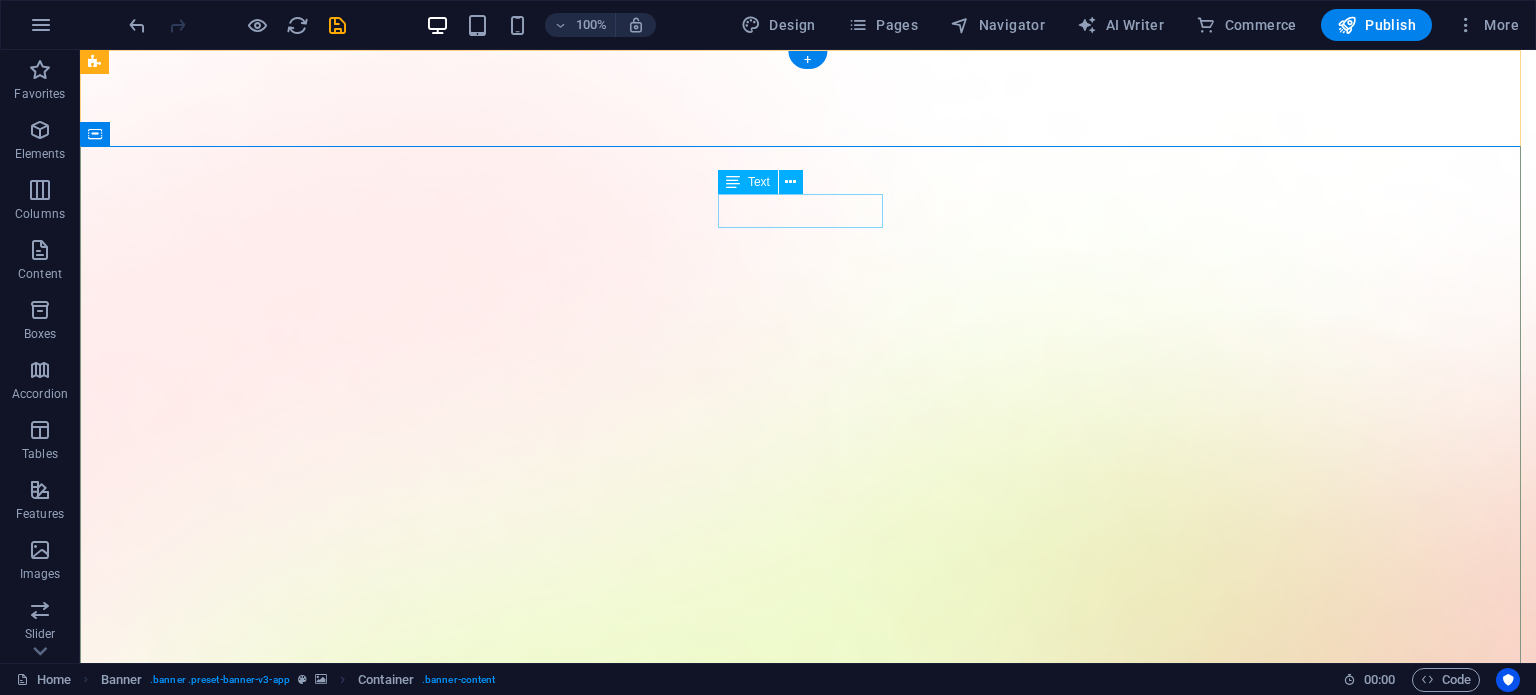click on "Version 2.0 is here" at bounding box center [808, 1710] 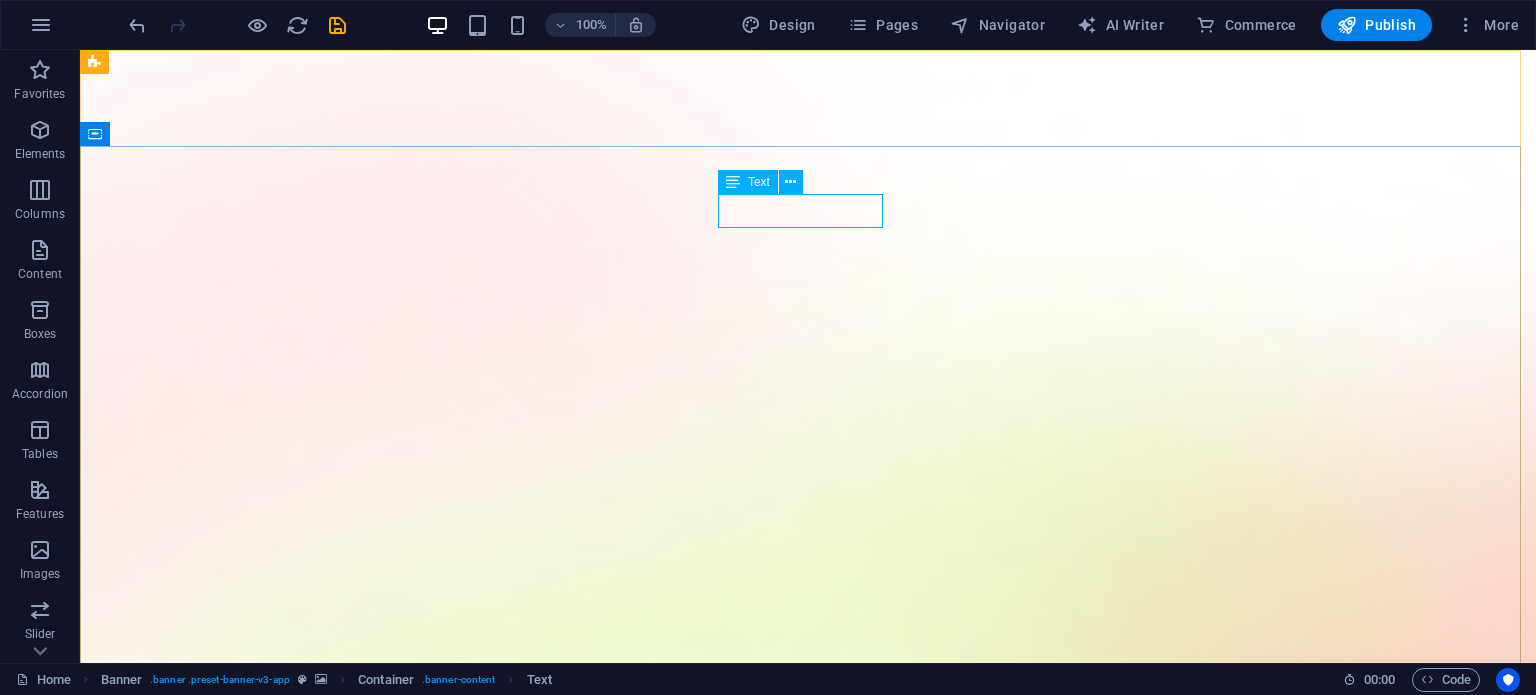 click on "Text" at bounding box center [759, 182] 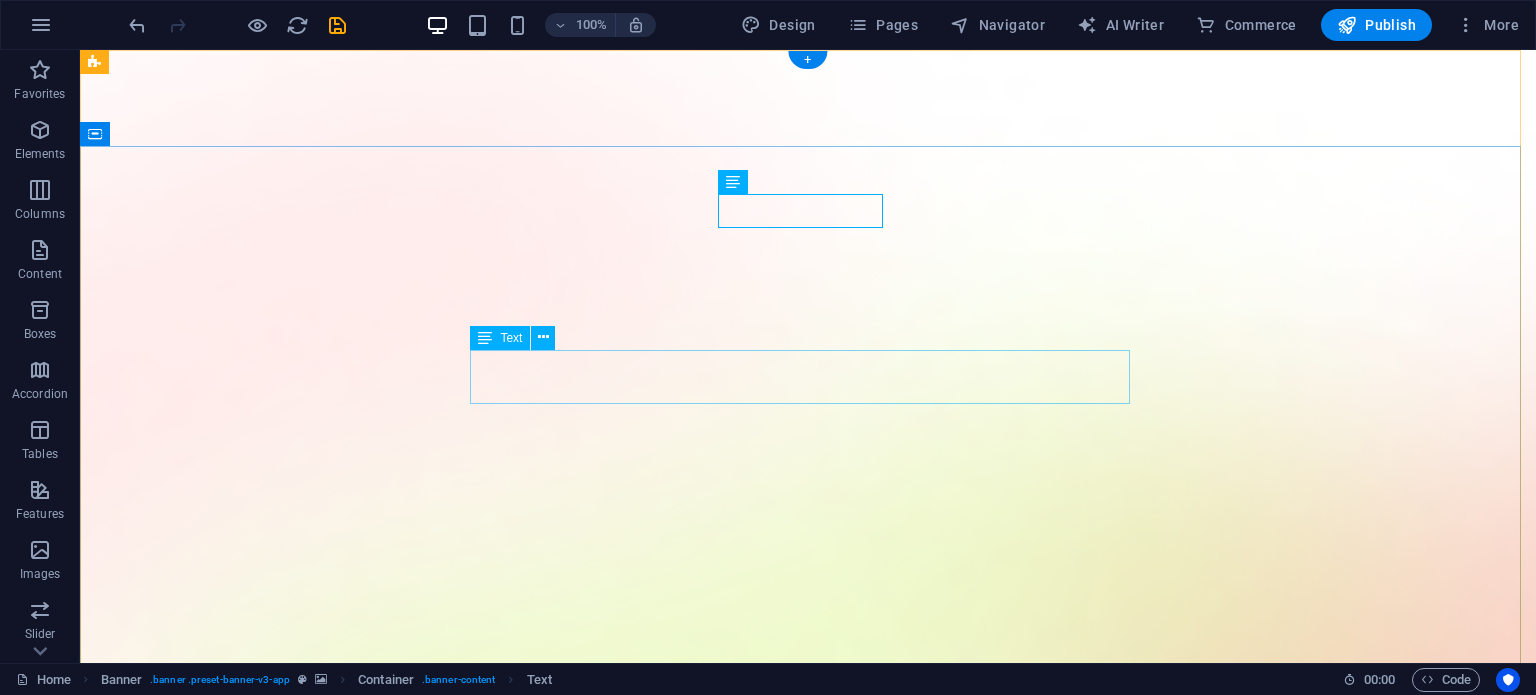 click on "Lorem ipsum dolor sit amet, consectetur adipiscing elit, sed do eiusmod tempor incididunt ut labore et dolore magna aliqua." at bounding box center (808, 1862) 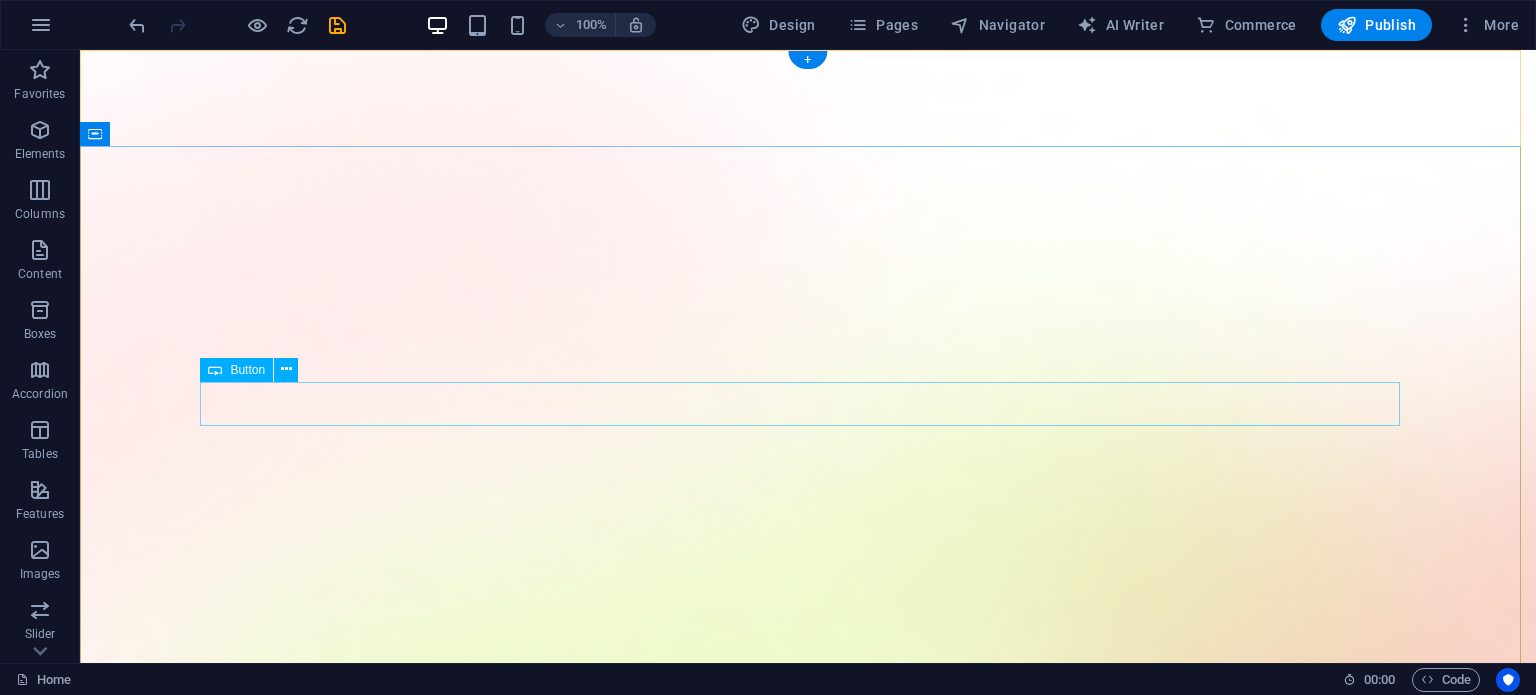 click on "Download App" at bounding box center [808, 1849] 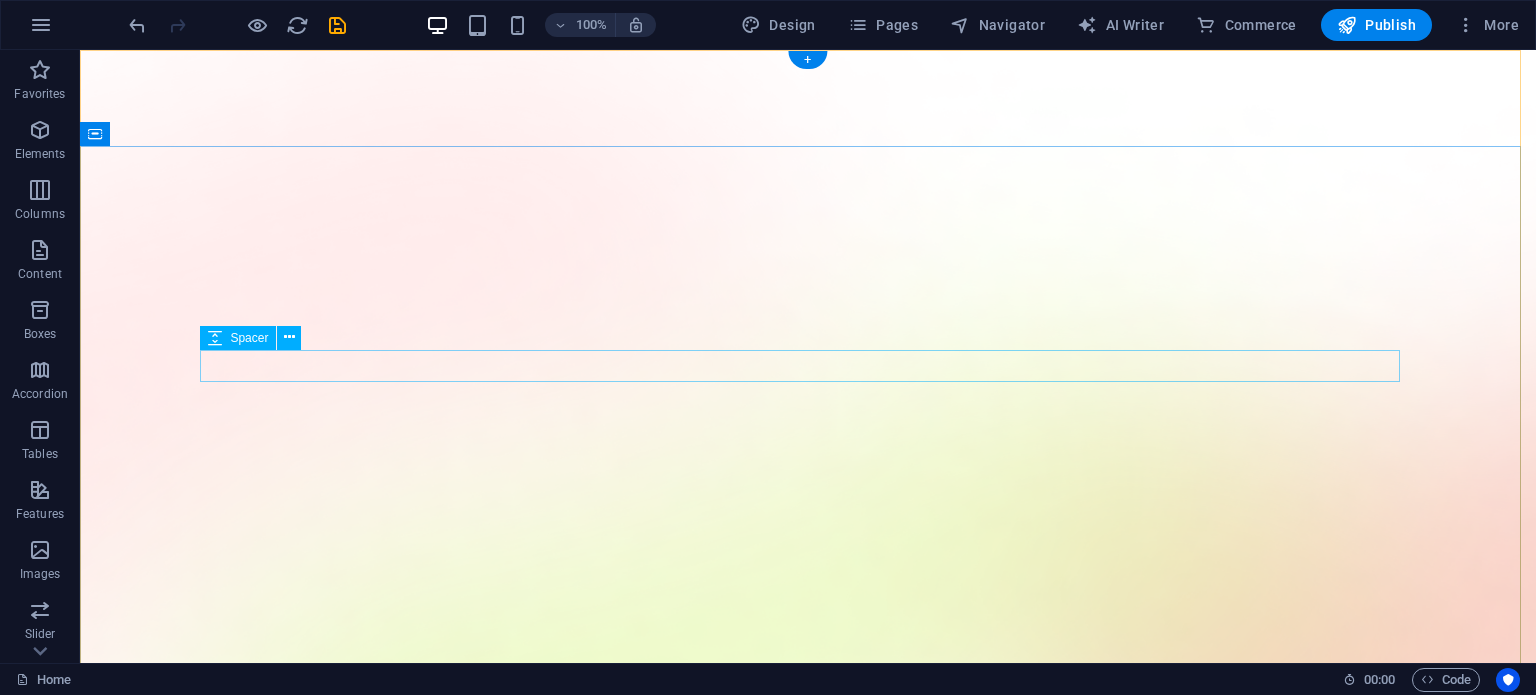click at bounding box center (808, 1767) 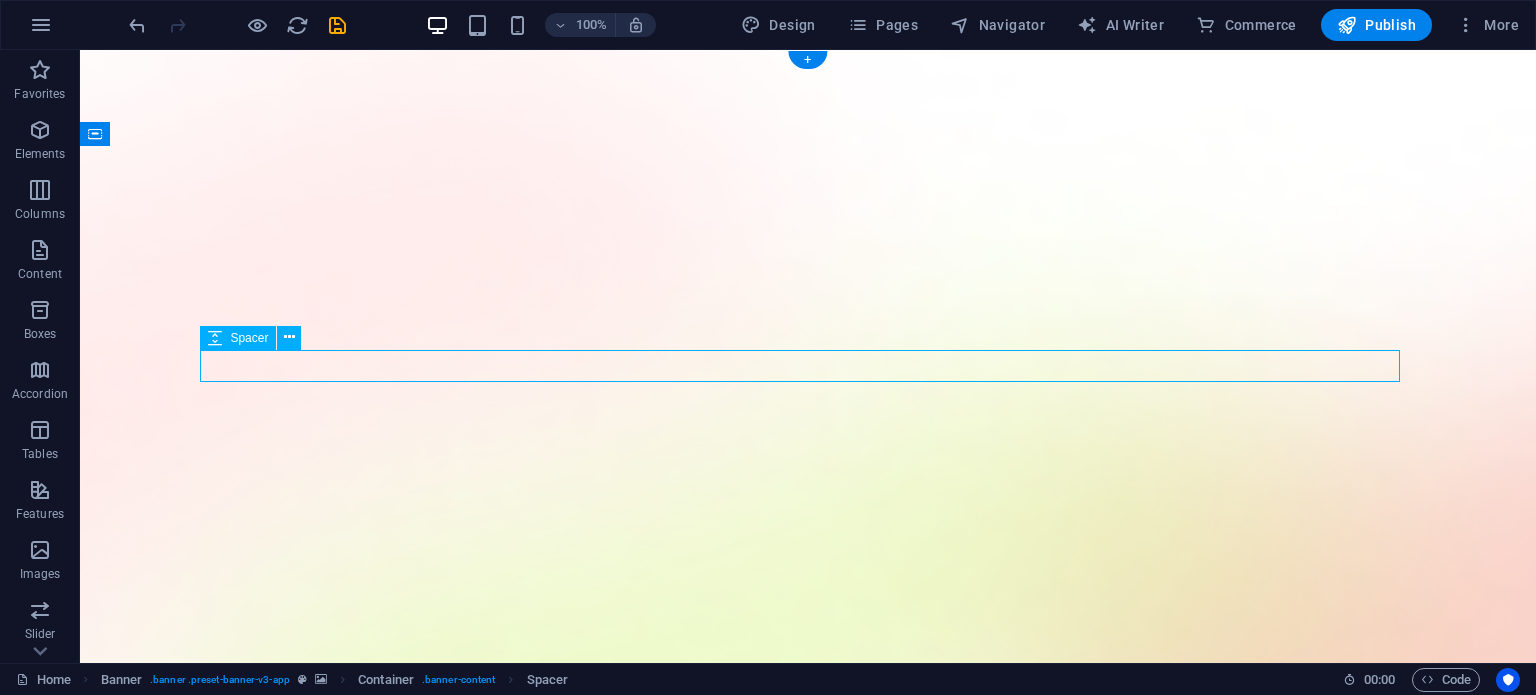 click at bounding box center [808, 1767] 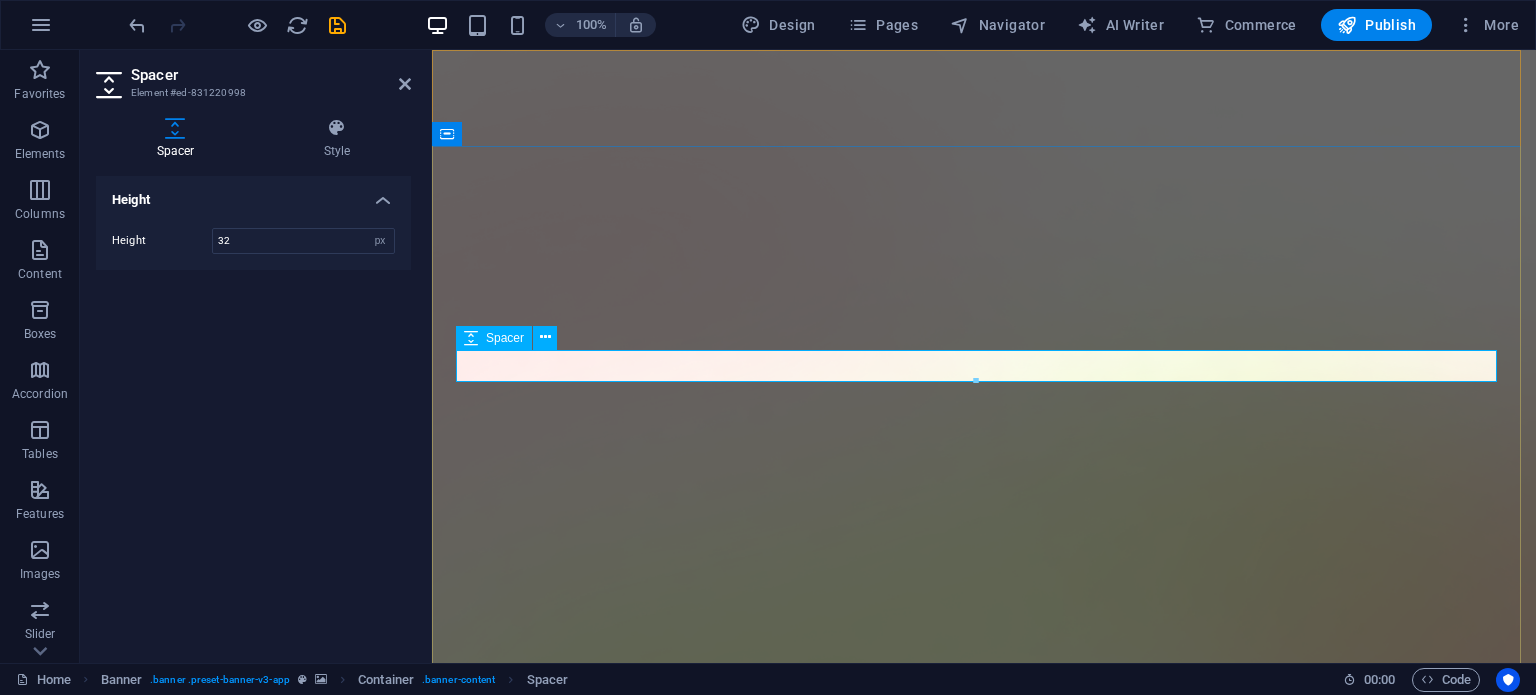 click on "Spacer" at bounding box center [505, 338] 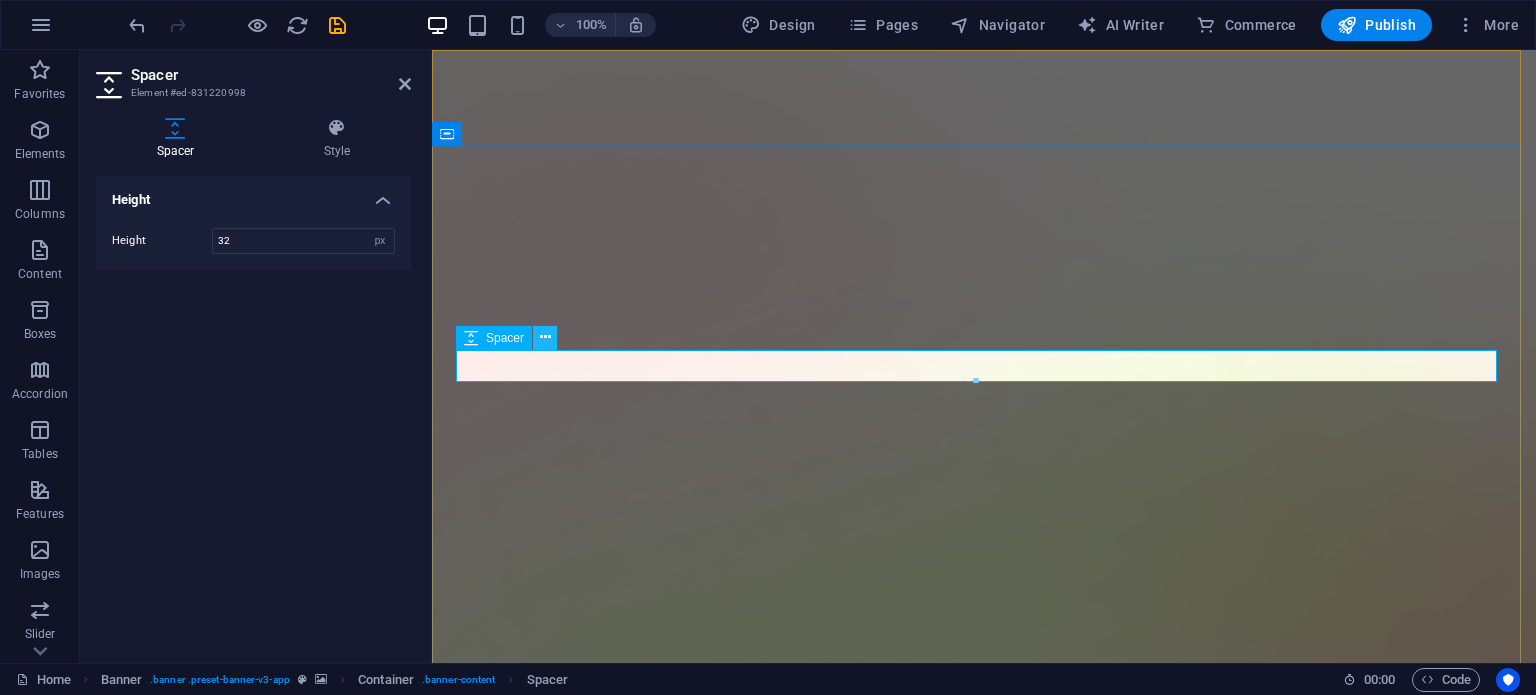 click at bounding box center (545, 338) 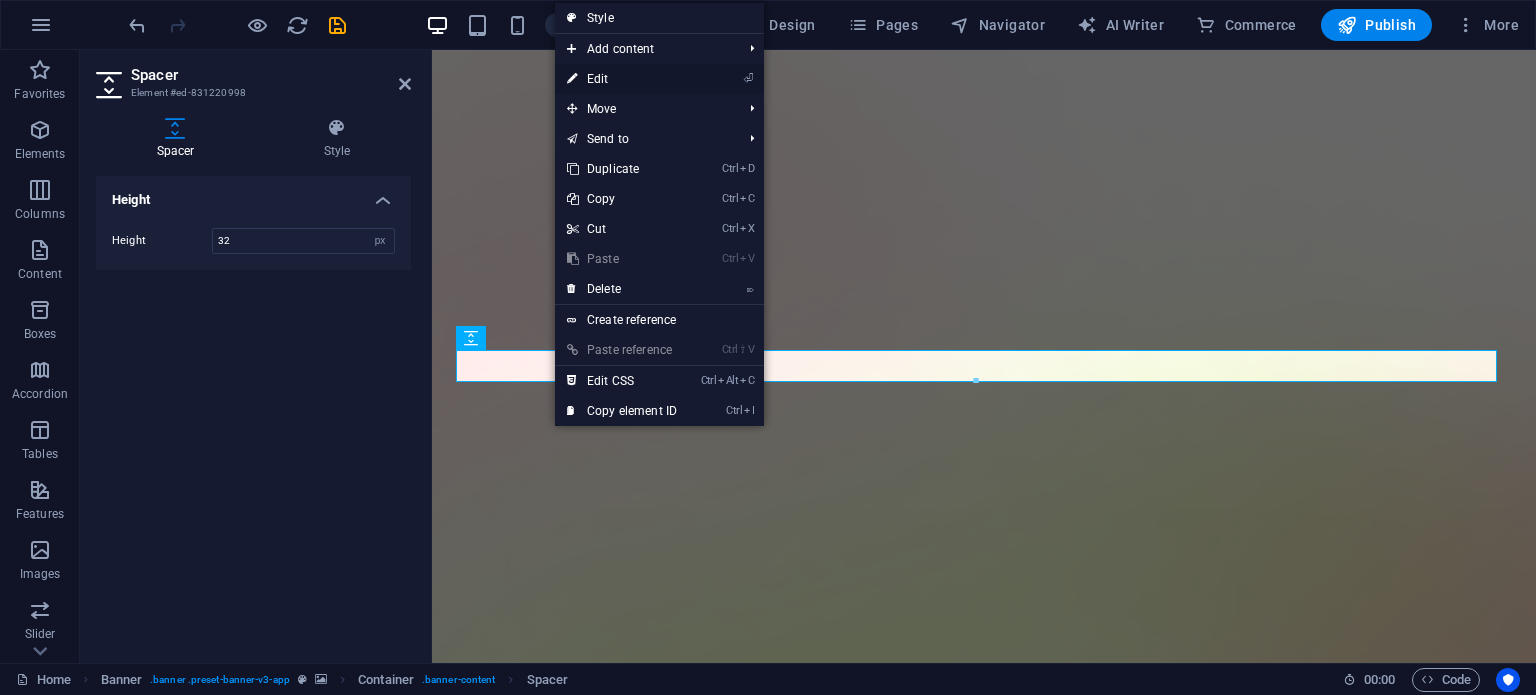 drag, startPoint x: 624, startPoint y: 76, endPoint x: 185, endPoint y: 34, distance: 441.00455 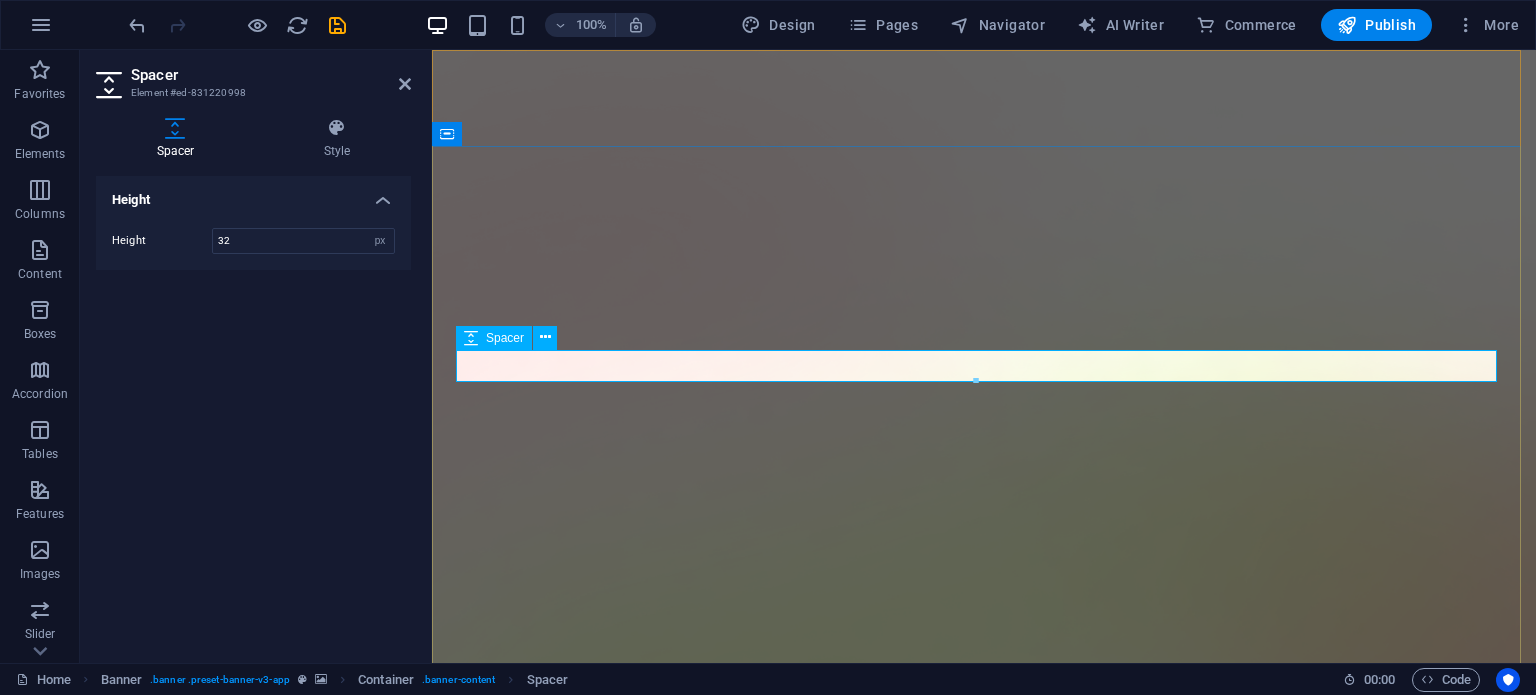 click at bounding box center [984, 1767] 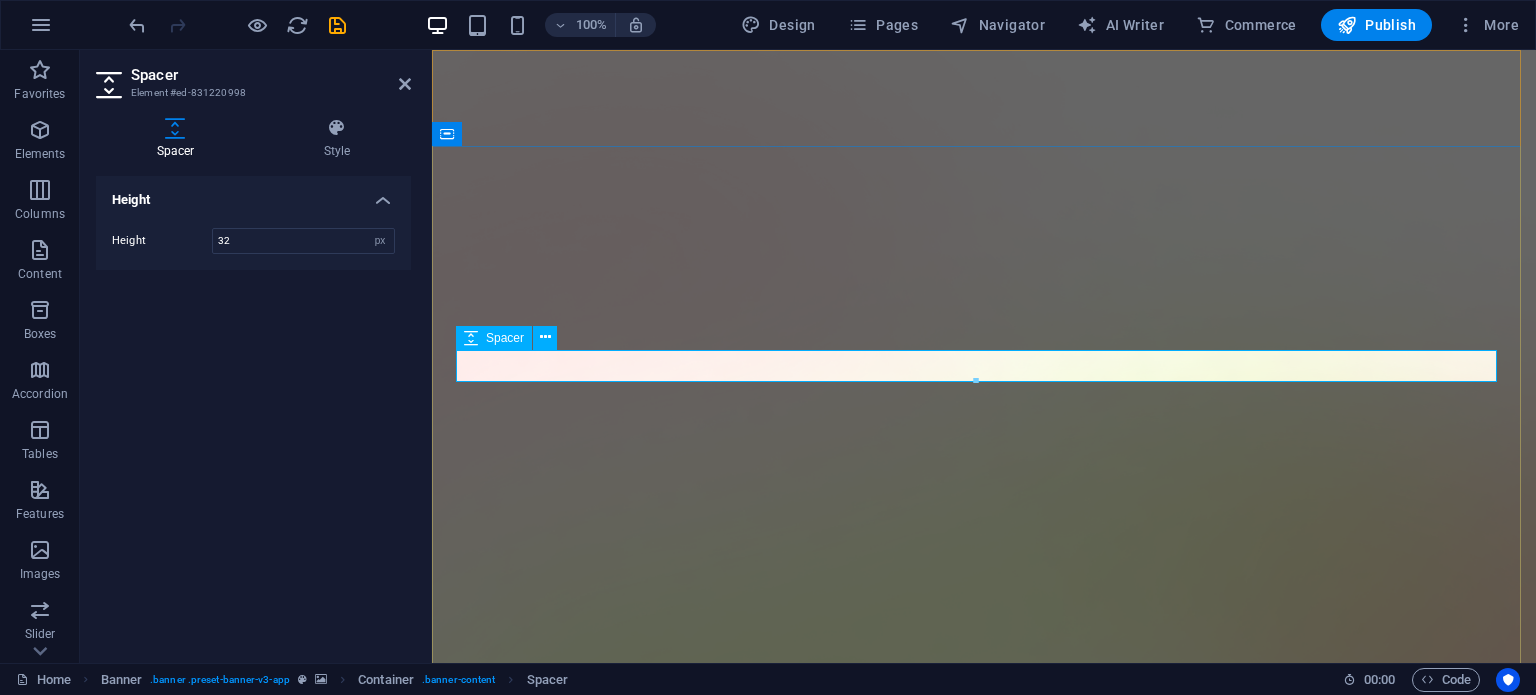 click at bounding box center [984, 1767] 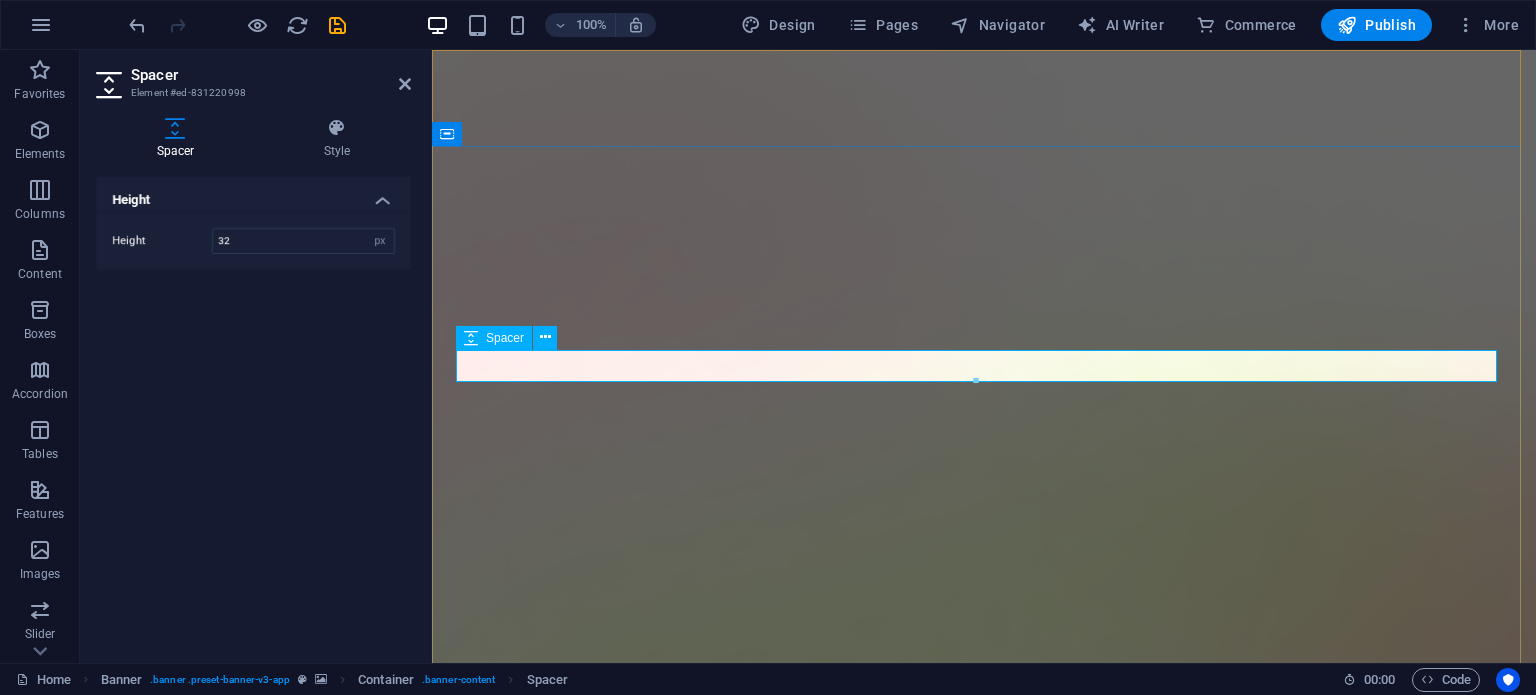 click at bounding box center (984, 1767) 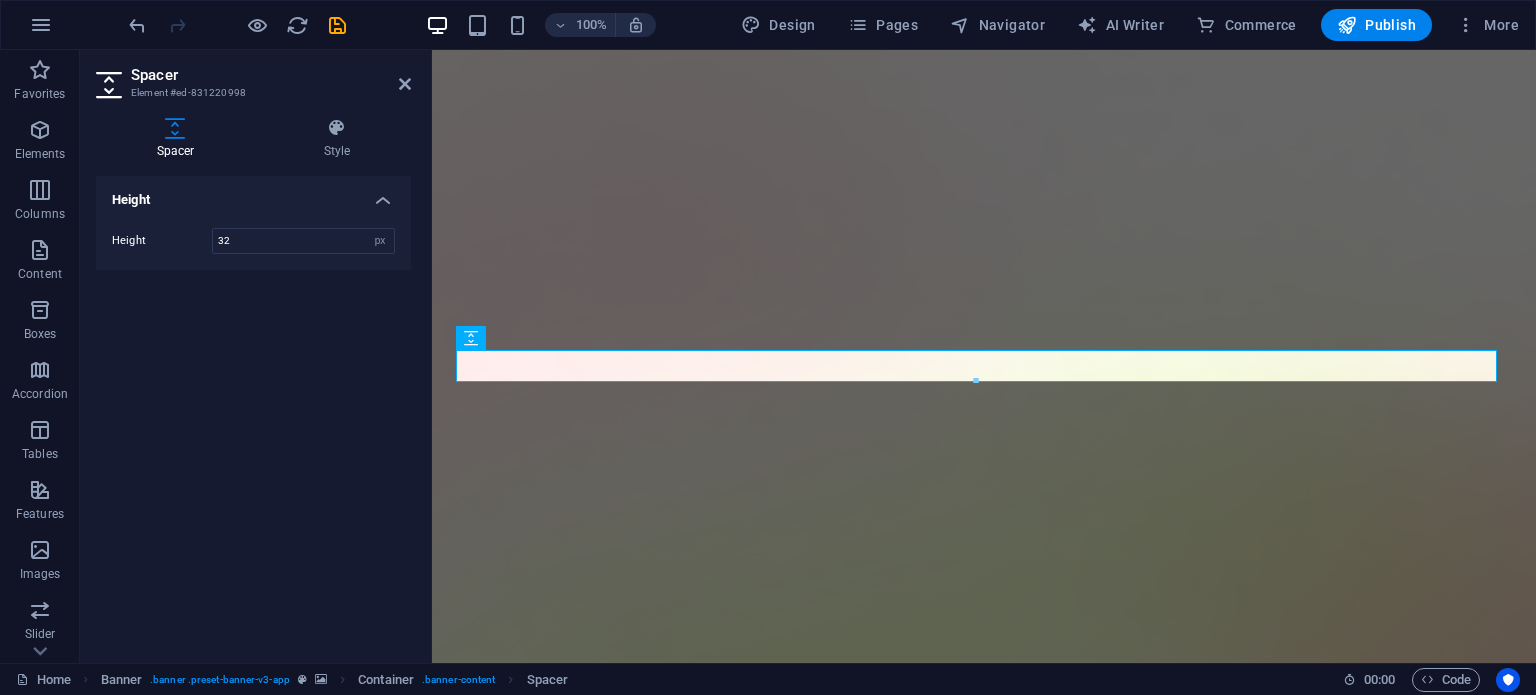 click on "Height" at bounding box center [253, 194] 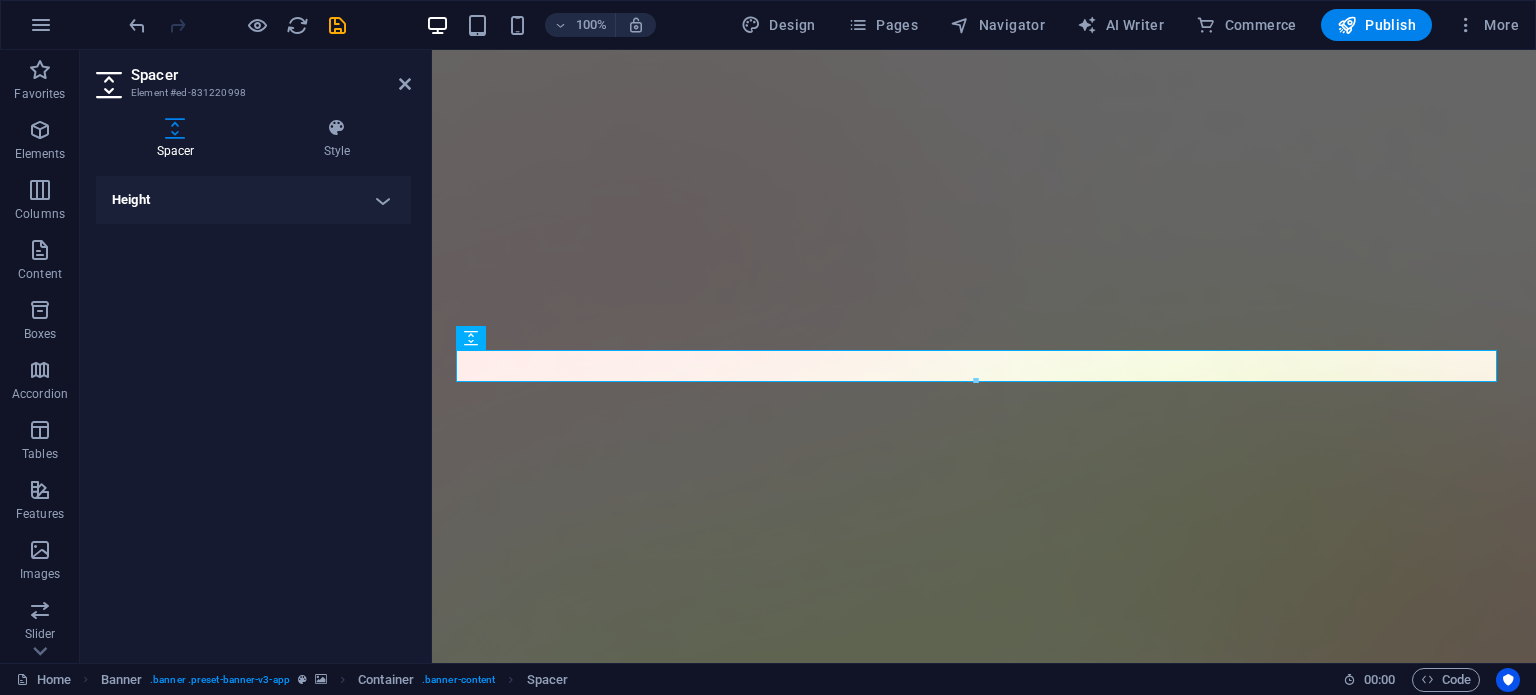 click on "Height" at bounding box center (253, 200) 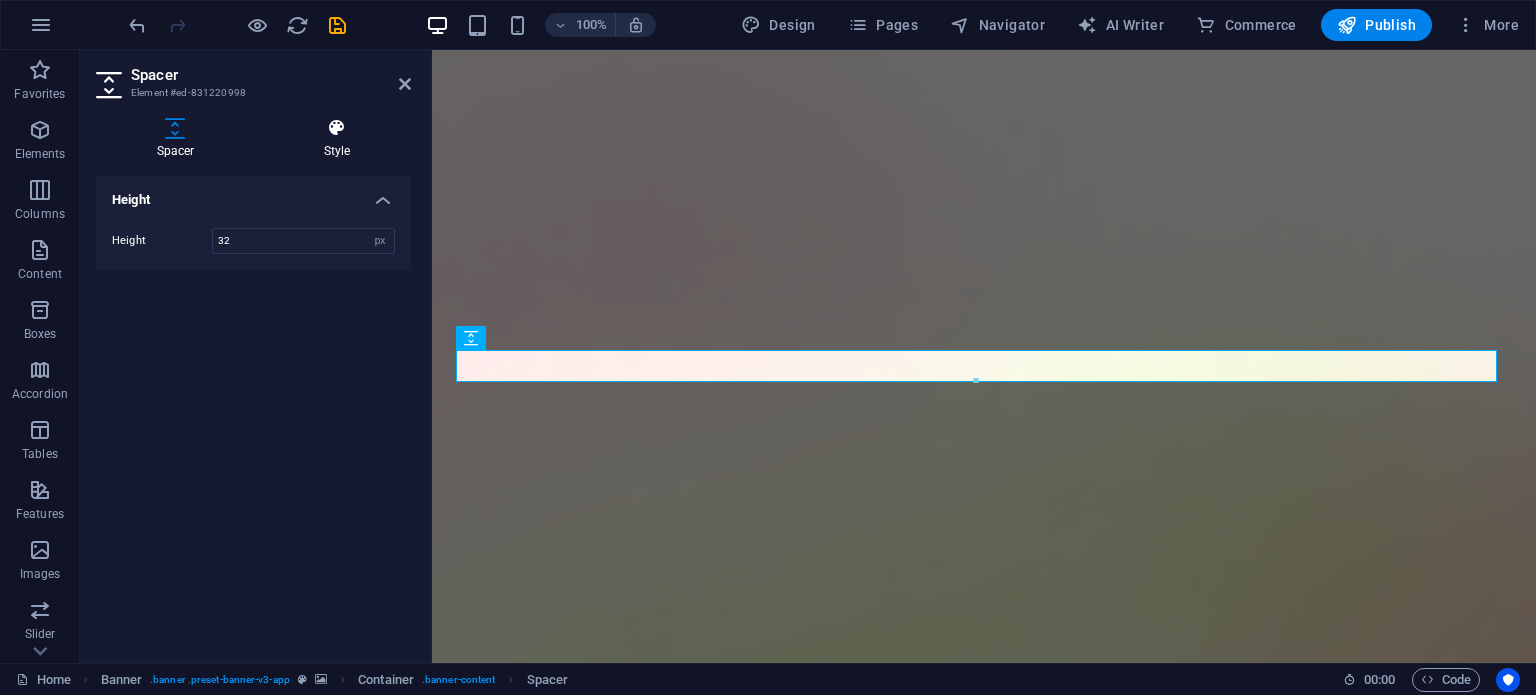 click on "Style" at bounding box center [337, 139] 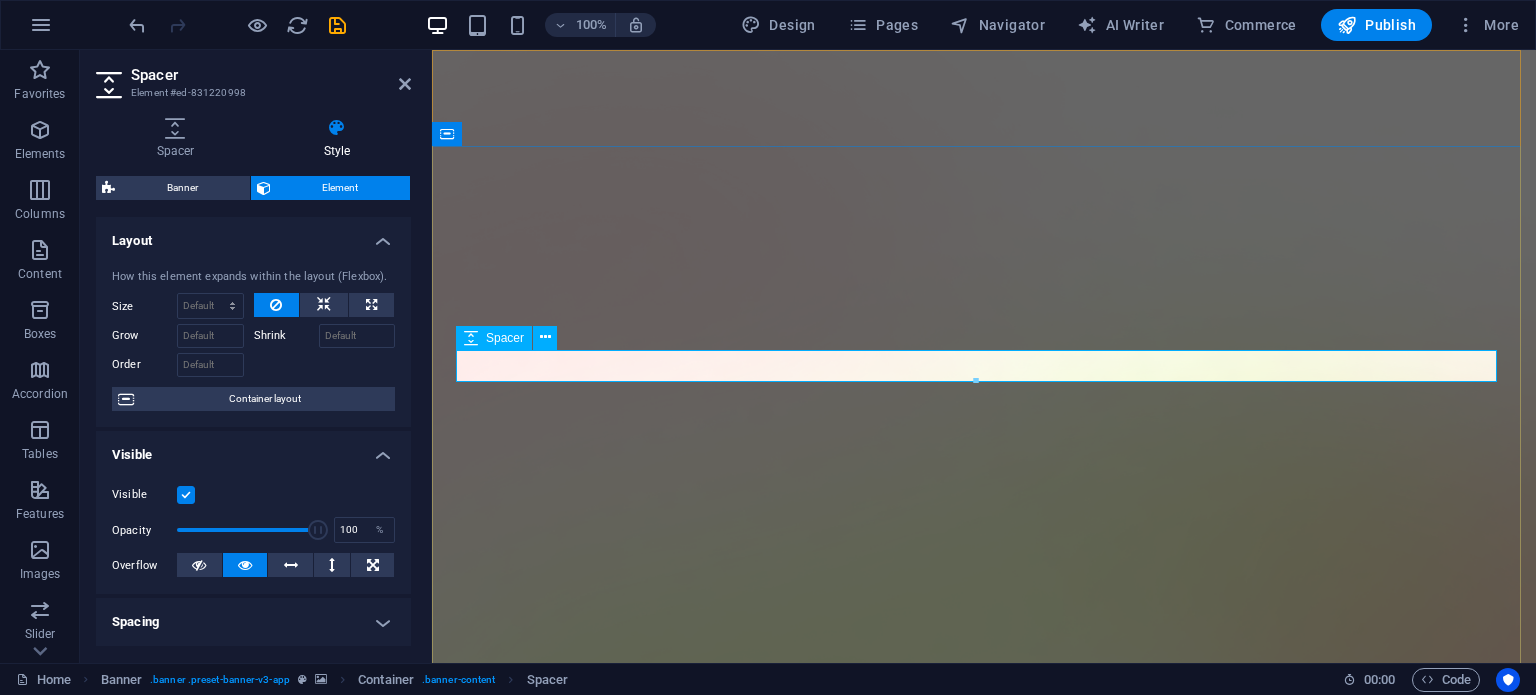 click at bounding box center [984, 1767] 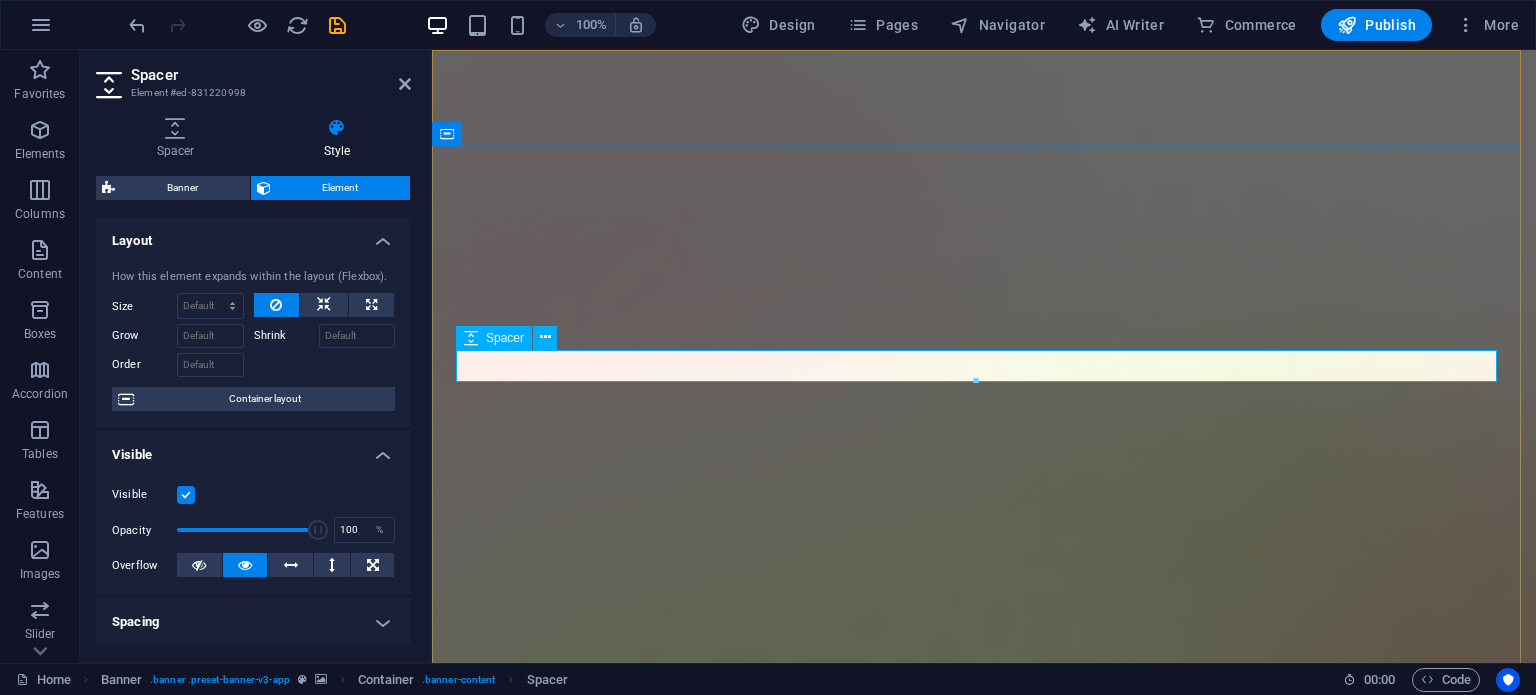 click at bounding box center [984, 1767] 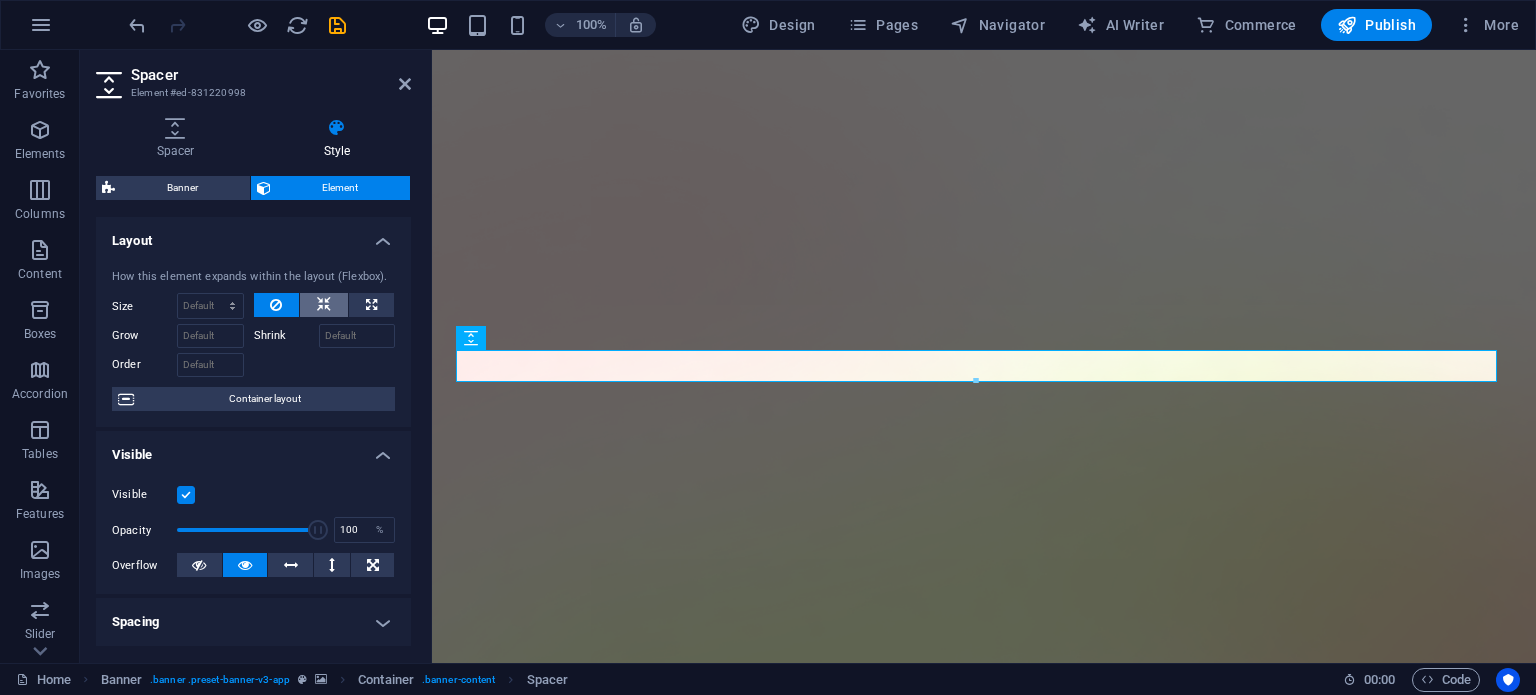 click at bounding box center [324, 305] 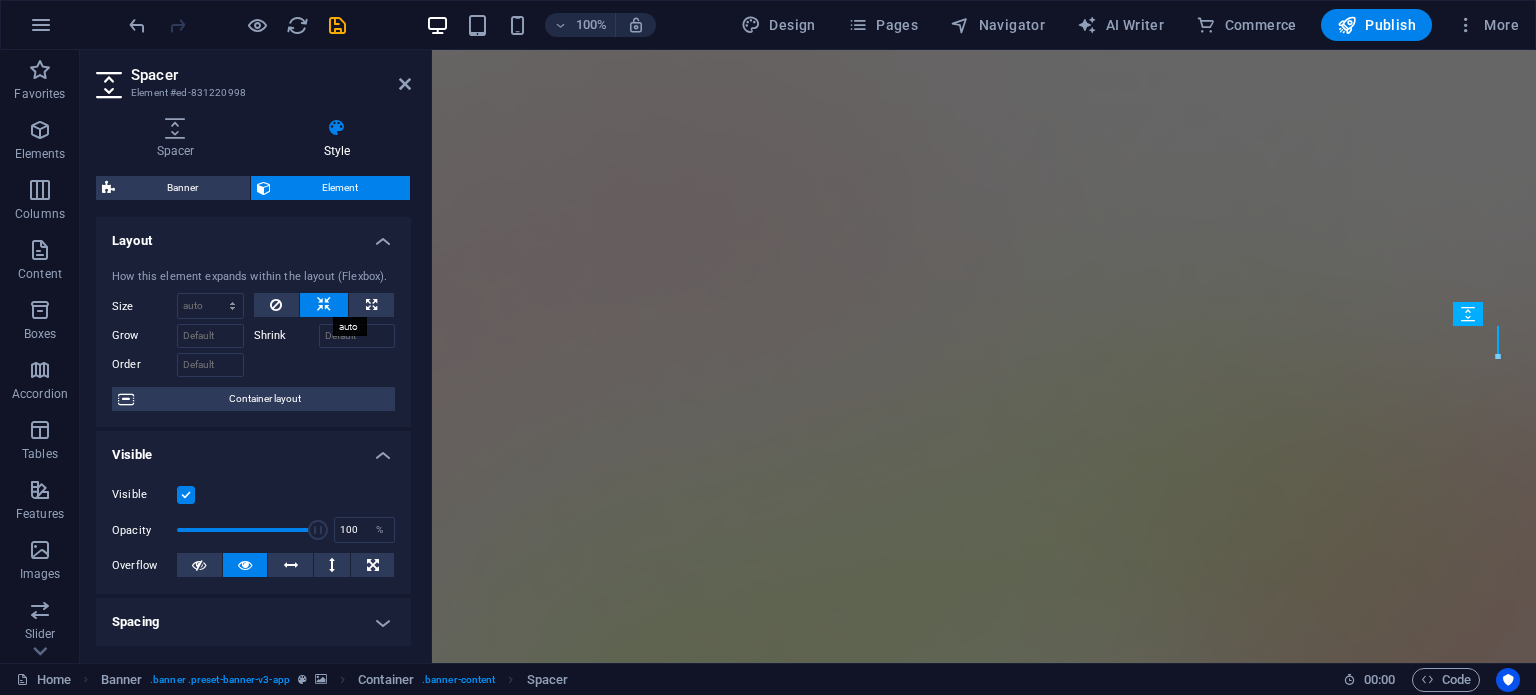 click at bounding box center [324, 305] 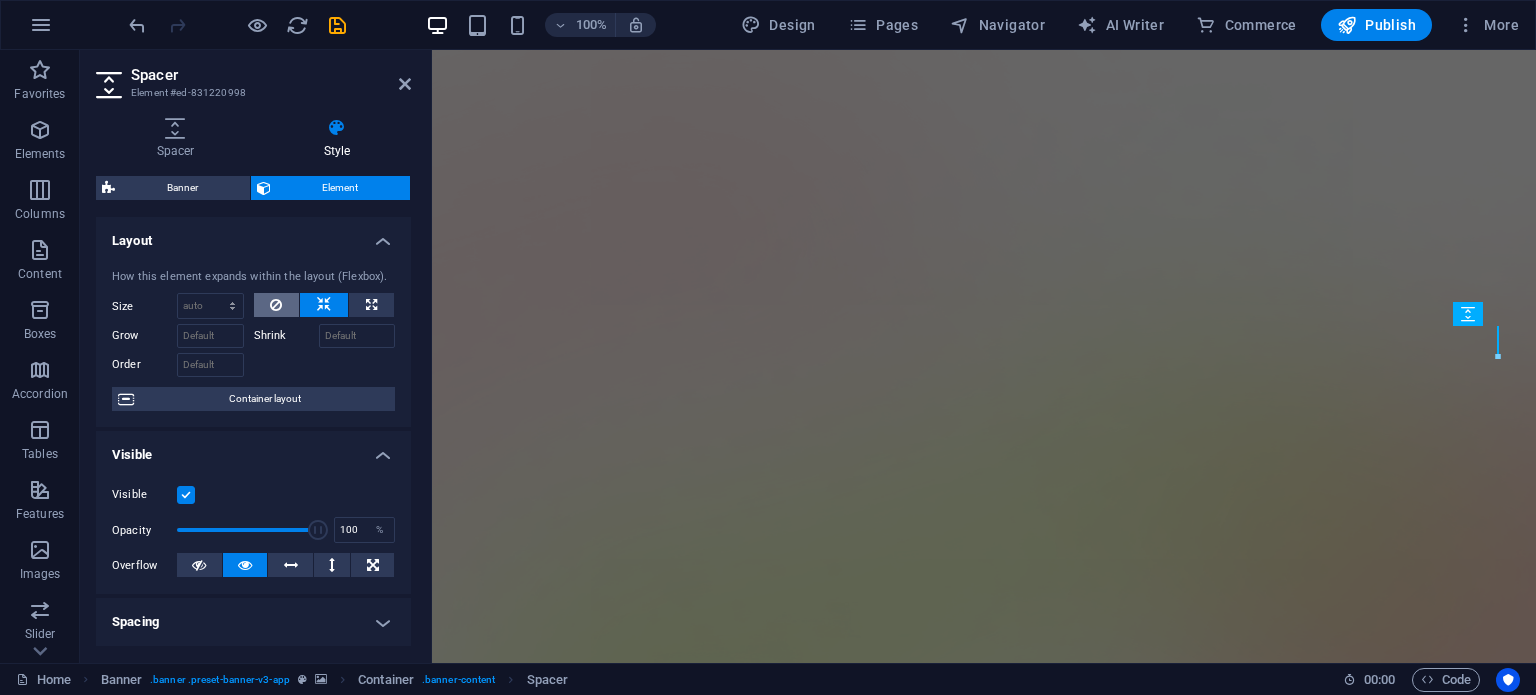 click at bounding box center [277, 305] 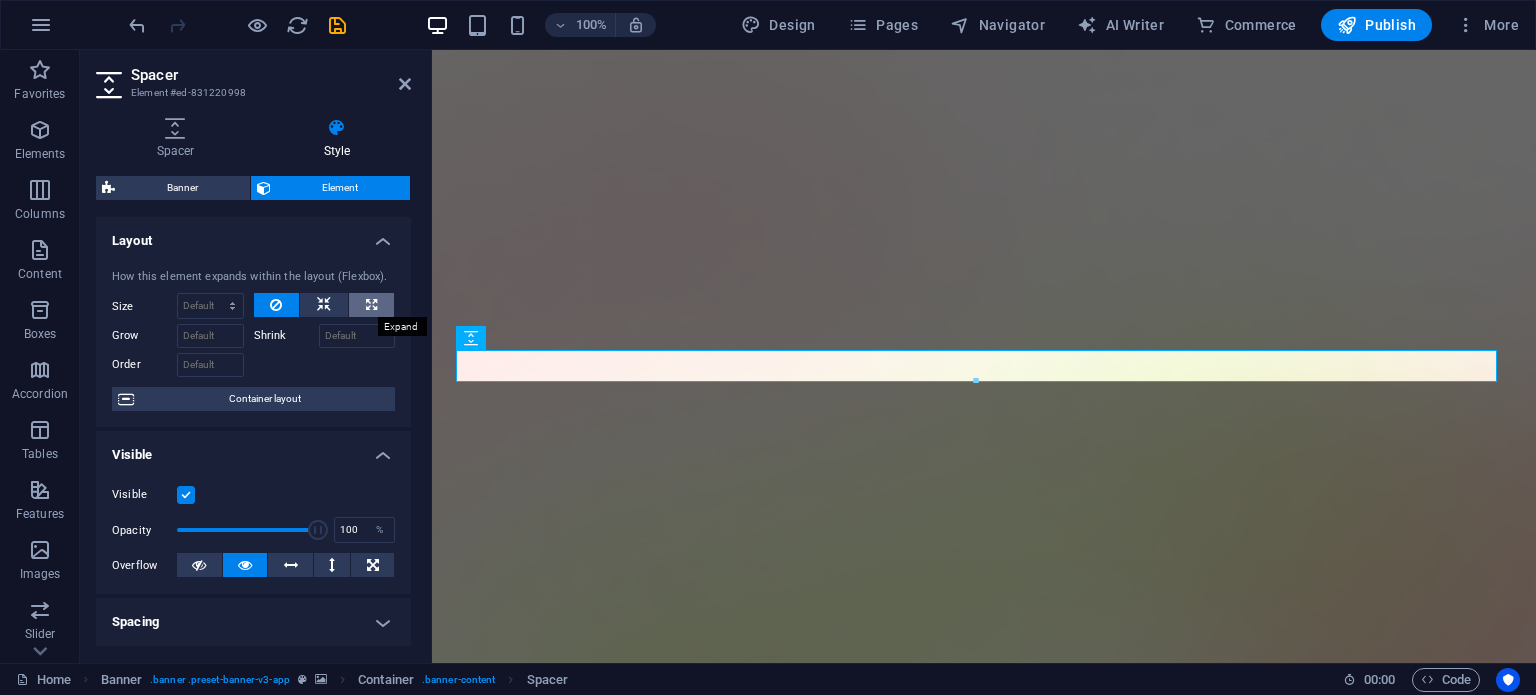 click at bounding box center (371, 305) 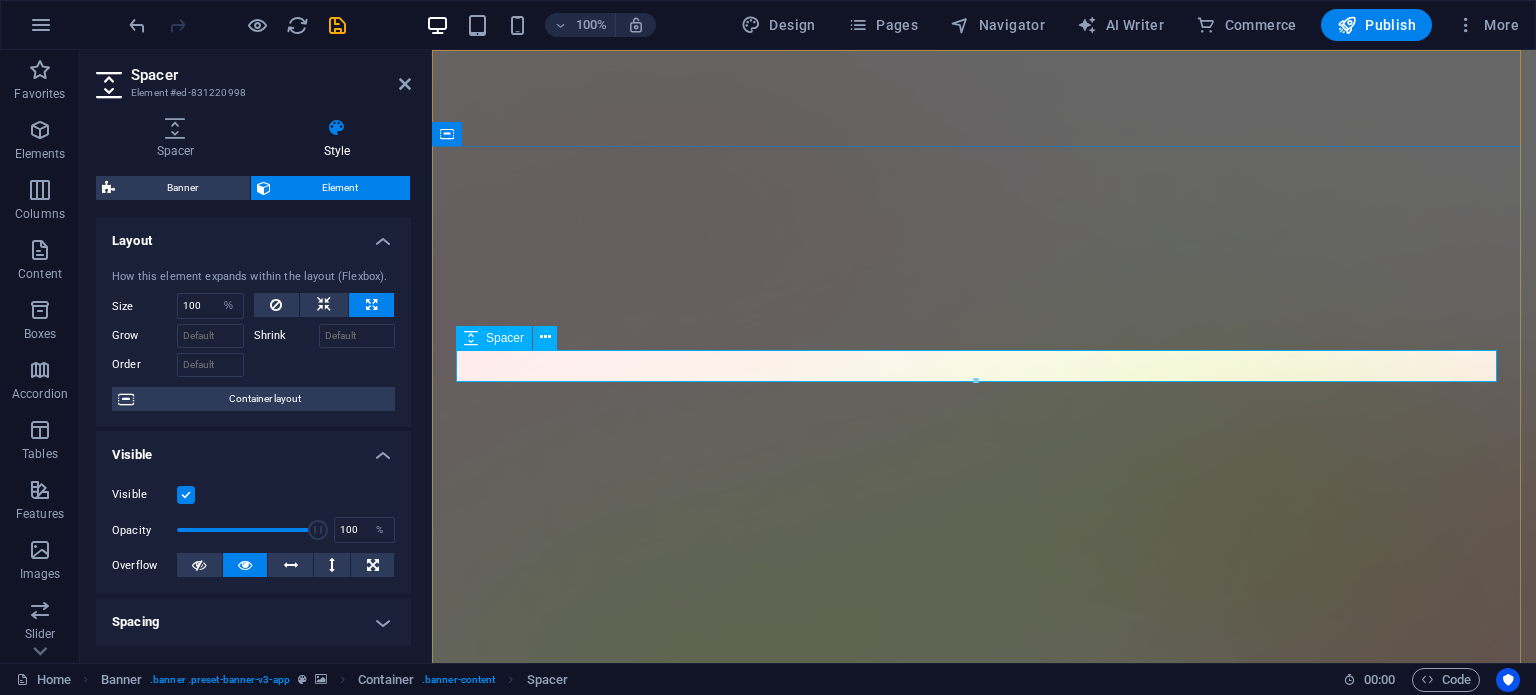 click at bounding box center (984, 1654) 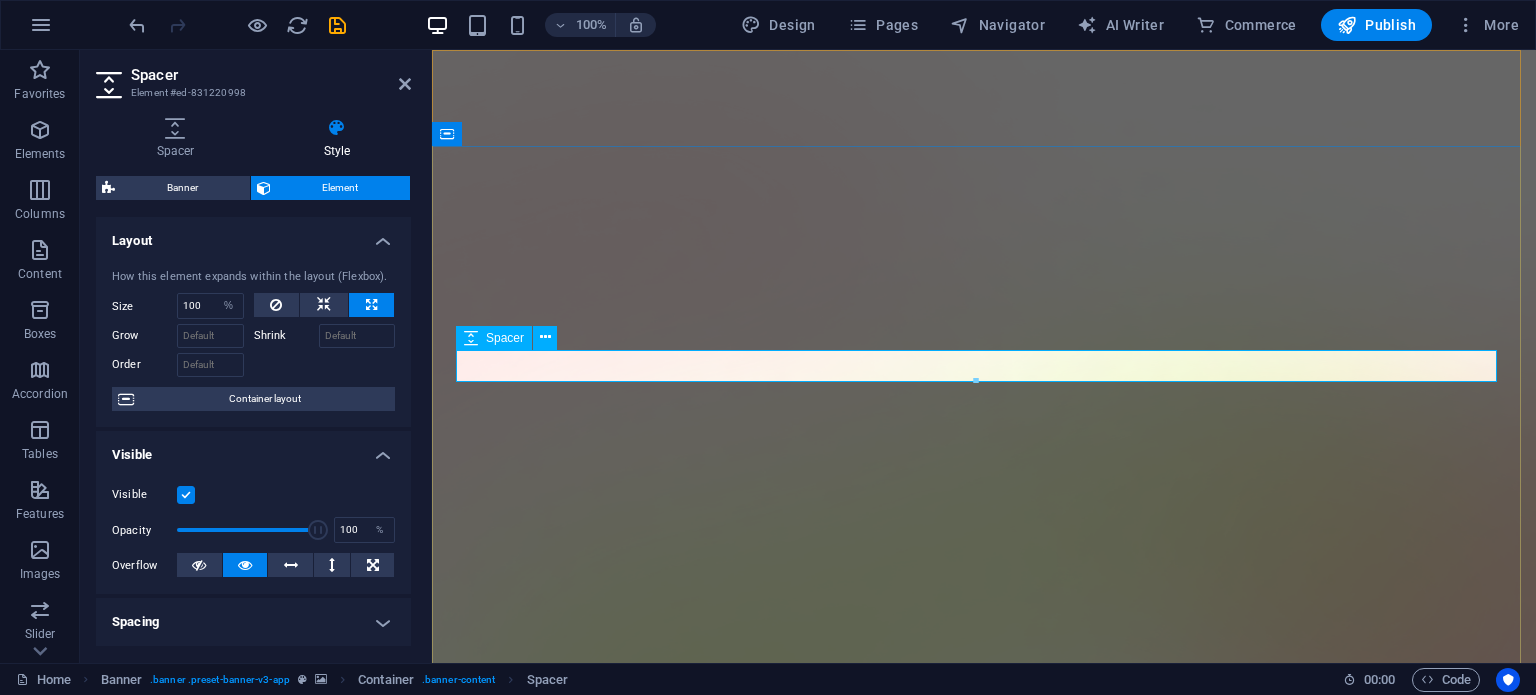 click at bounding box center [984, 1654] 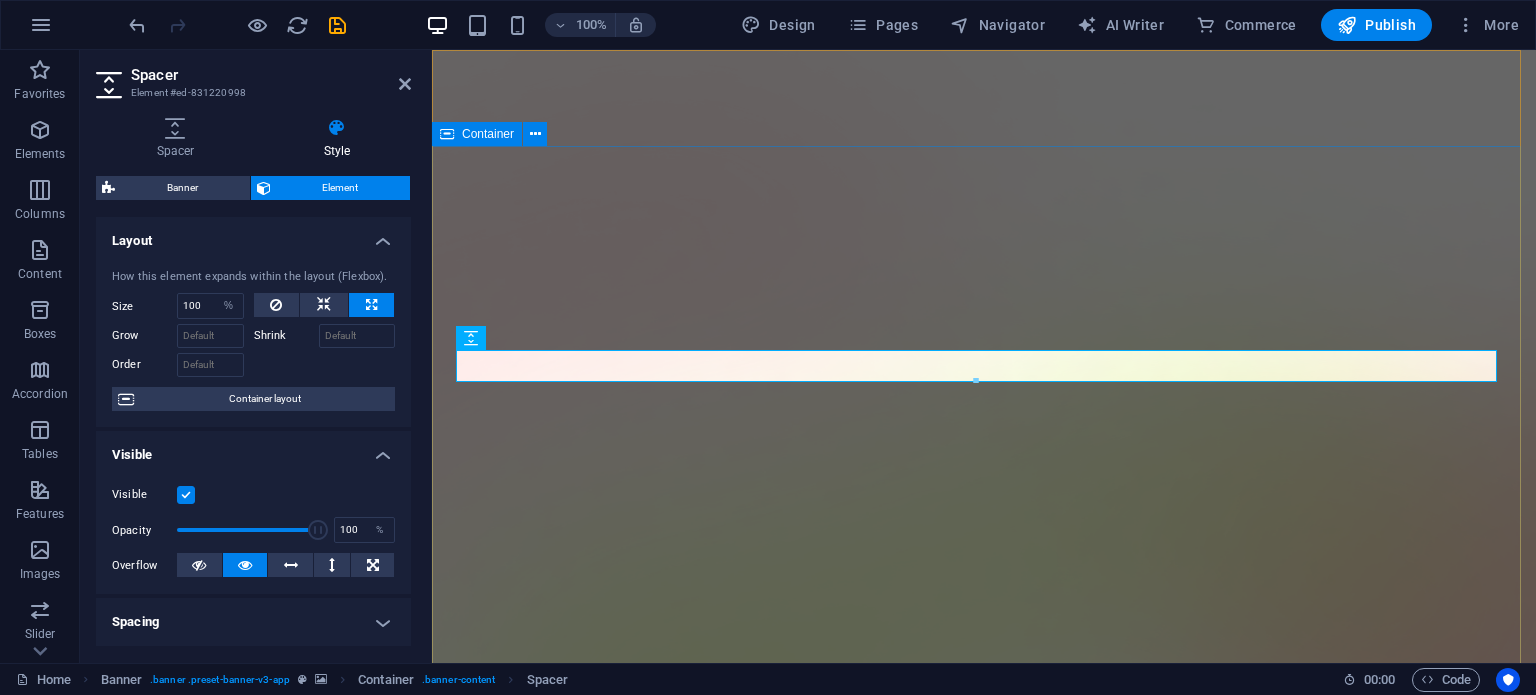 click on "Version 2.0 is here ASAN-USEN.KZ" at bounding box center (984, 1997) 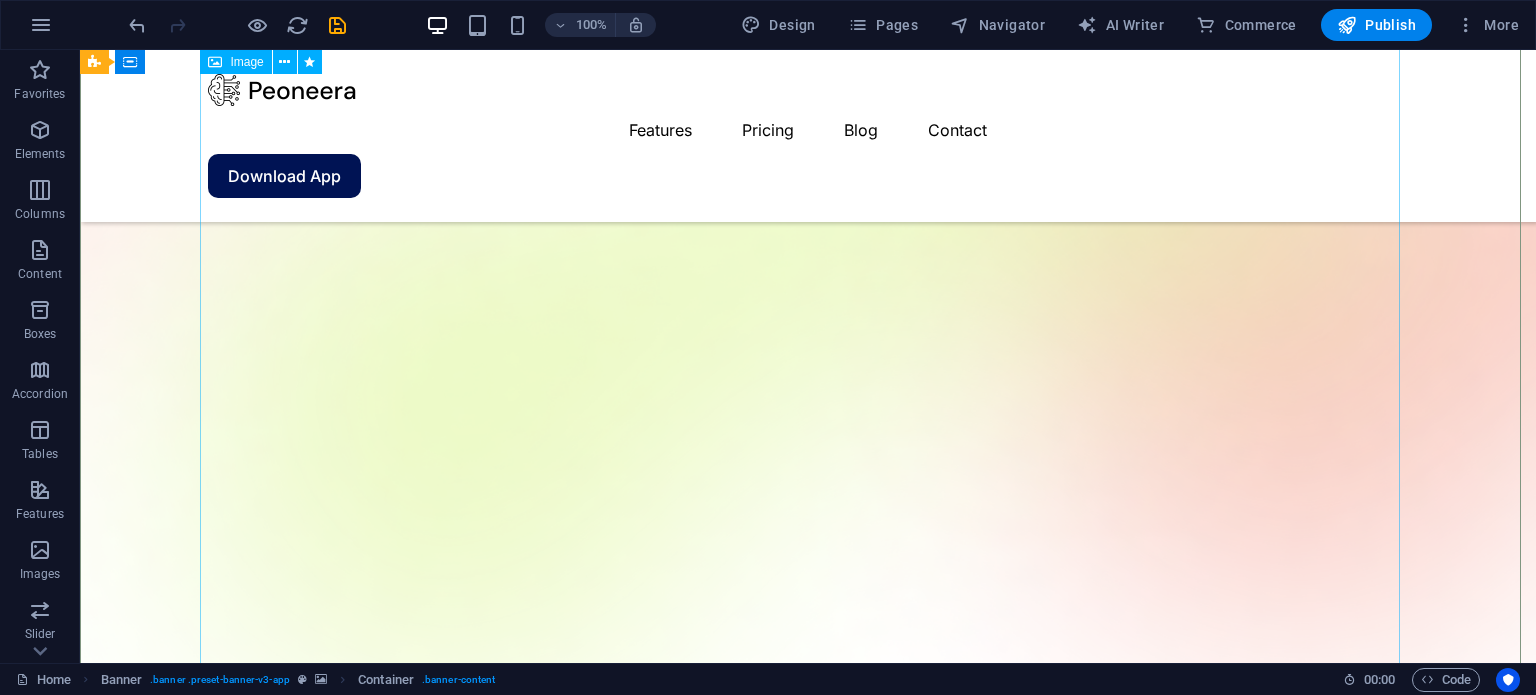 scroll, scrollTop: 400, scrollLeft: 0, axis: vertical 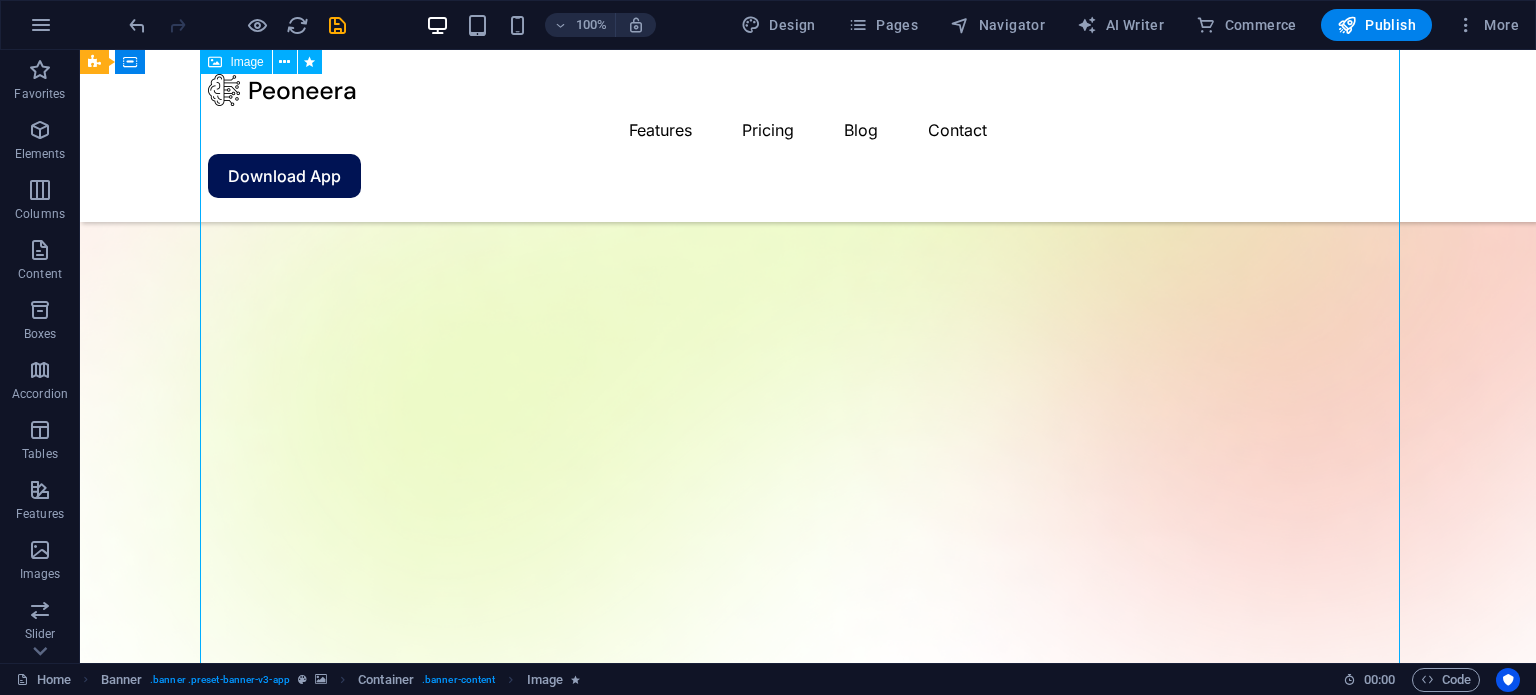 click at bounding box center (808, 1794) 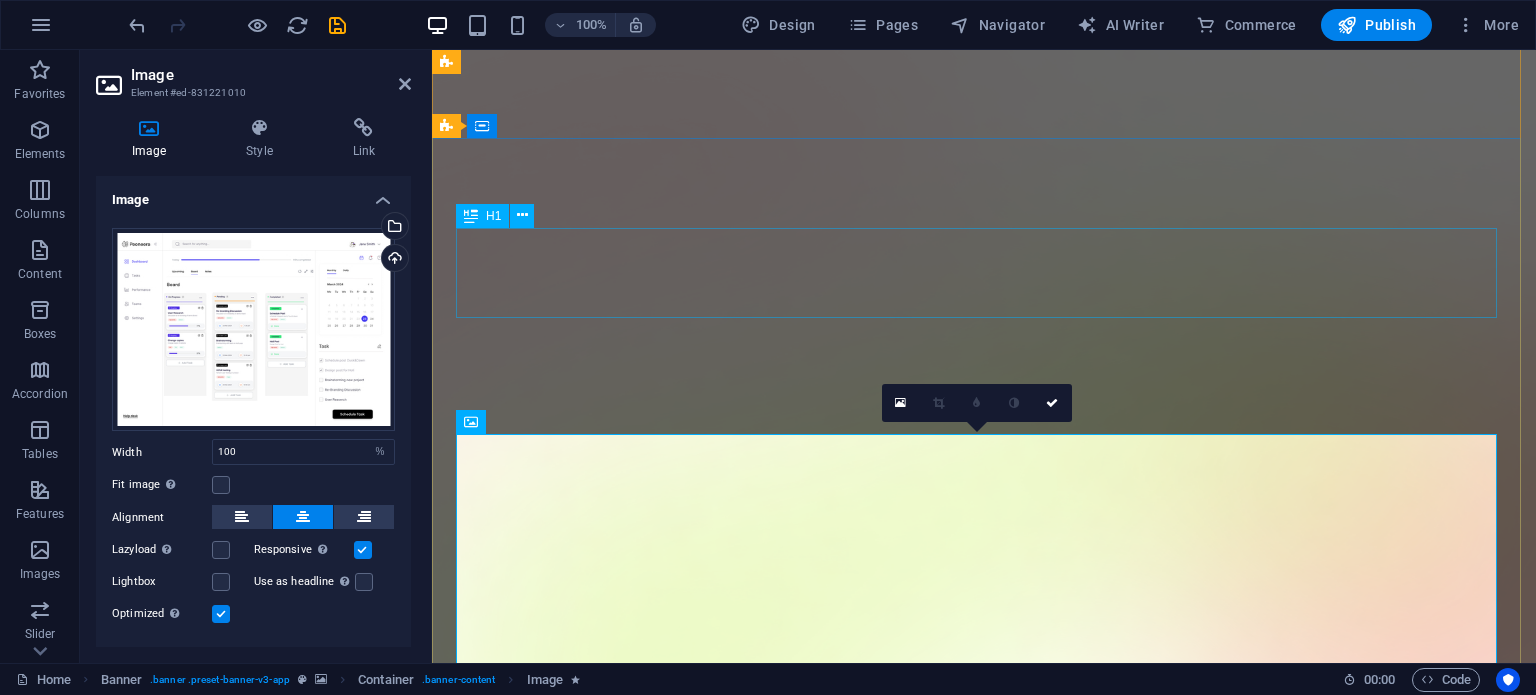 scroll, scrollTop: 0, scrollLeft: 0, axis: both 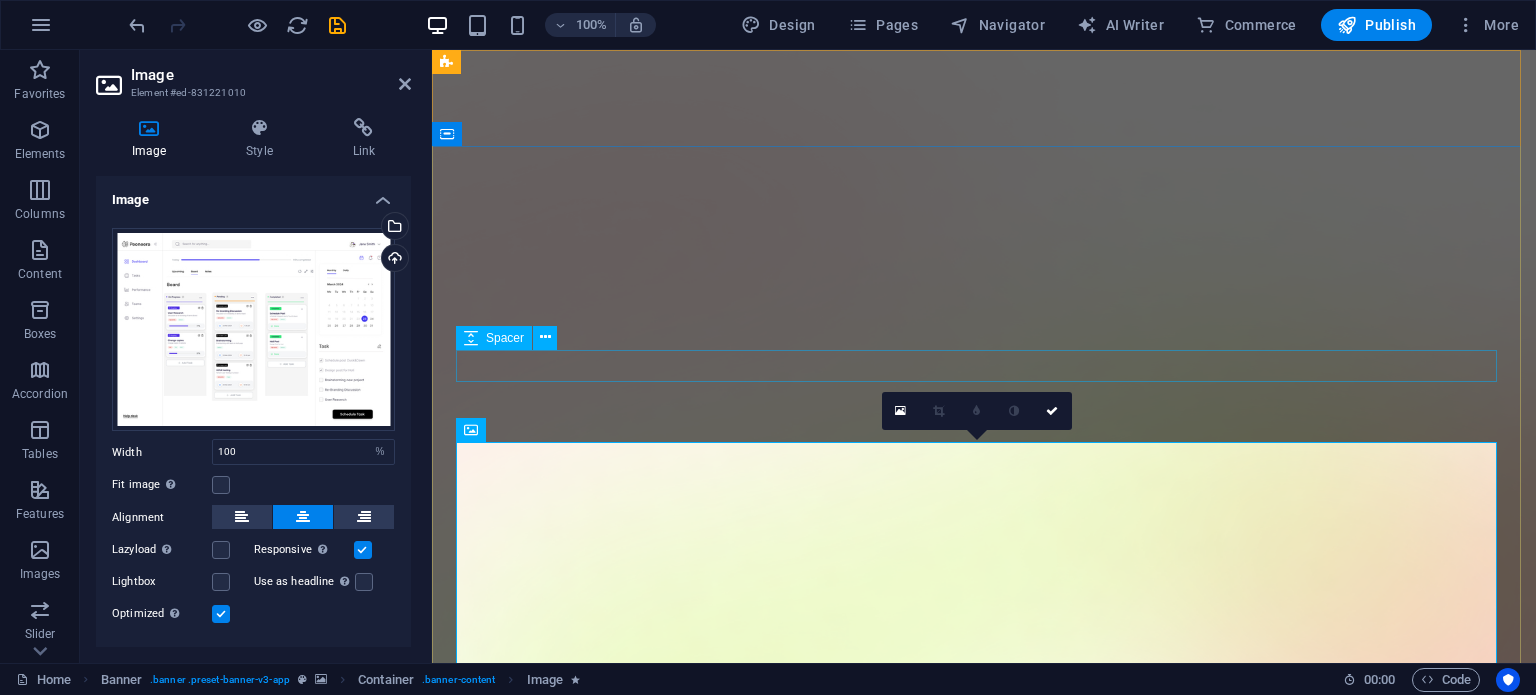 click at bounding box center (984, 1654) 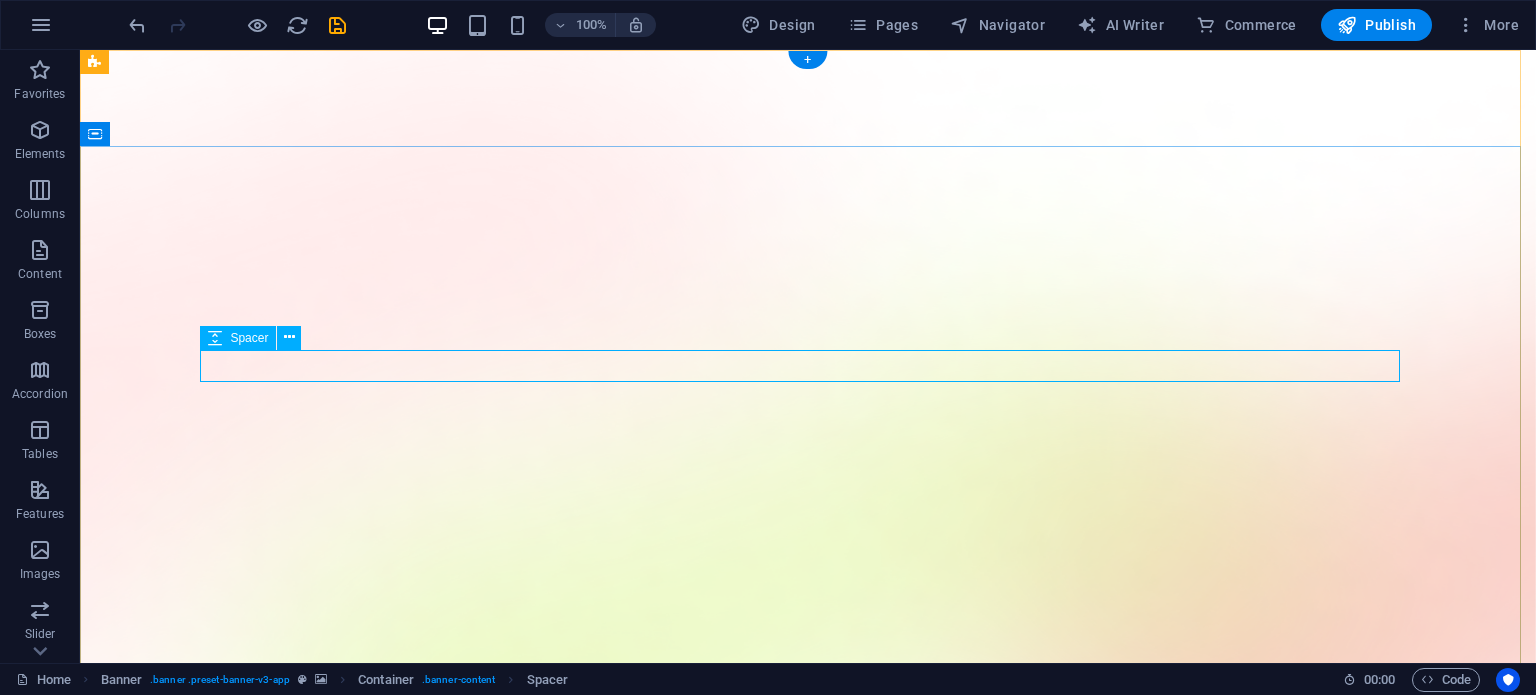 click at bounding box center [808, 1654] 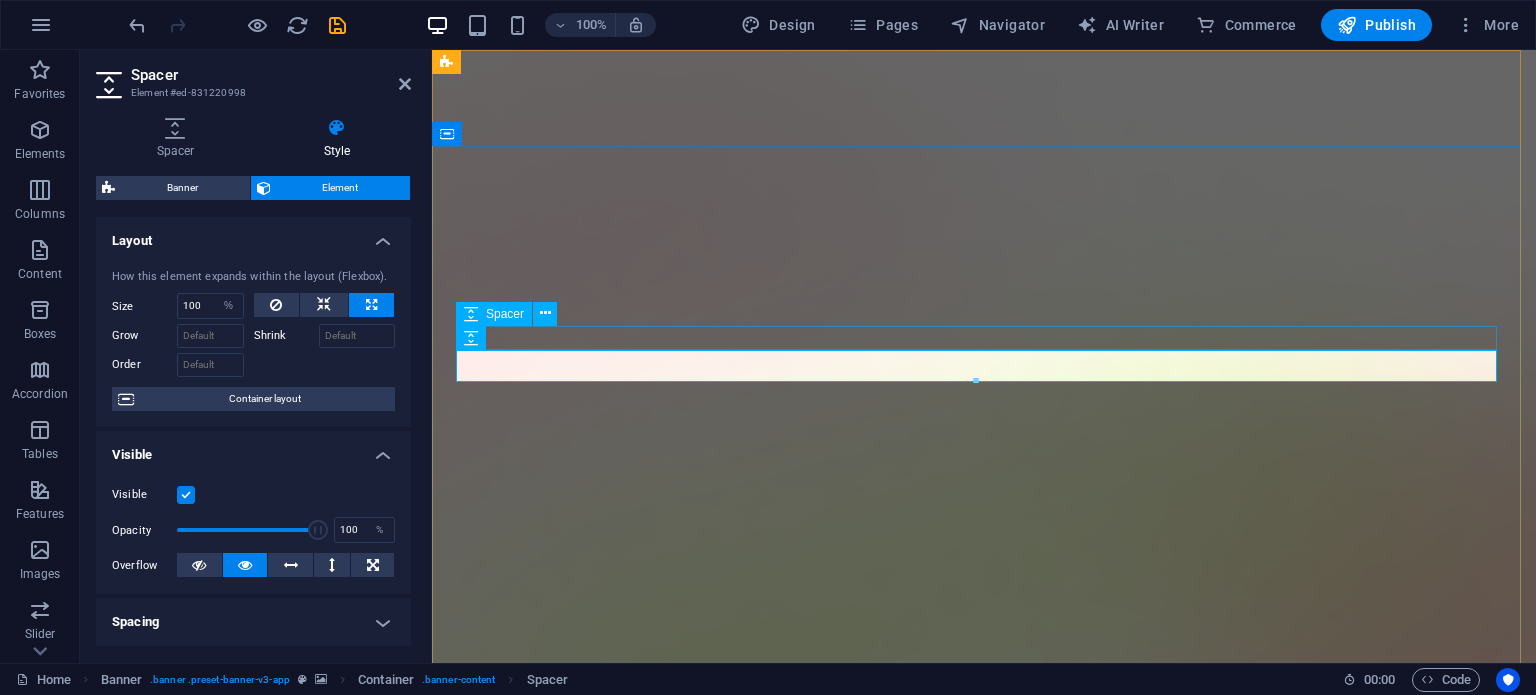 click at bounding box center (984, 1654) 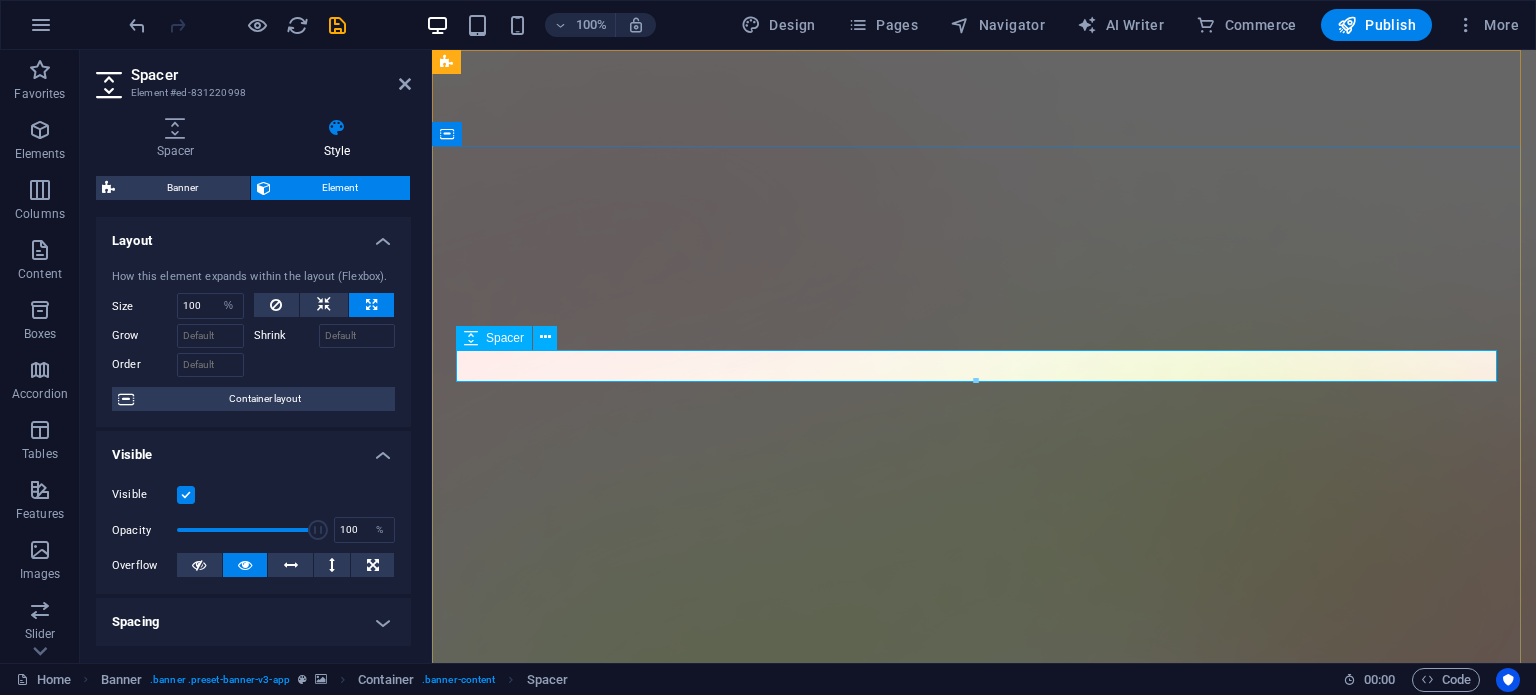 click at bounding box center (984, 1654) 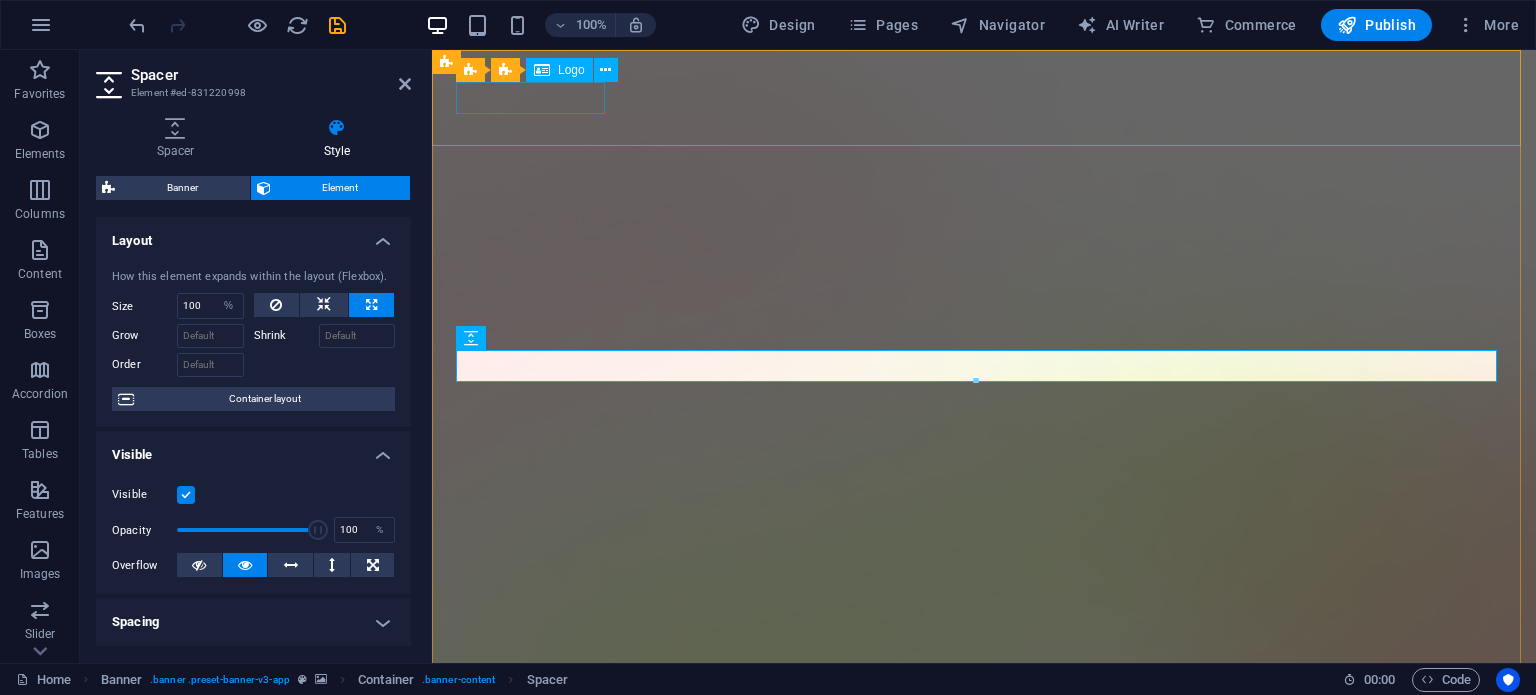 click at bounding box center (984, 1302) 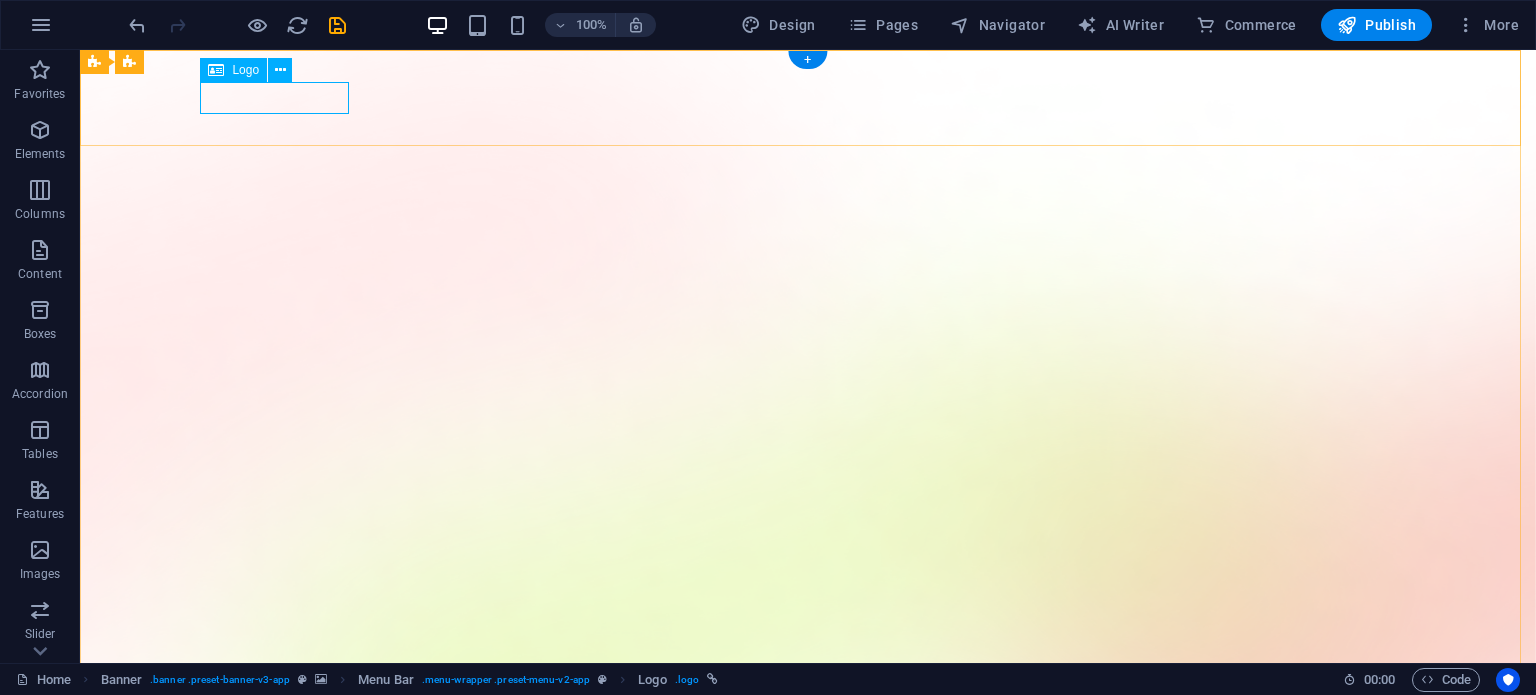 click at bounding box center (808, 1302) 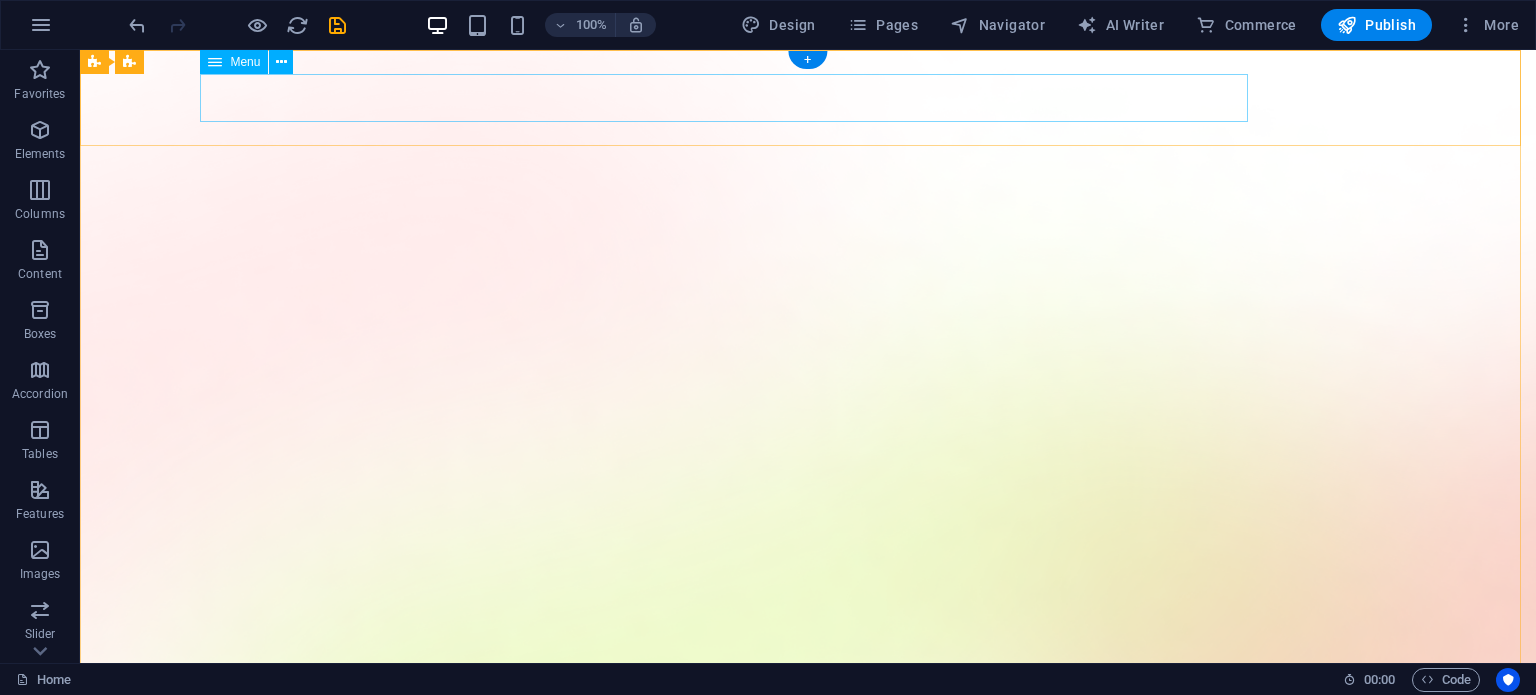 click on "Features Pricing Blog Contact" at bounding box center [808, 1423] 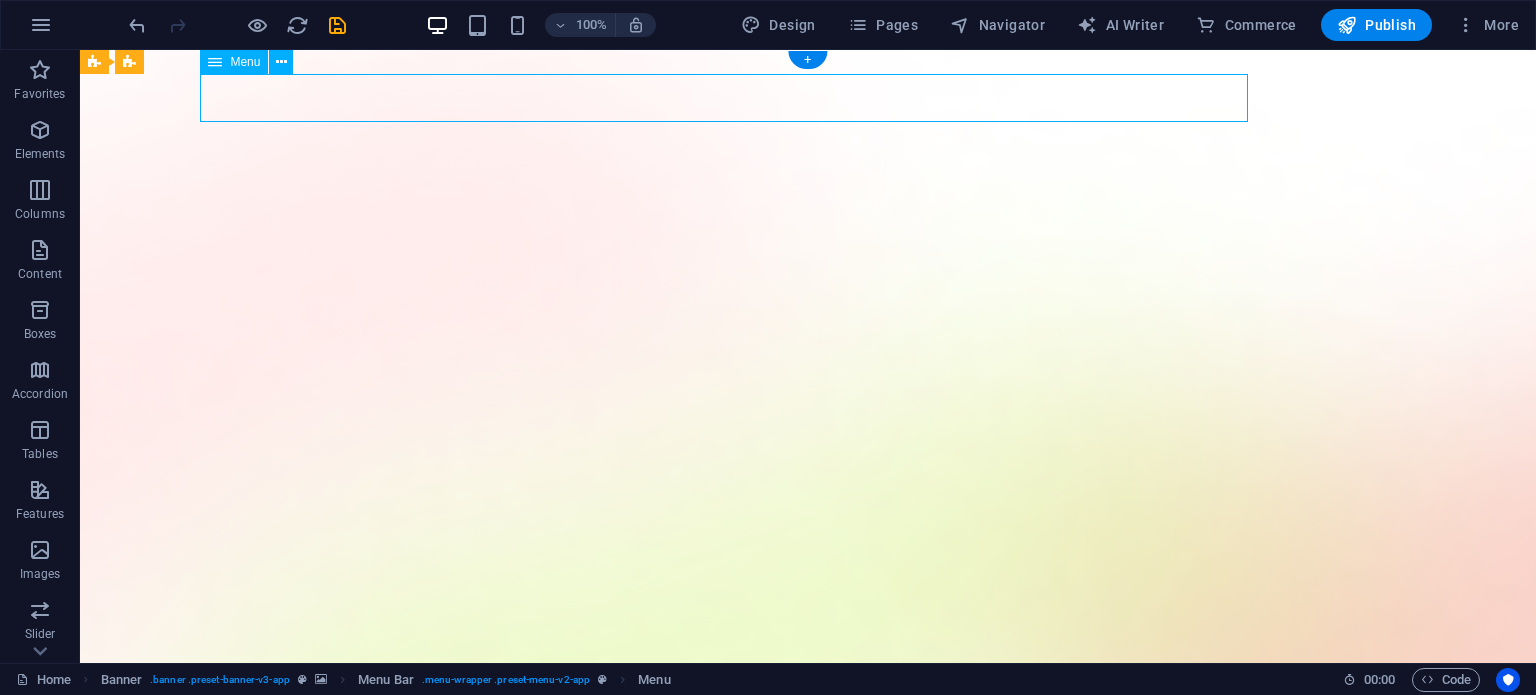 click on "Features Pricing Blog Contact" at bounding box center [808, 1423] 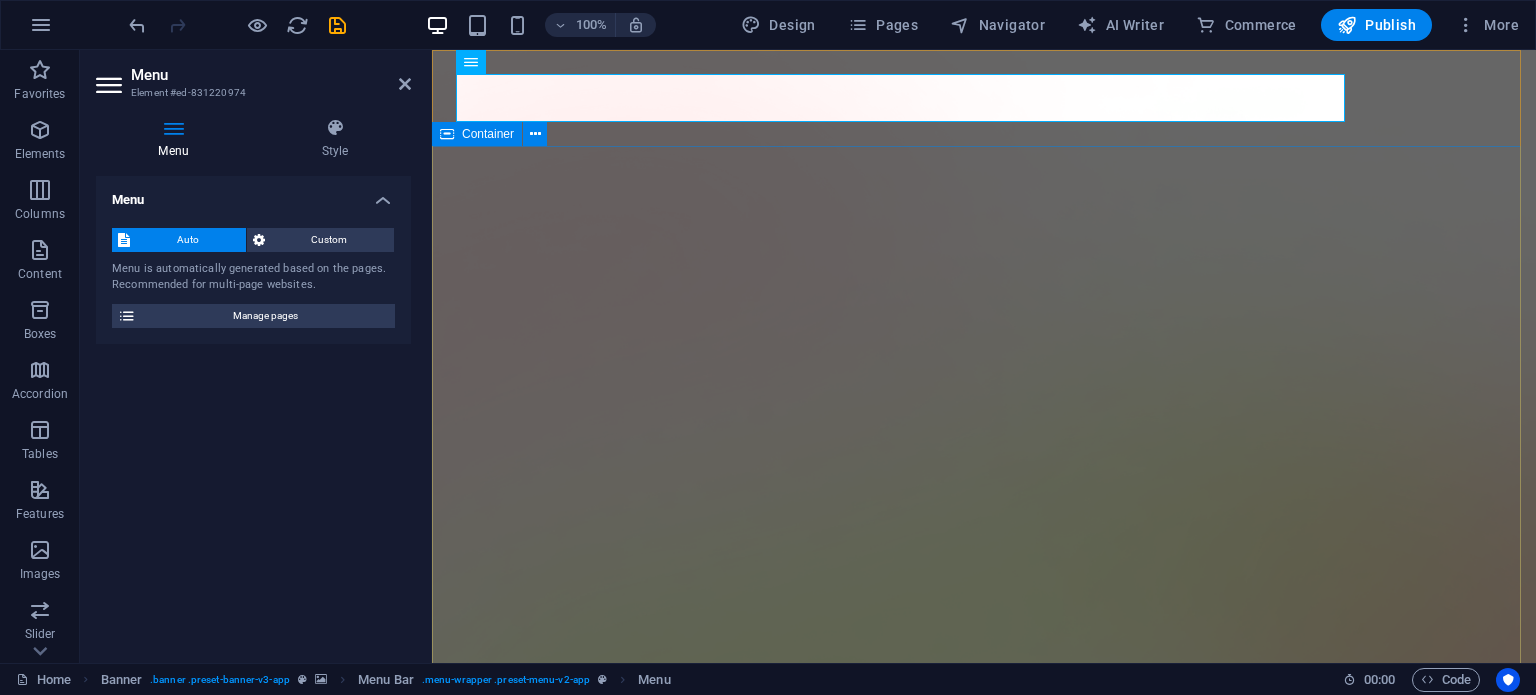 click on "Version 2.0 is here ASAN-USEN.KZ" at bounding box center [984, 2078] 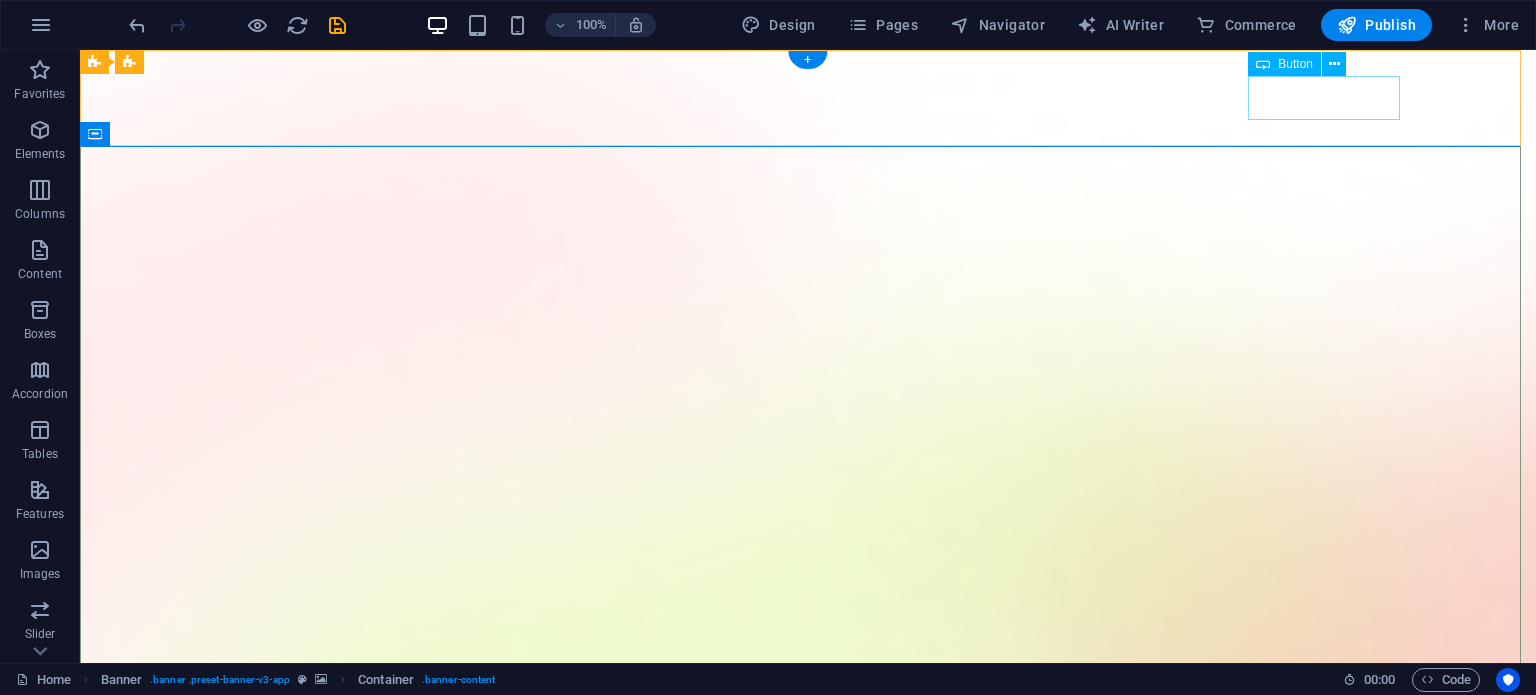 click on "Download App" at bounding box center (808, 1469) 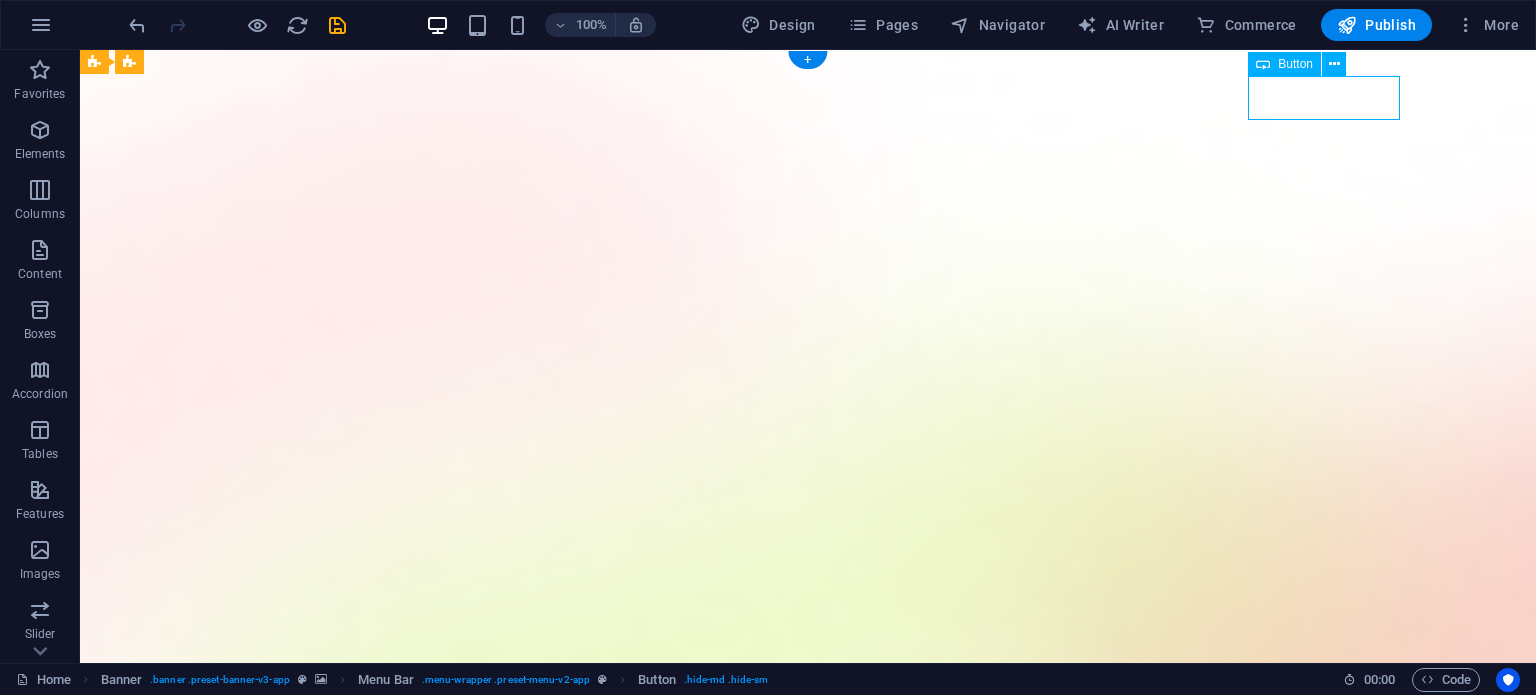 click on "Download App" at bounding box center (808, 1469) 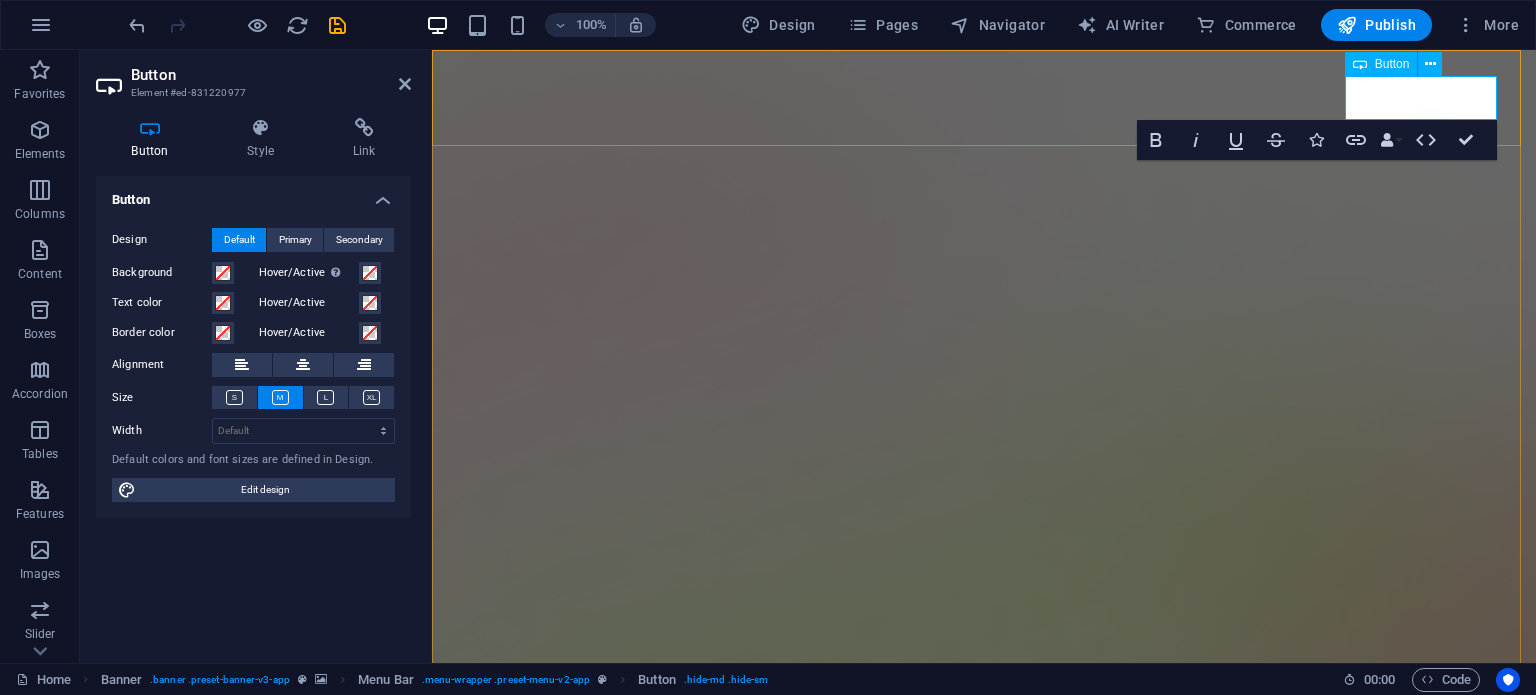 click on "Download App" at bounding box center [532, 1469] 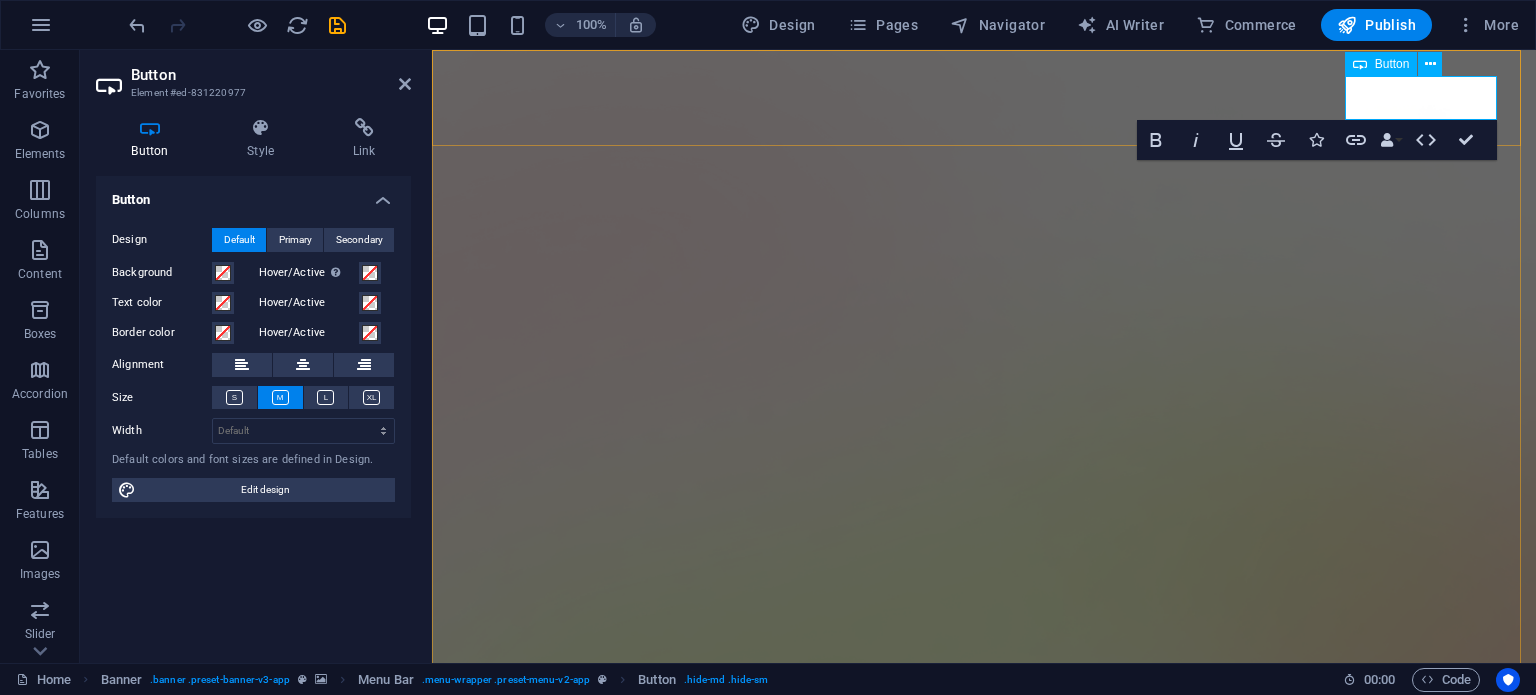 click on "Download App" at bounding box center (532, 1469) 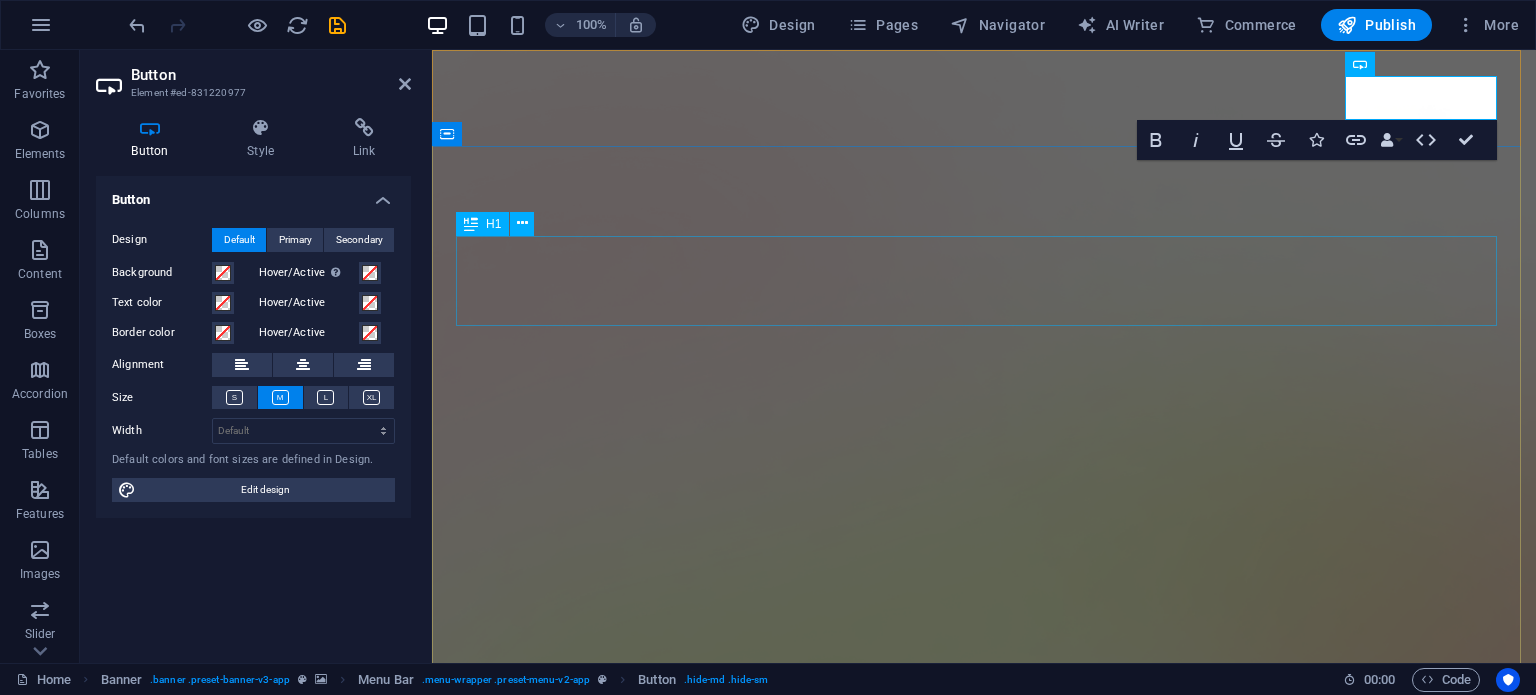 click on "ASAN-USEN.KZ" at bounding box center (984, 1650) 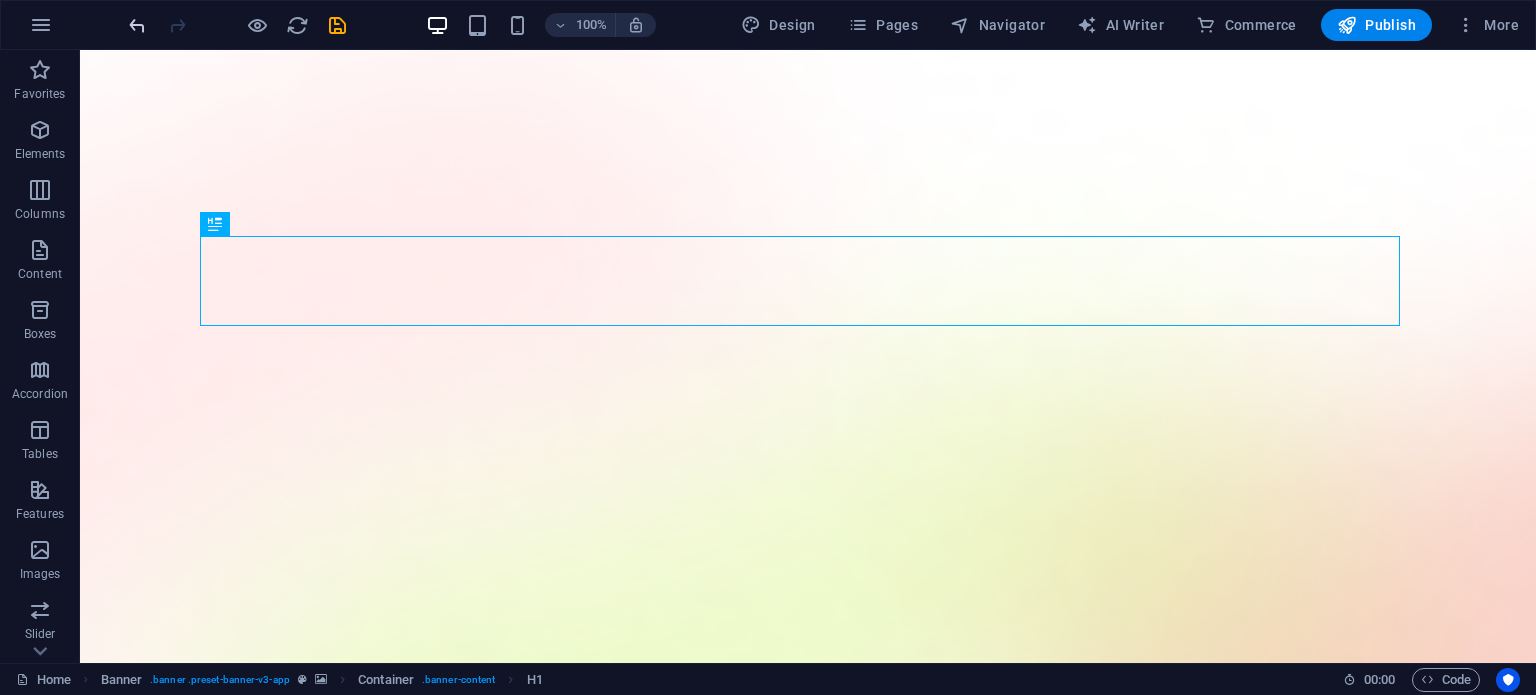 click on "100% Design Pages Navigator AI Writer Commerce Publish More" at bounding box center [768, 25] 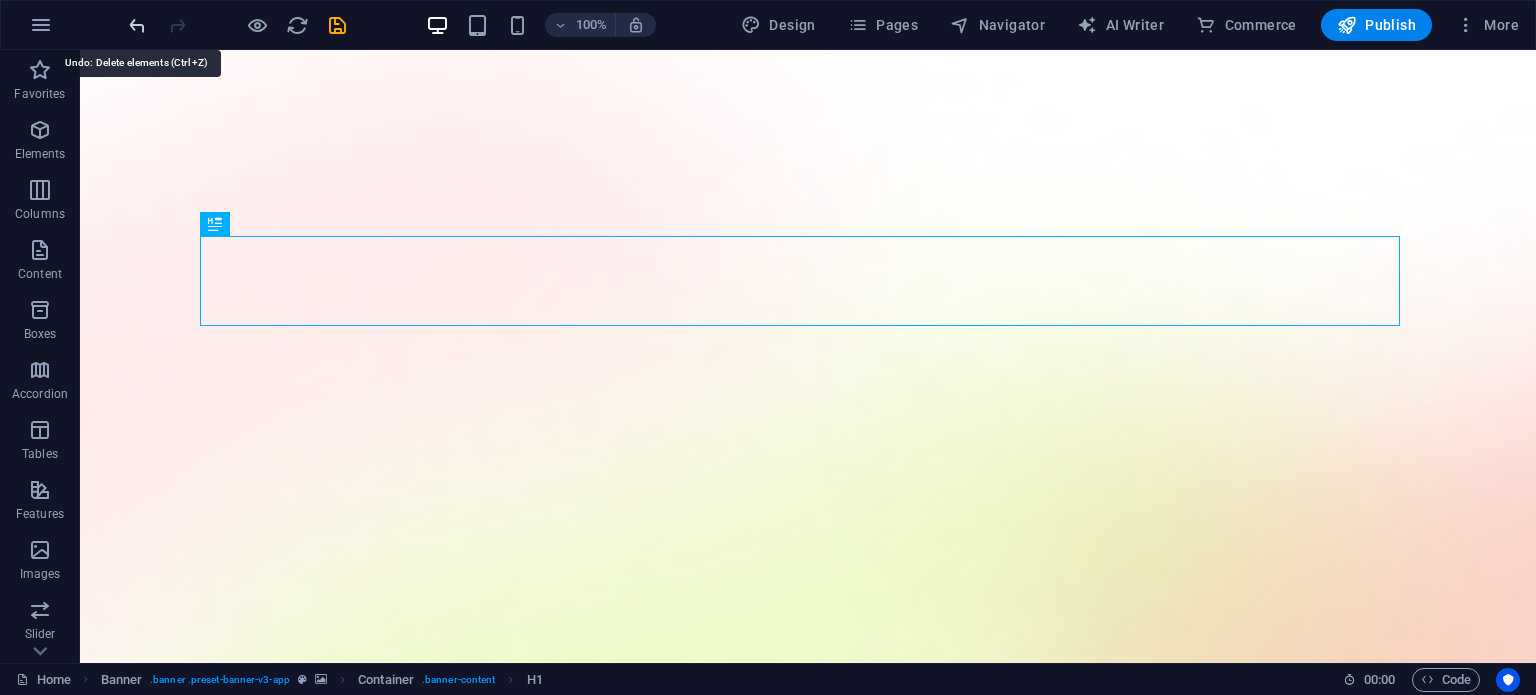 click at bounding box center (137, 25) 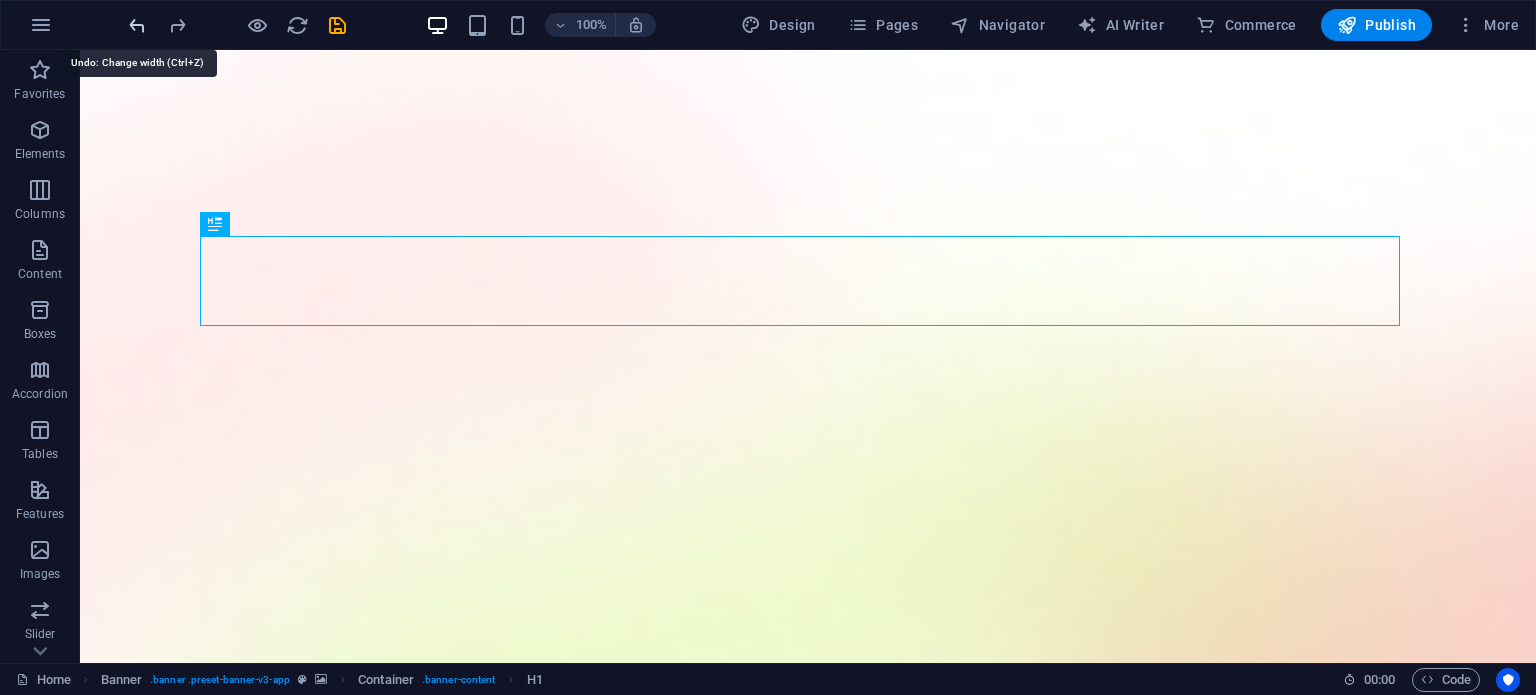 click at bounding box center [137, 25] 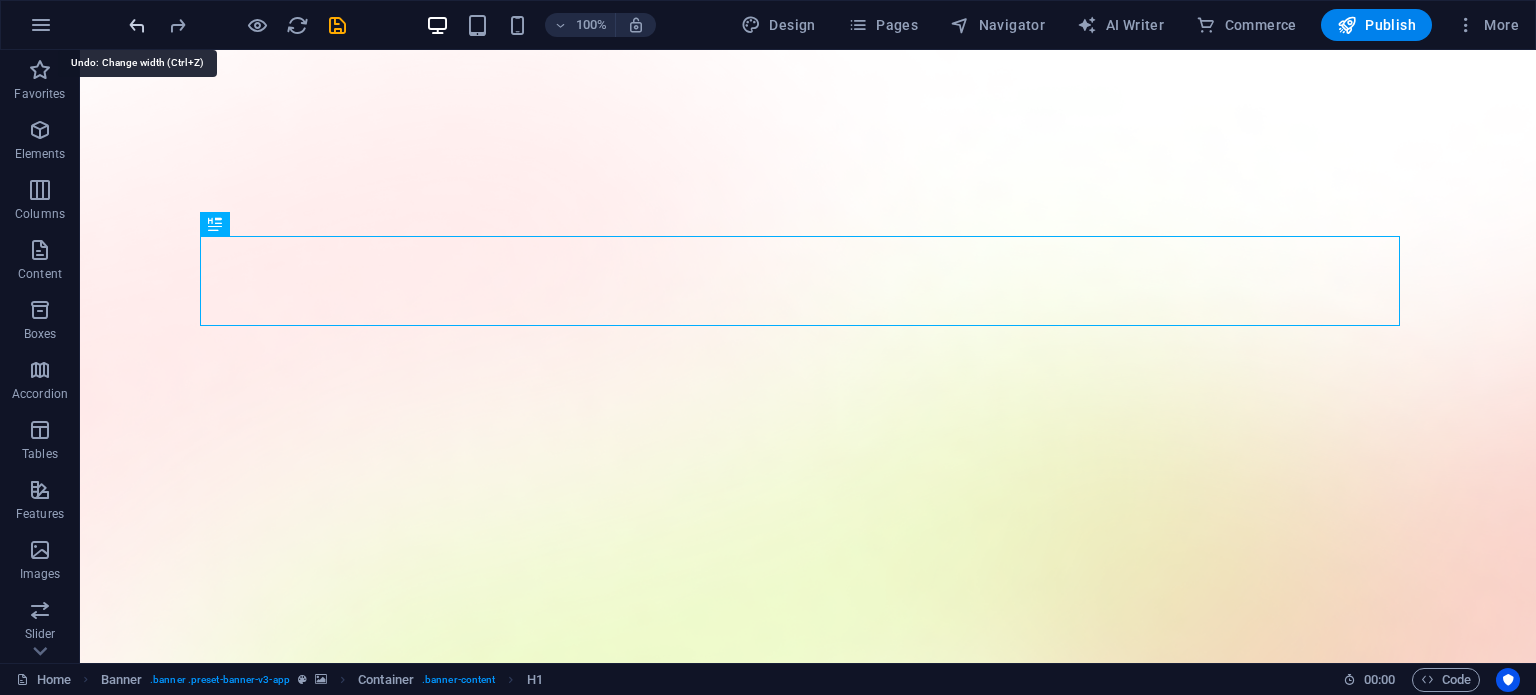 click at bounding box center [137, 25] 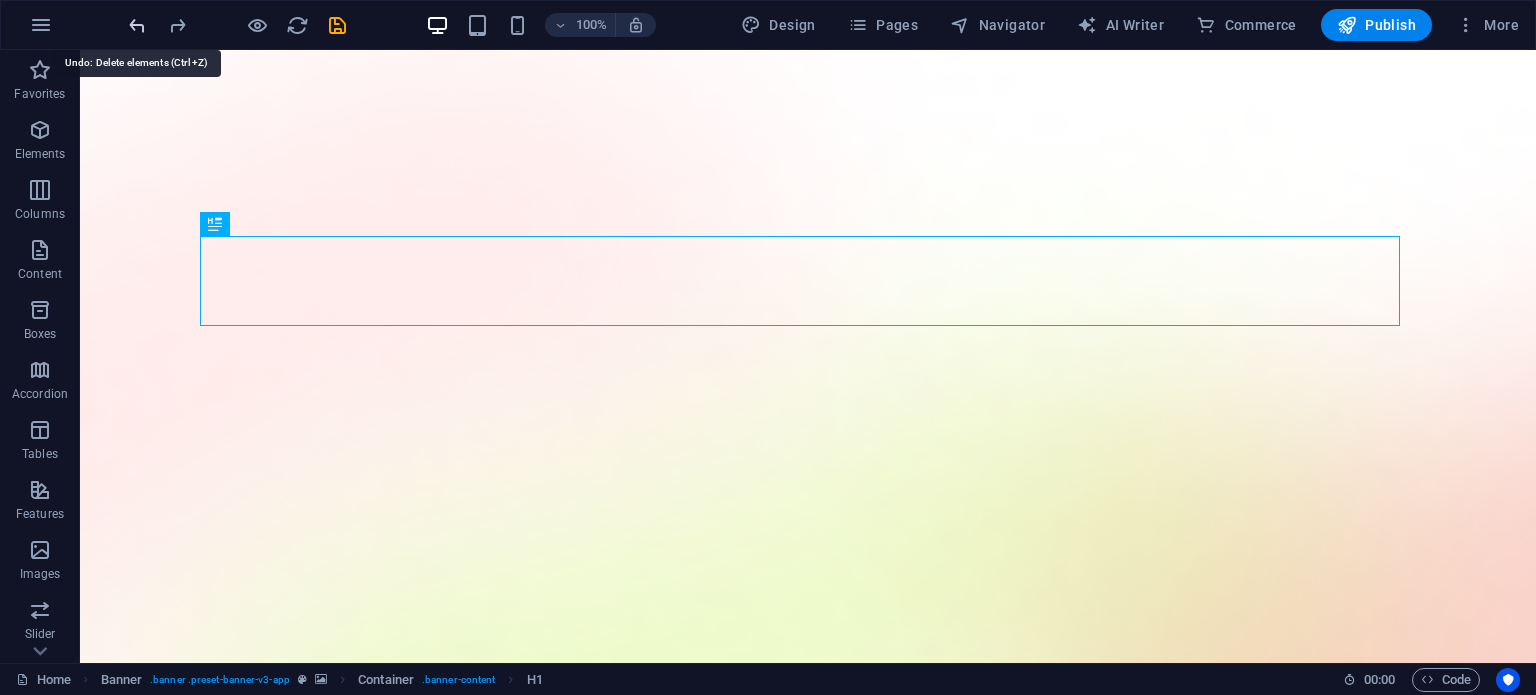 click at bounding box center (137, 25) 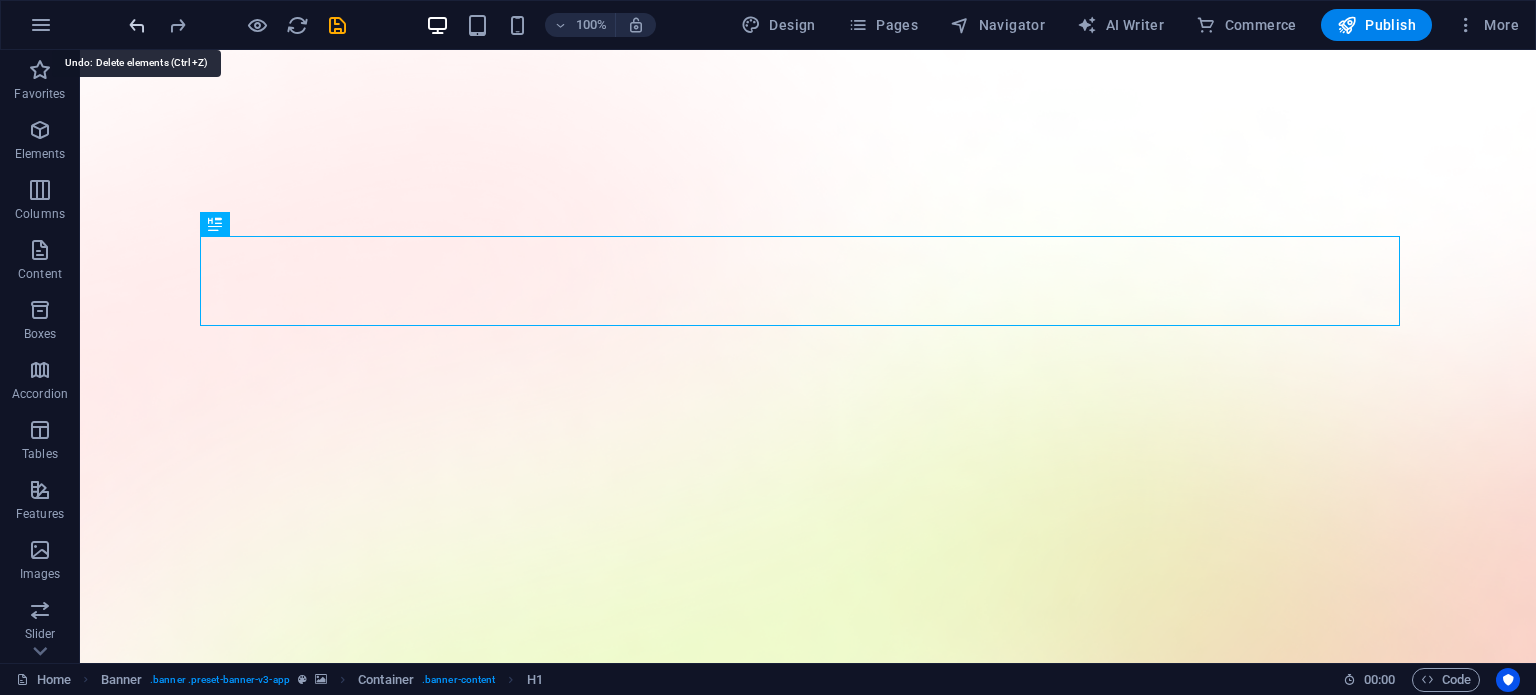 click at bounding box center (137, 25) 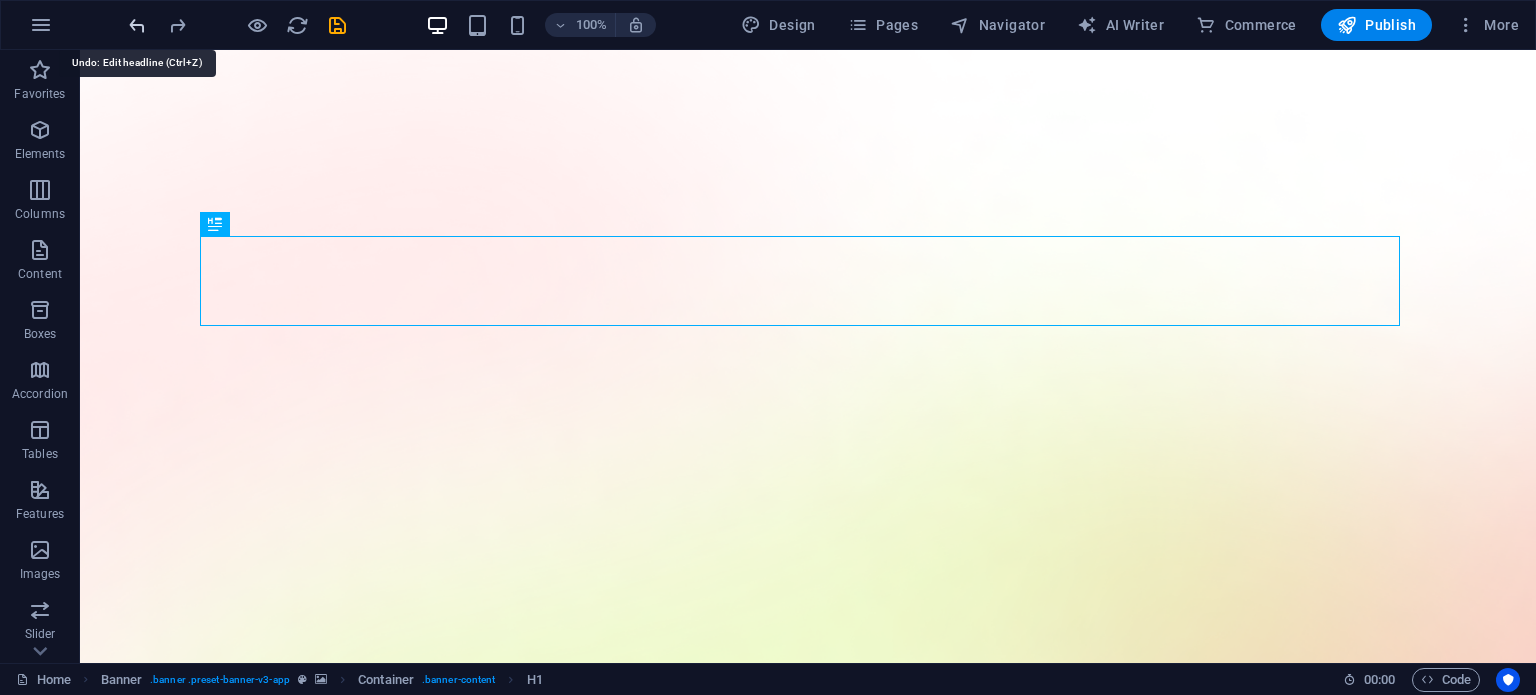 click at bounding box center [137, 25] 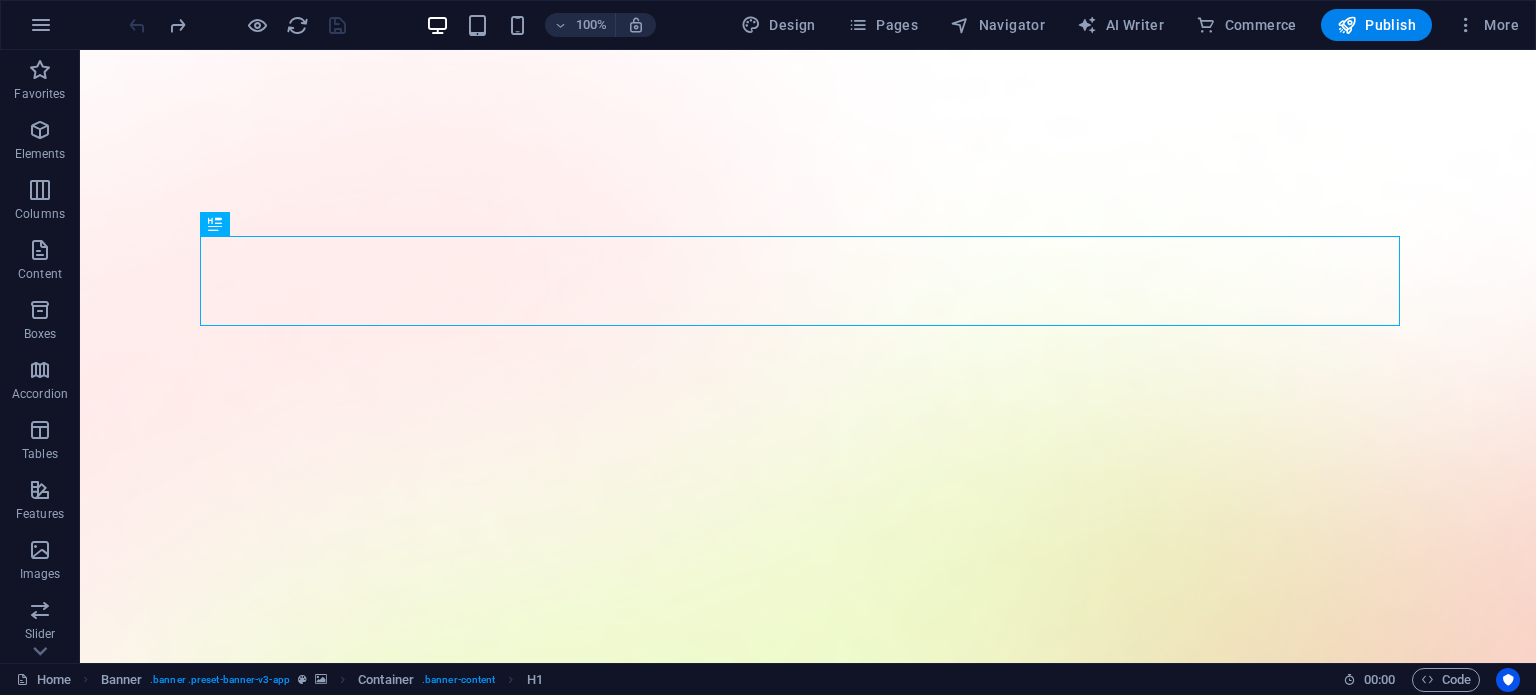 click at bounding box center (237, 25) 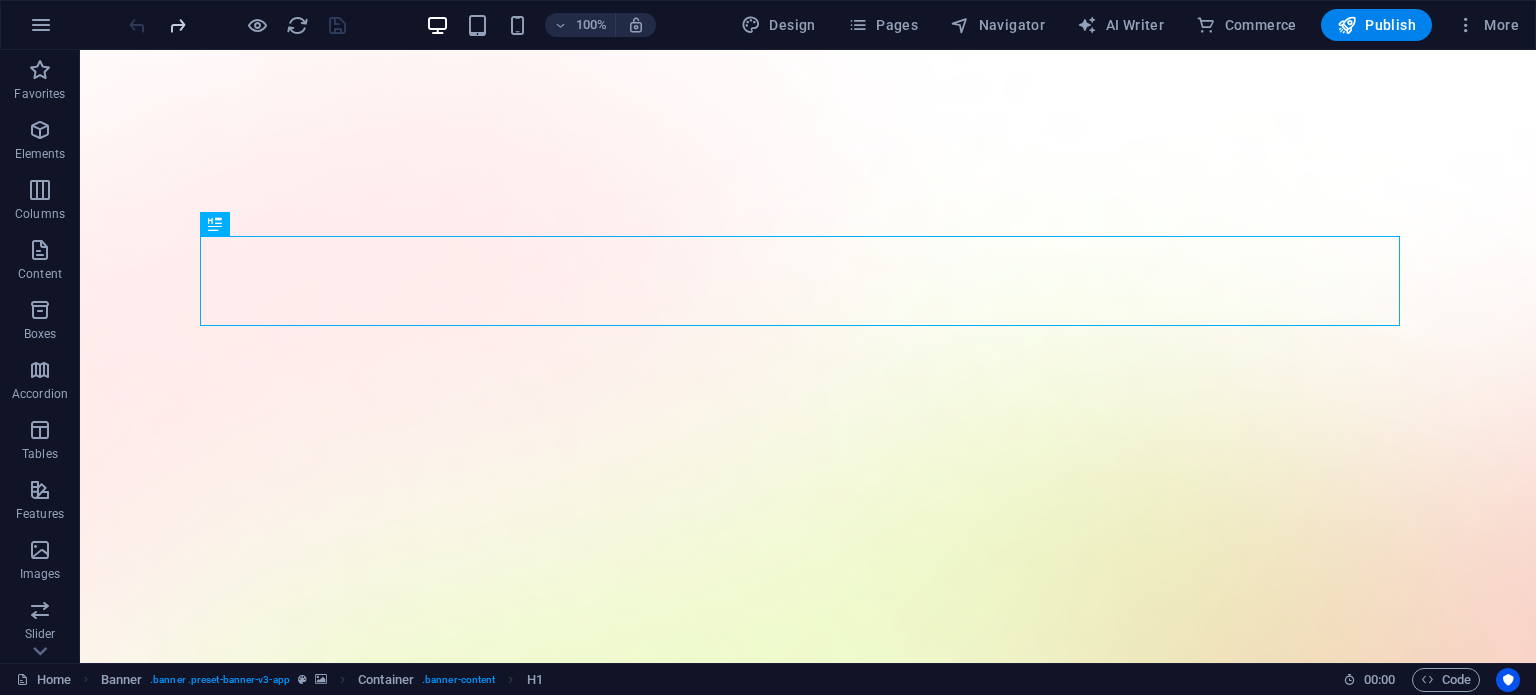 click at bounding box center [177, 25] 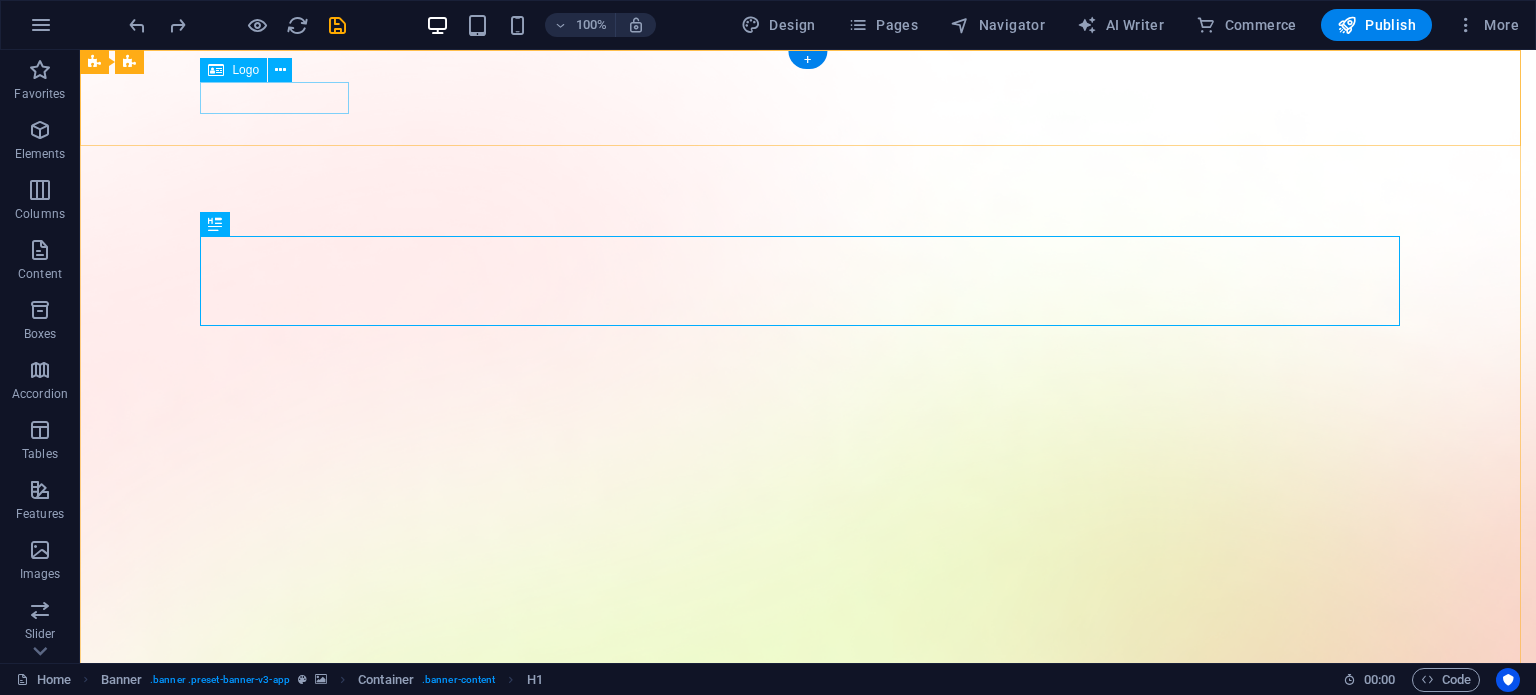 click at bounding box center [808, 1513] 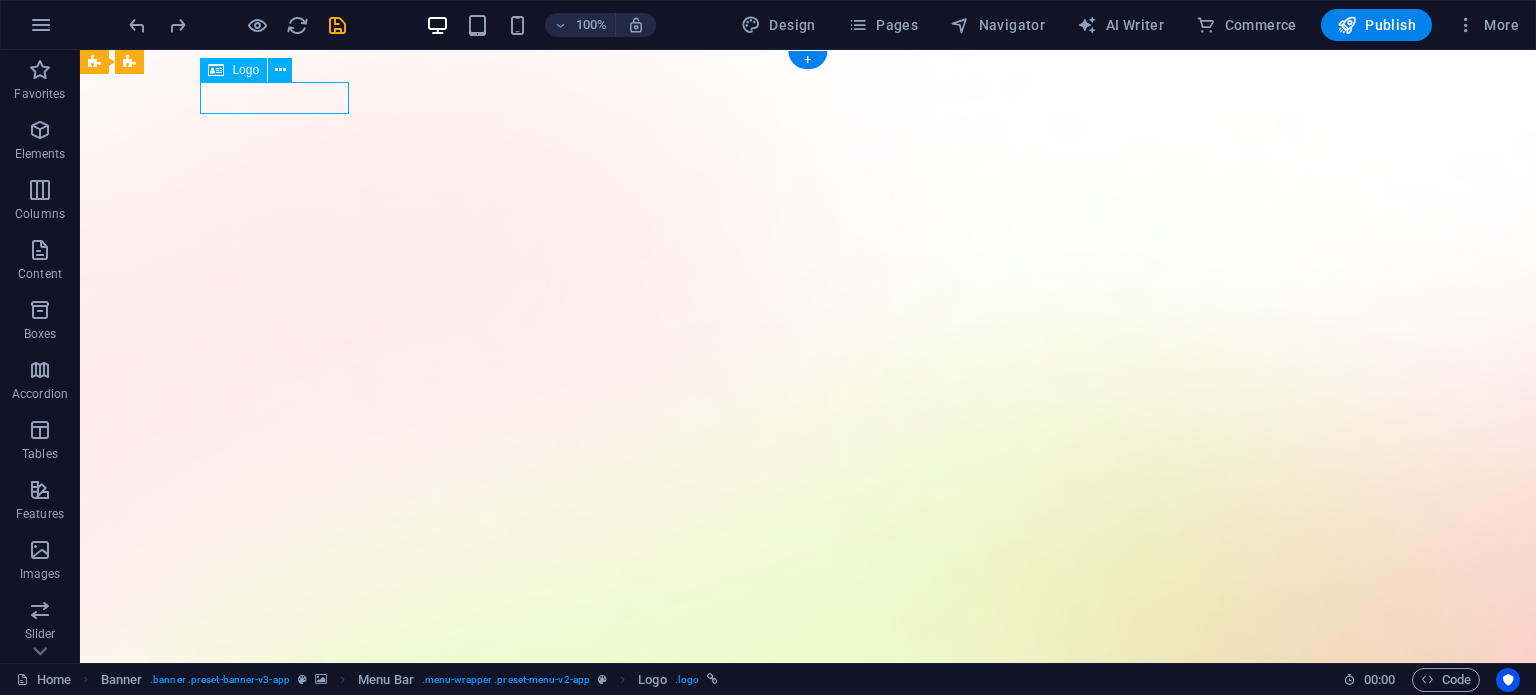 click at bounding box center (808, 1513) 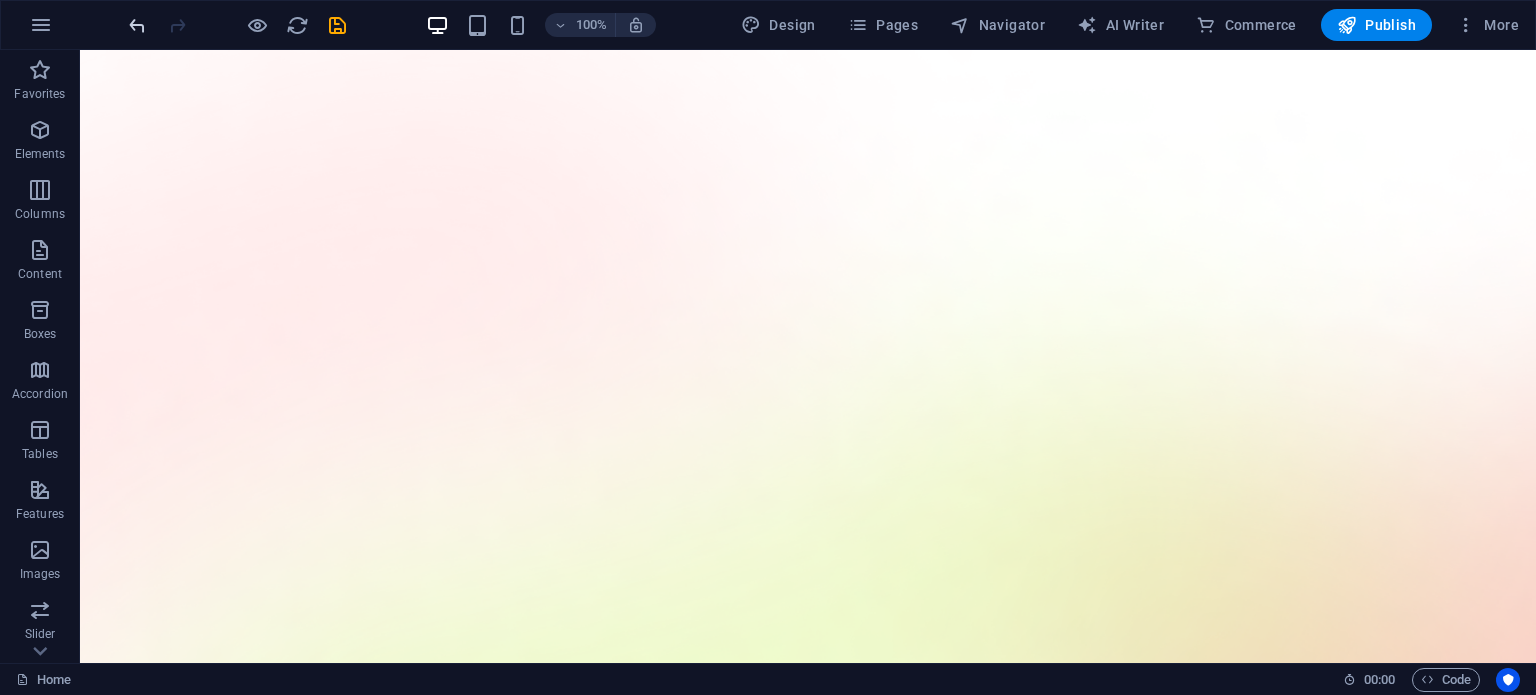 click on "100% Design Pages Navigator AI Writer Commerce Publish More" at bounding box center [768, 25] 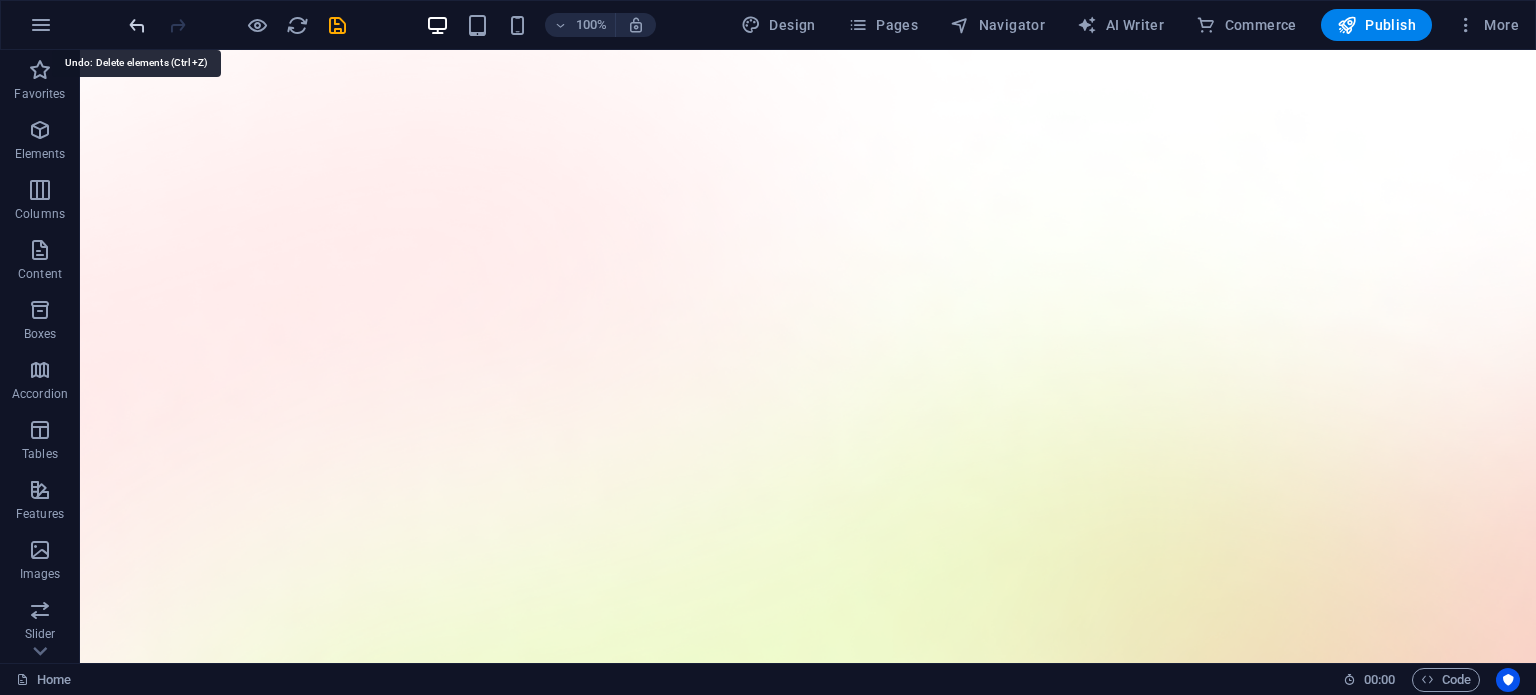 click at bounding box center (137, 25) 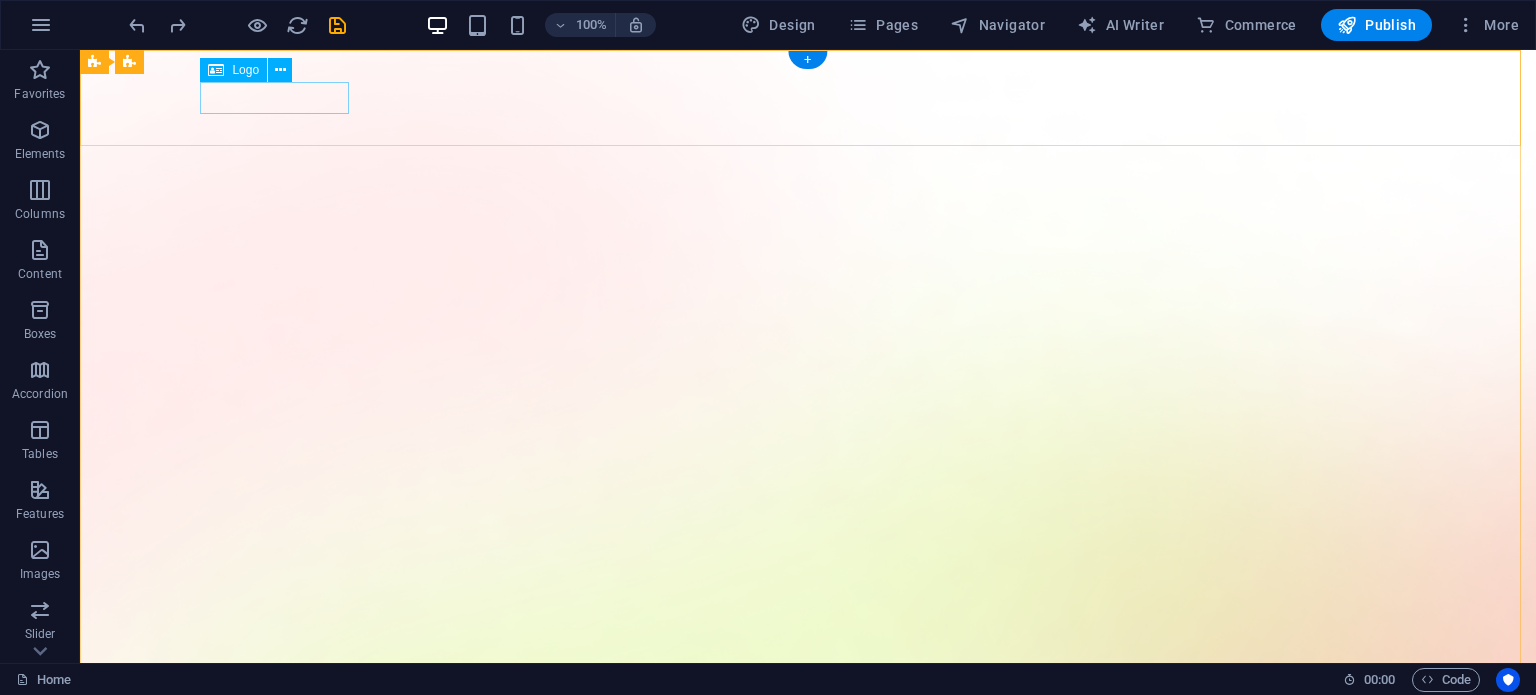 click at bounding box center (808, 1513) 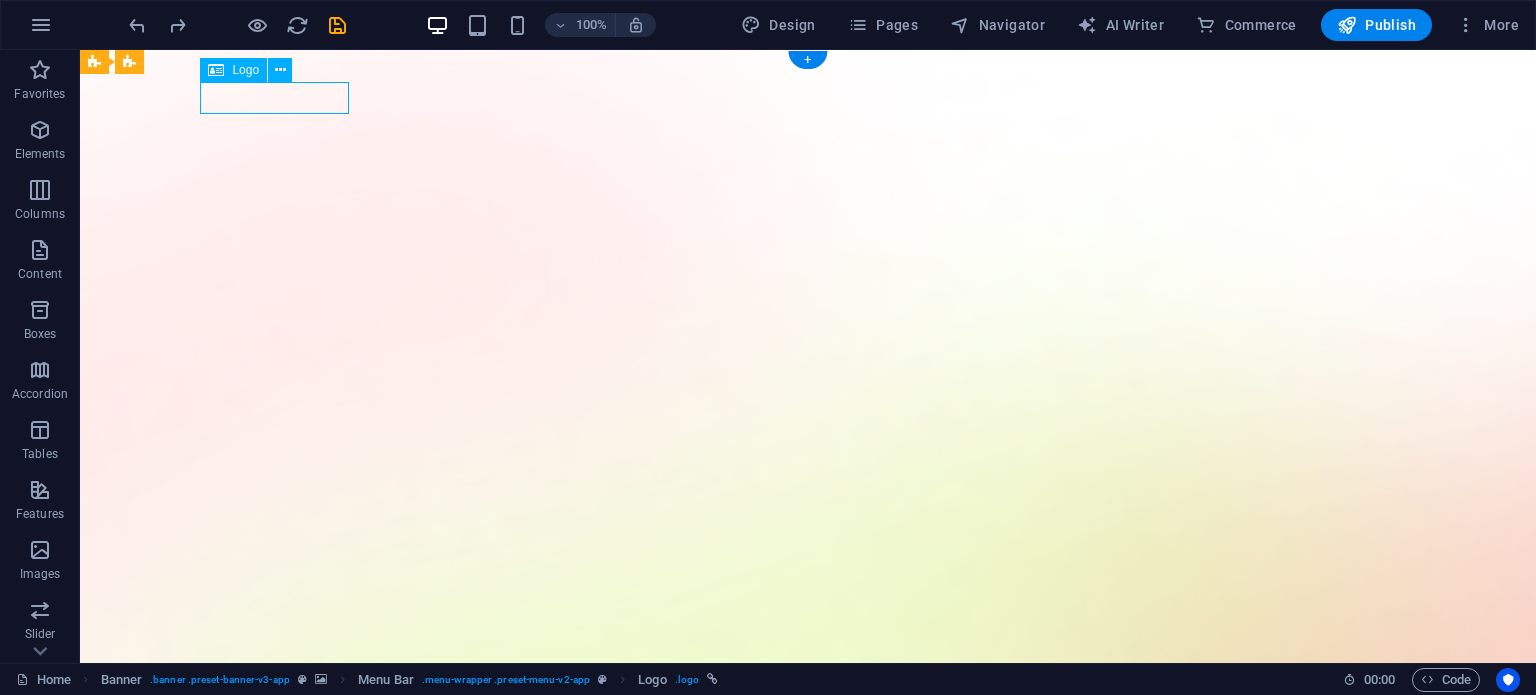 click at bounding box center [808, 1513] 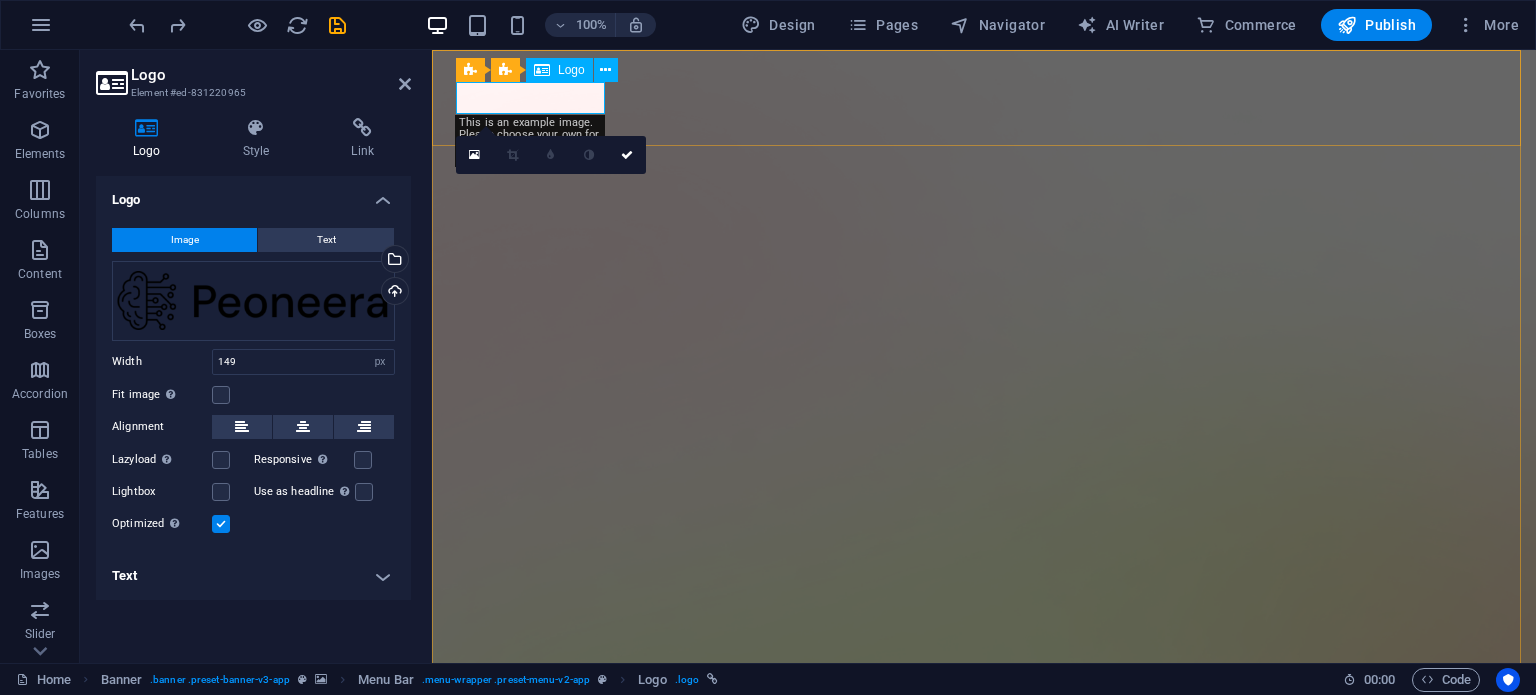 click at bounding box center [984, 1513] 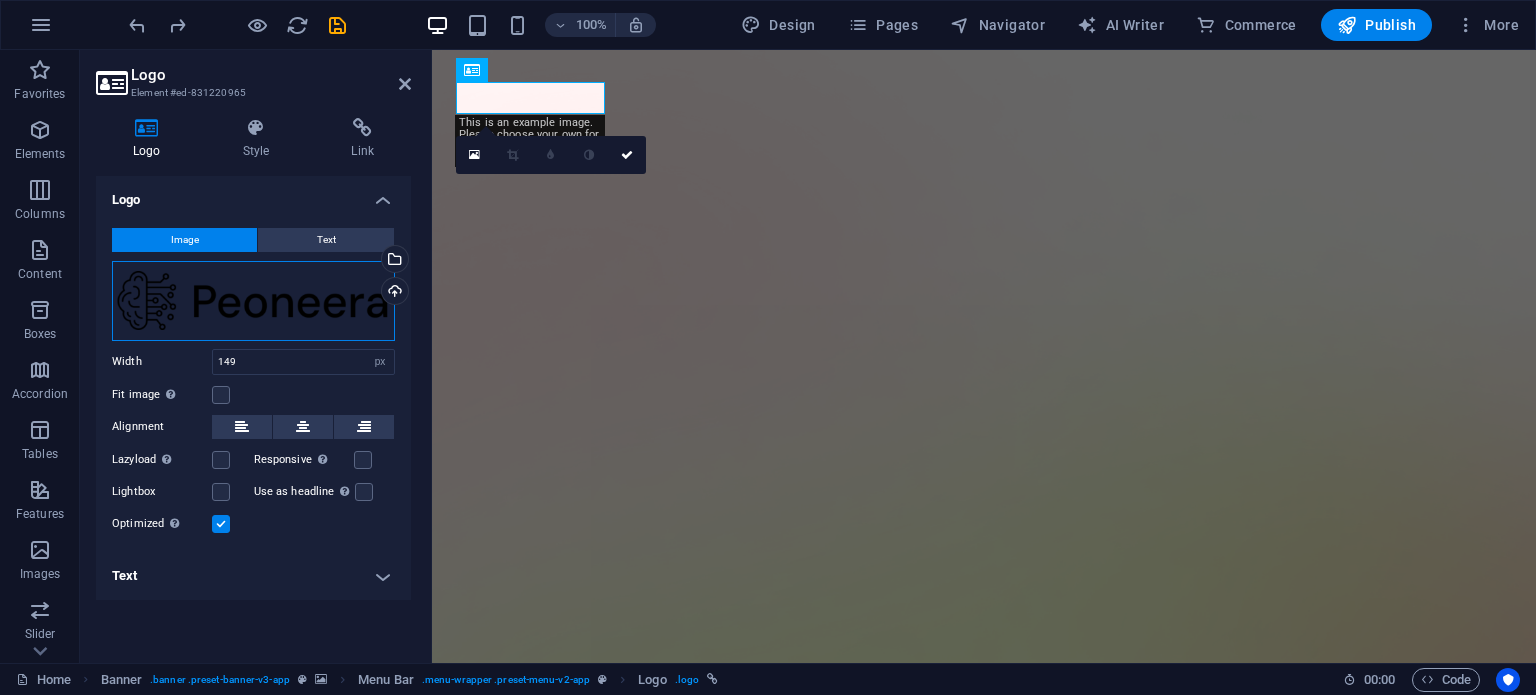 click on "Drag files here, click to choose files or select files from Files or our free stock photos & videos" at bounding box center [253, 301] 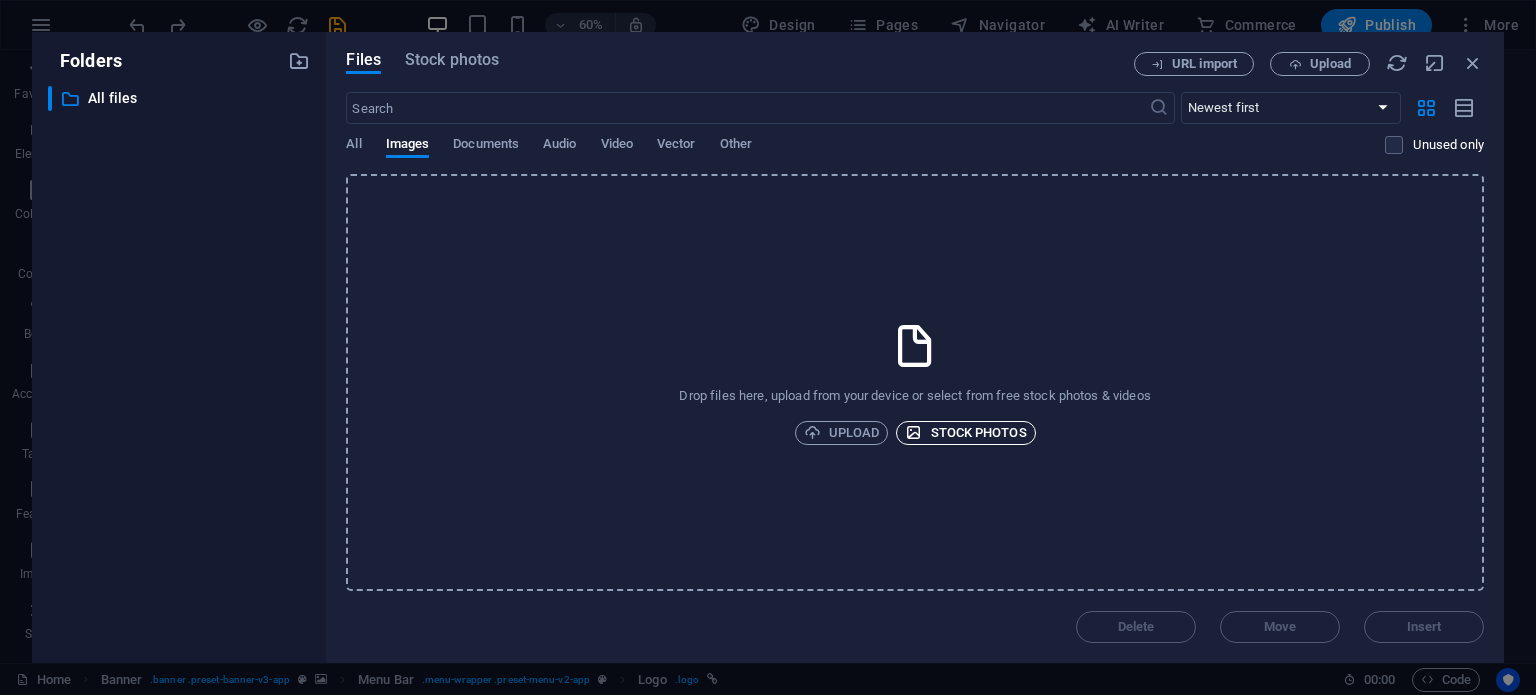 click at bounding box center [913, 432] 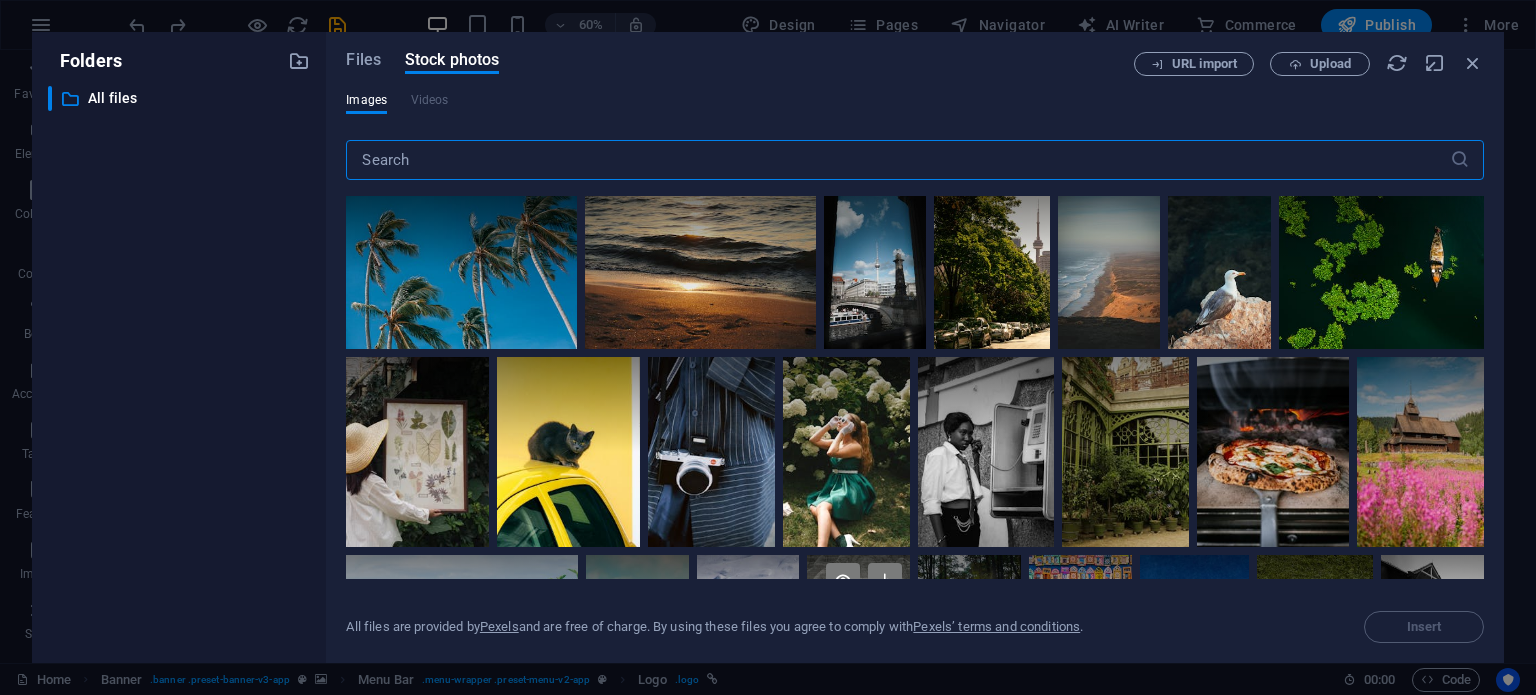 scroll, scrollTop: 0, scrollLeft: 0, axis: both 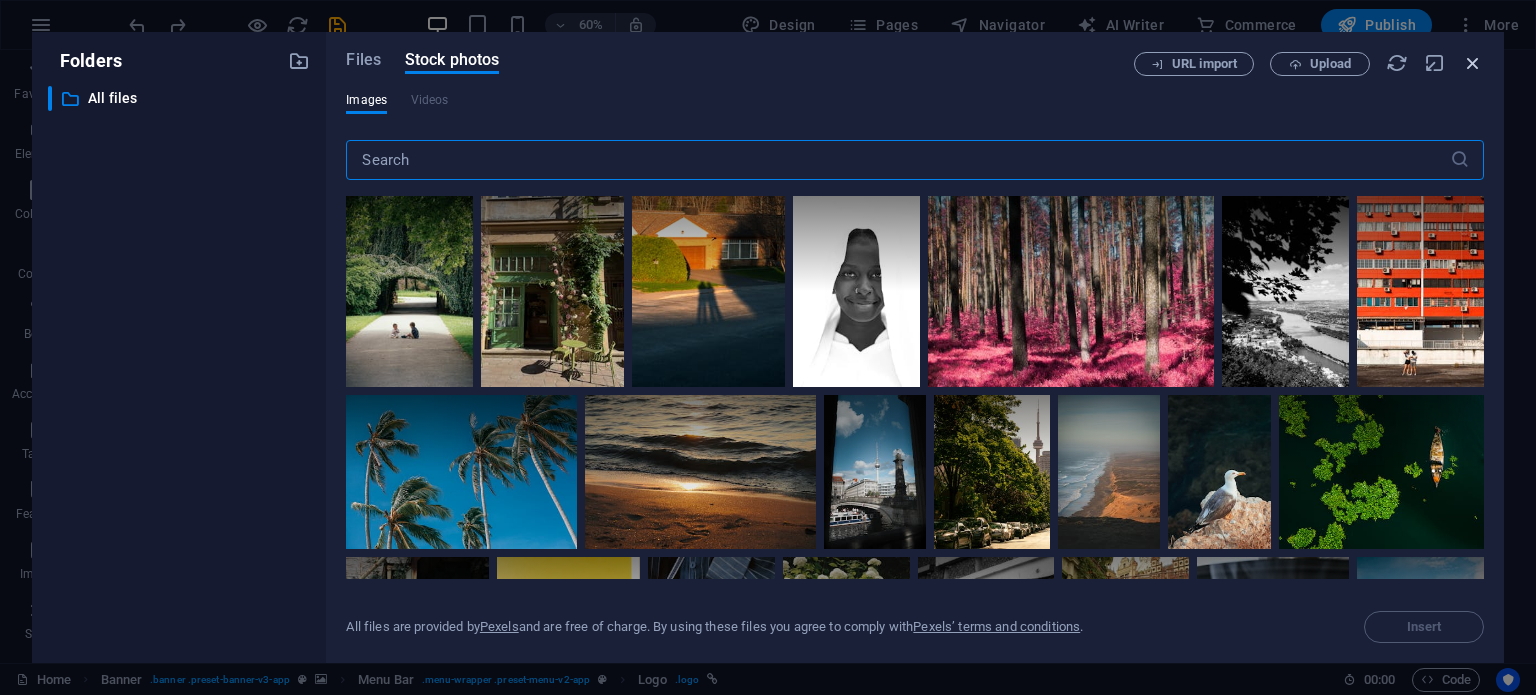 click at bounding box center (1473, 63) 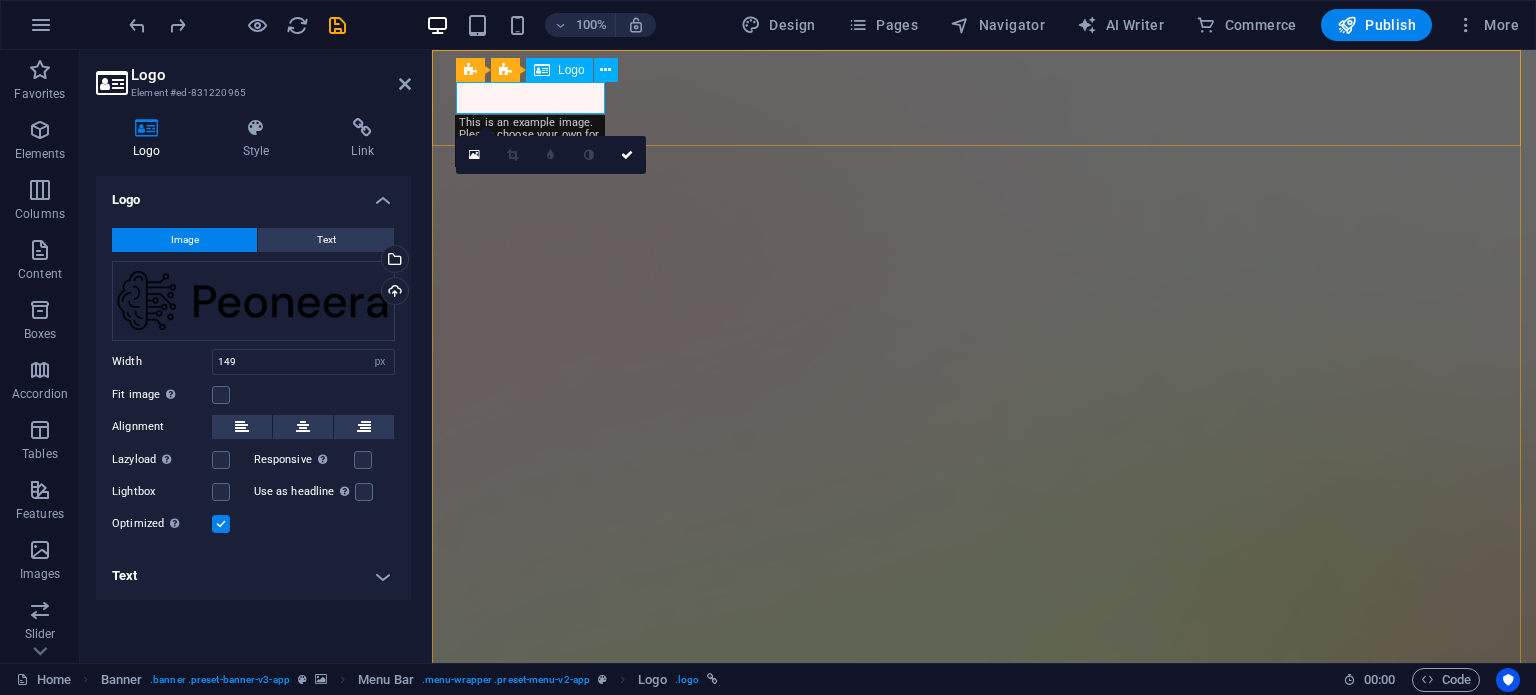 click at bounding box center [984, 1513] 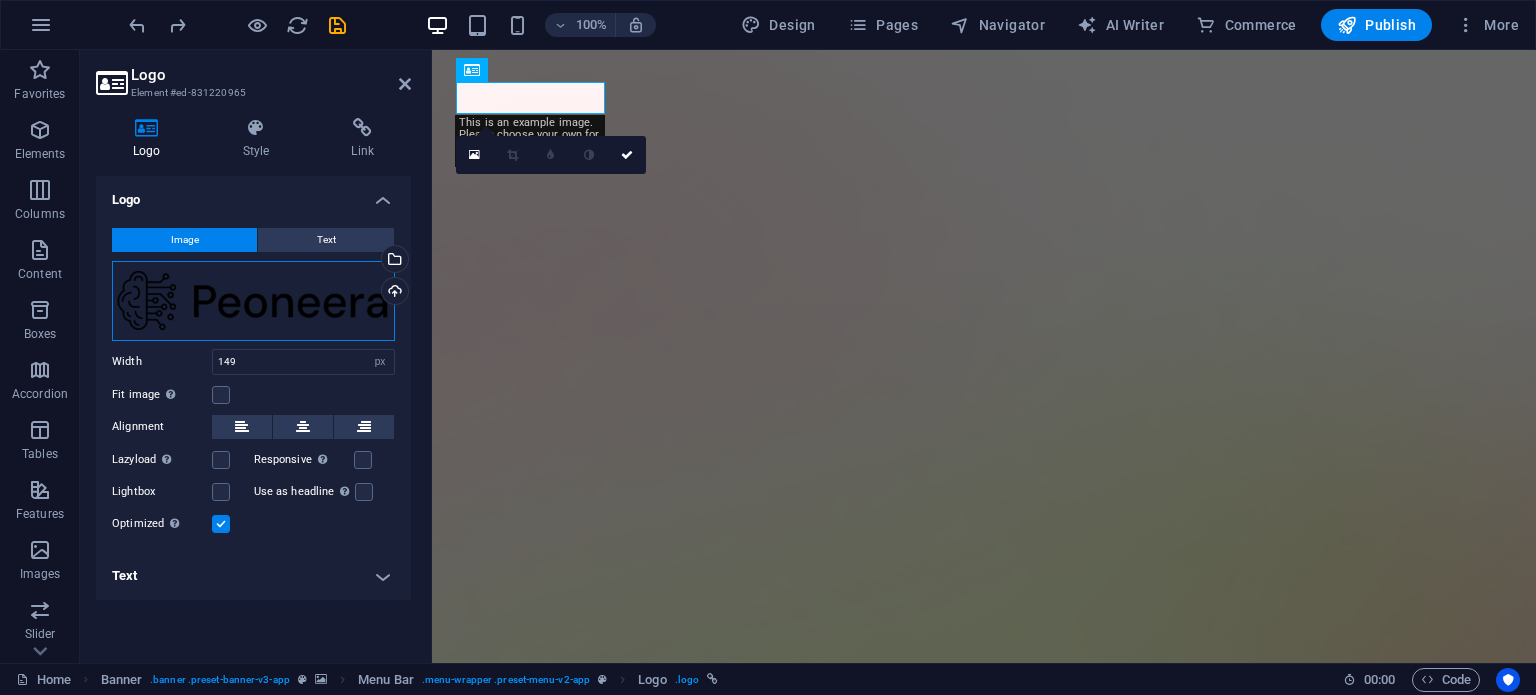 click on "Drag files here, click to choose files or select files from Files or our free stock photos & videos" at bounding box center (253, 301) 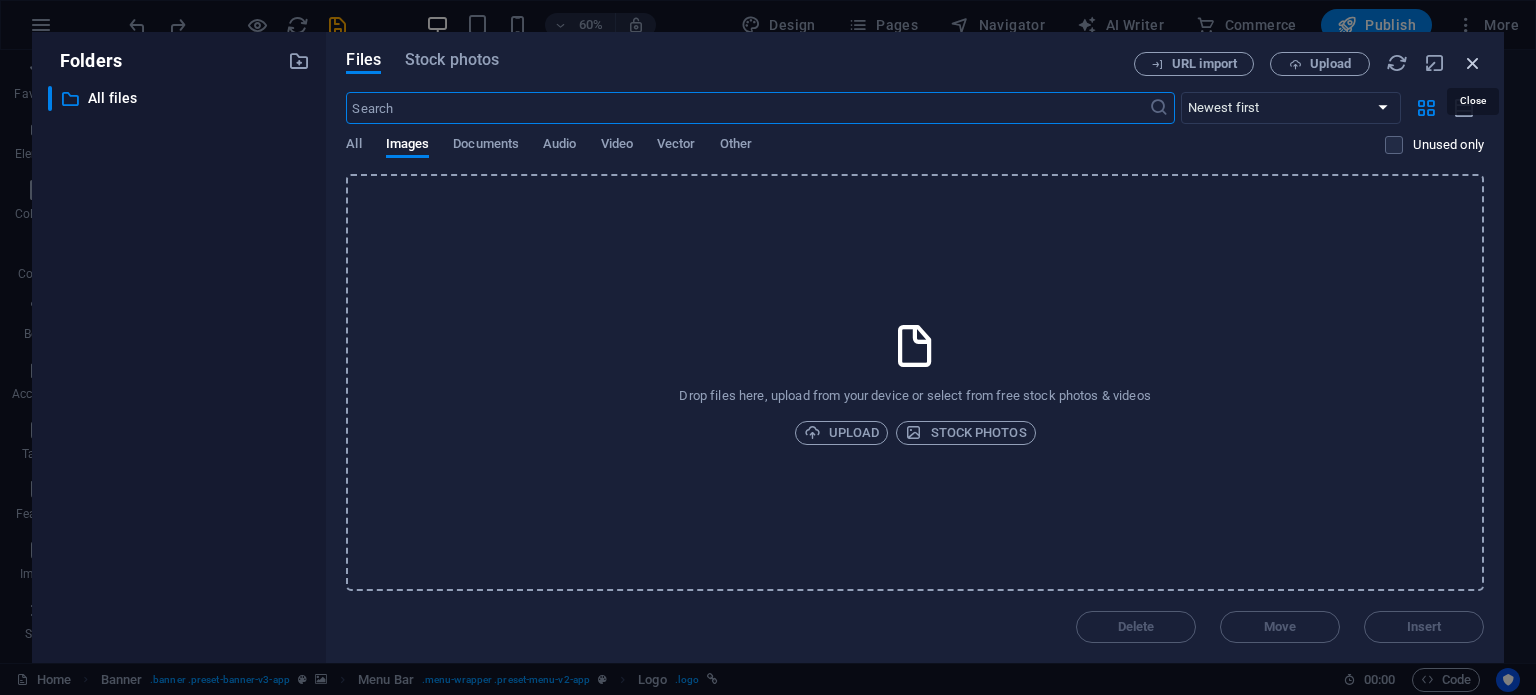 click at bounding box center (1473, 63) 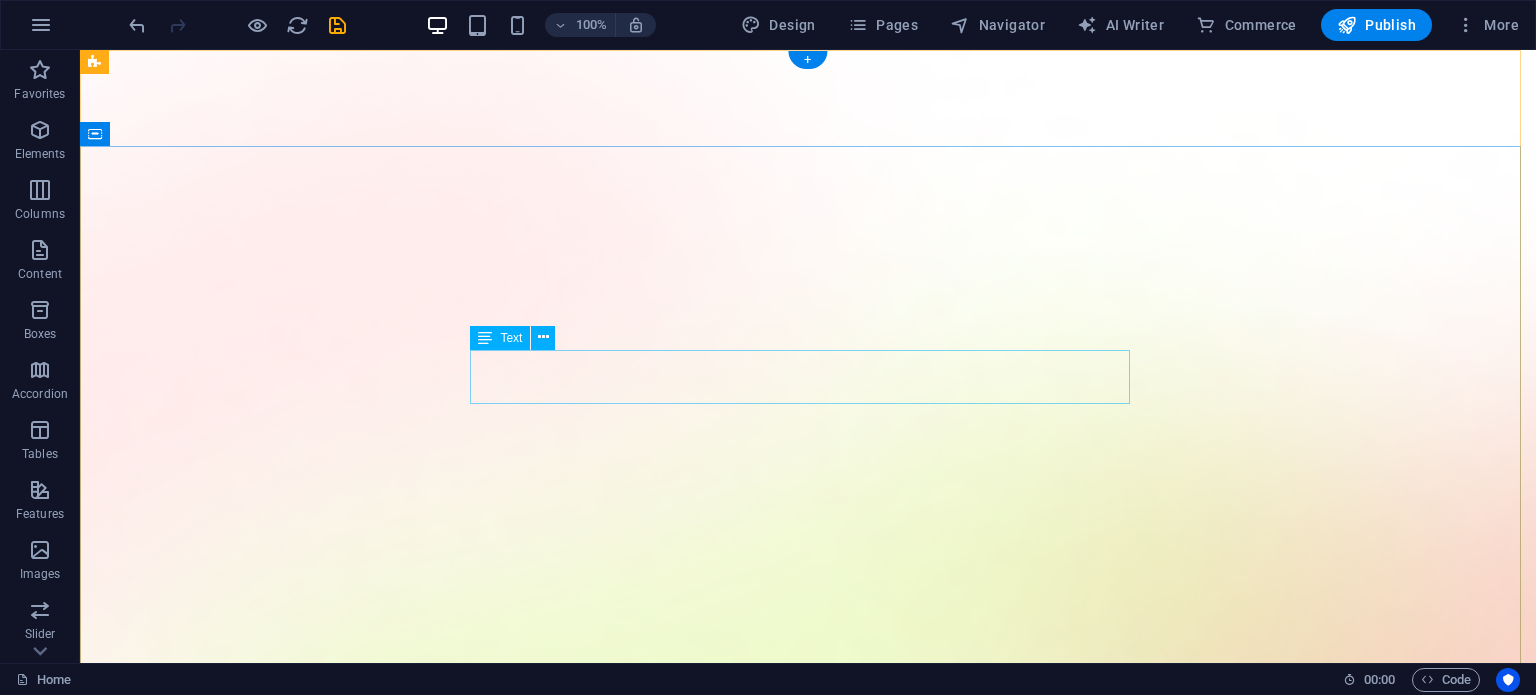 click on "Lorem ipsum dolor sit amet, consectetur adipiscing elit, sed do eiusmod tempor incididunt ut labore et dolore magna aliqua." at bounding box center [808, 1830] 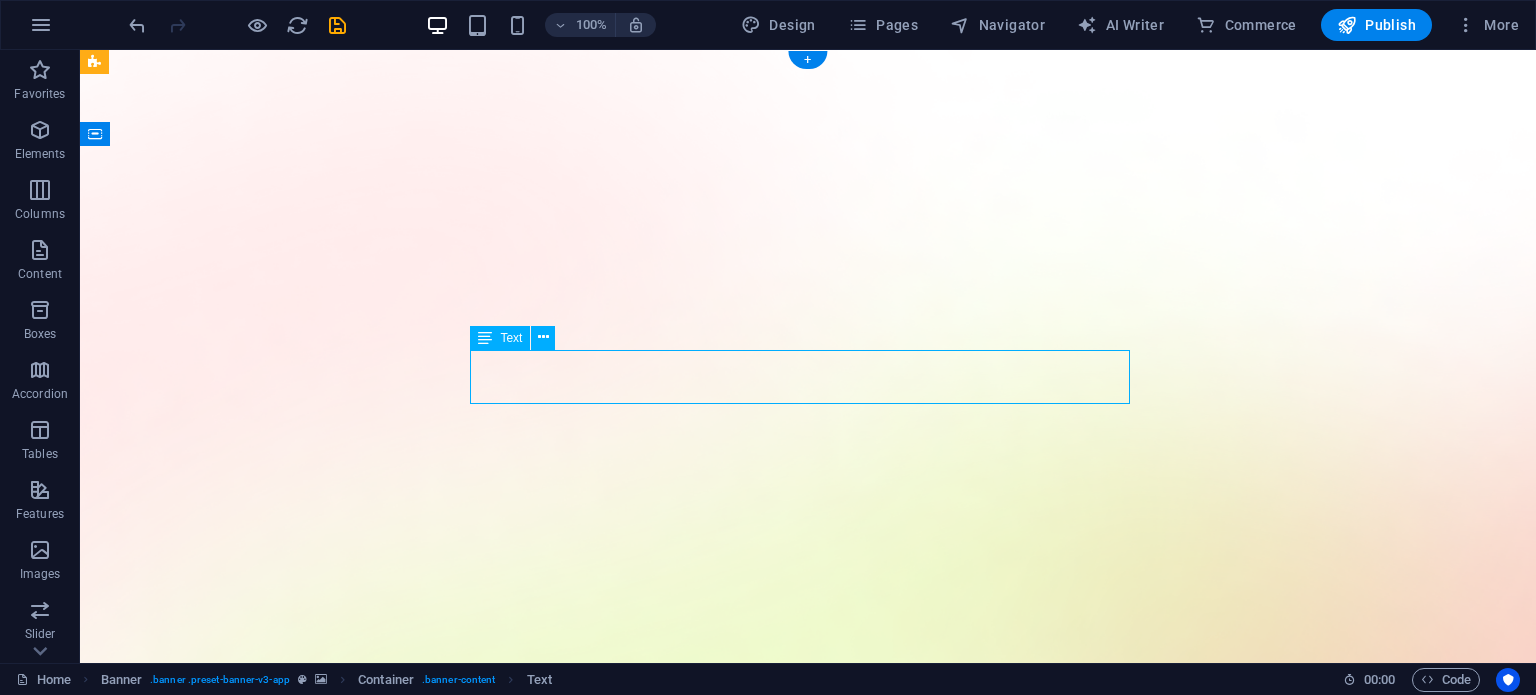 click on "Lorem ipsum dolor sit amet, consectetur adipiscing elit, sed do eiusmod tempor incididunt ut labore et dolore magna aliqua." at bounding box center (808, 1830) 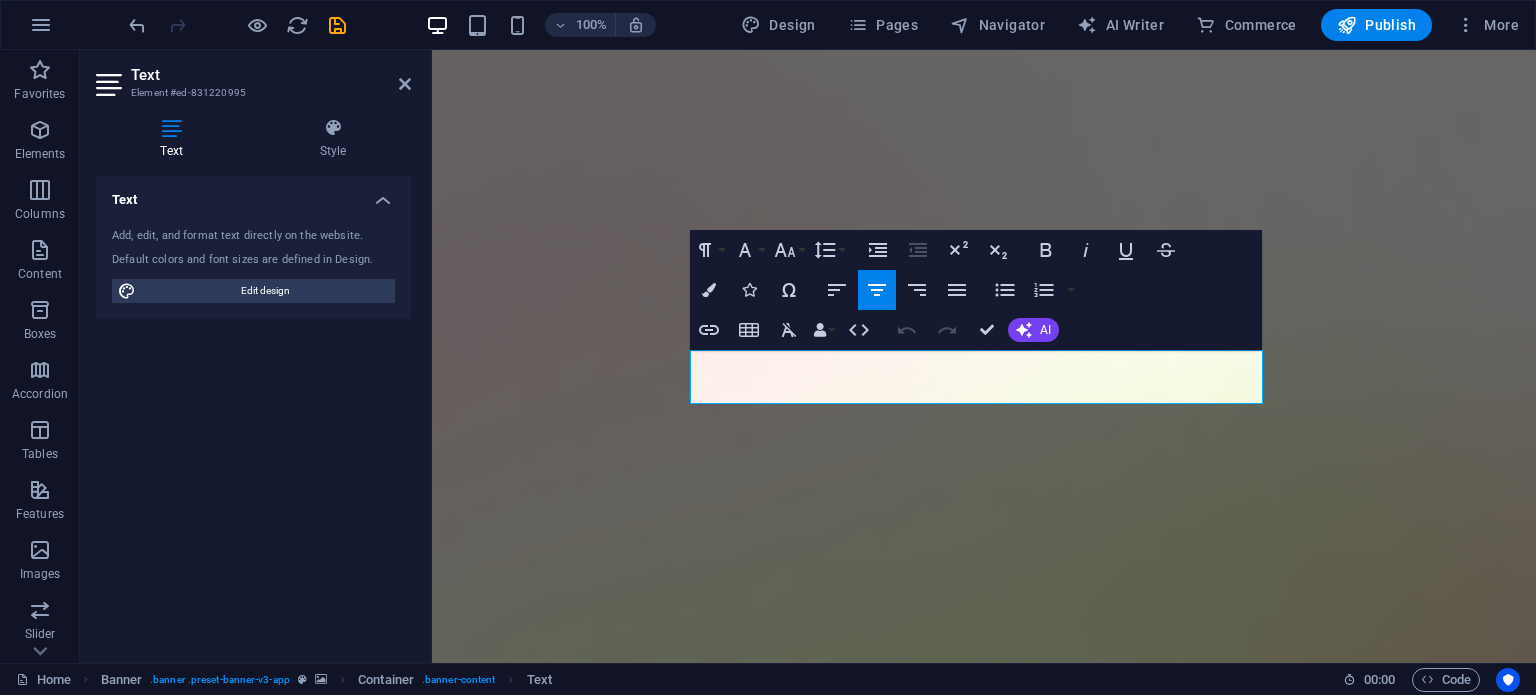 click on "Add, edit, and format text directly on the website. Default colors and font sizes are defined in Design. Edit design" at bounding box center (253, 265) 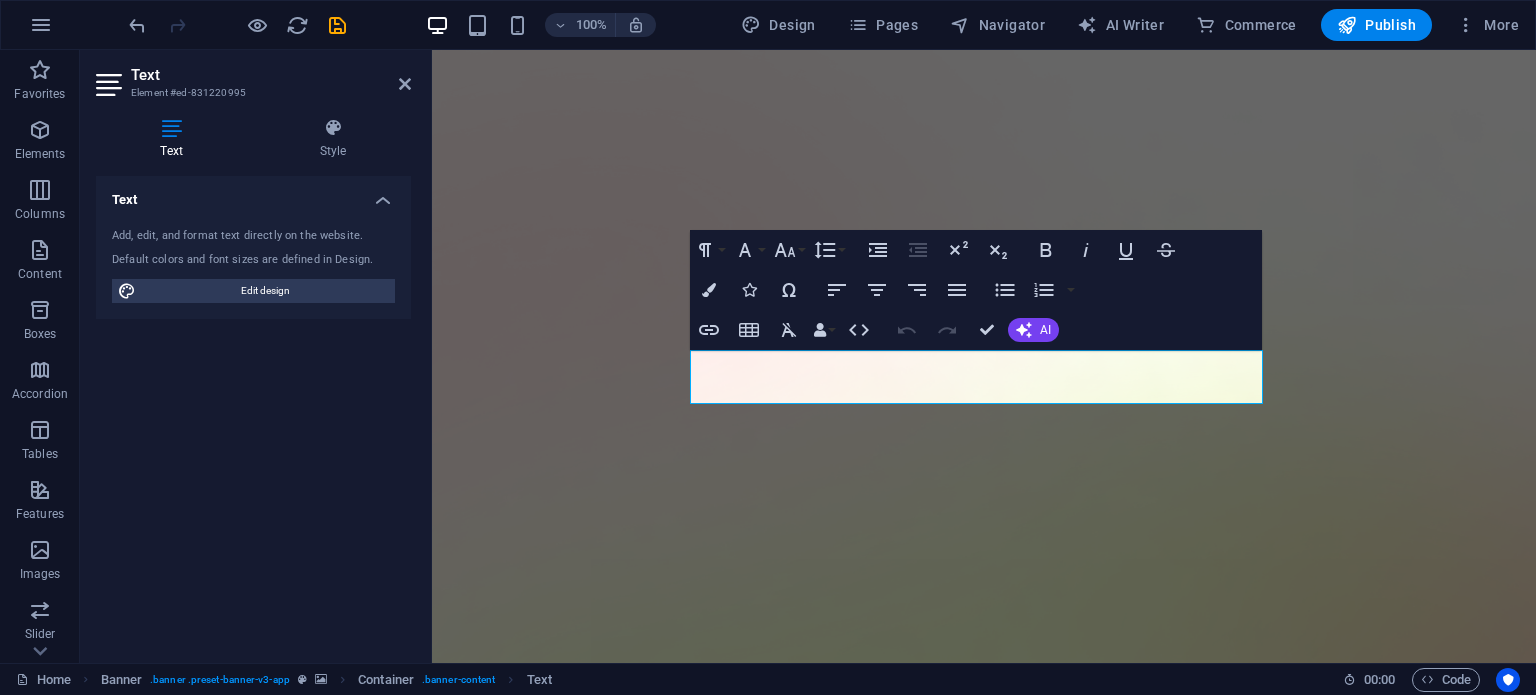 click on "Default colors and font sizes are defined in Design." at bounding box center [253, 260] 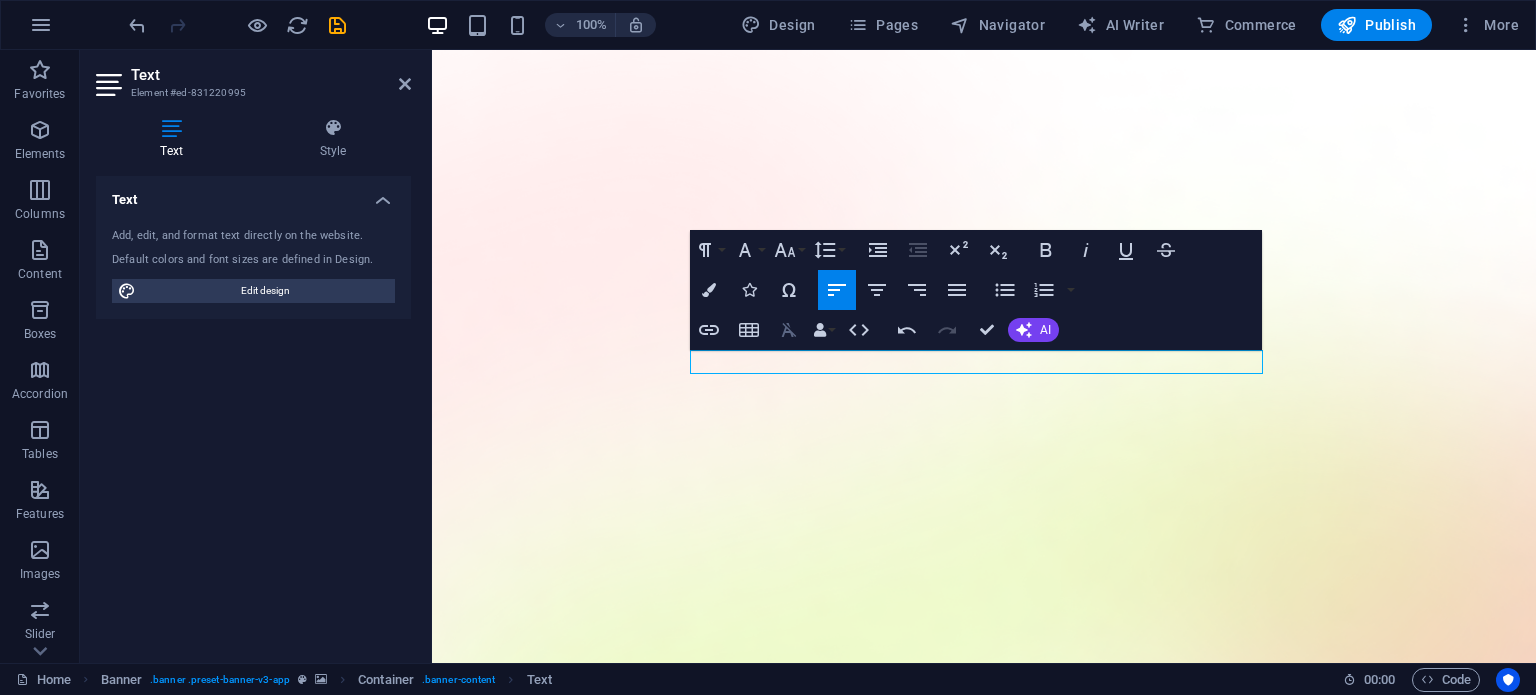 type 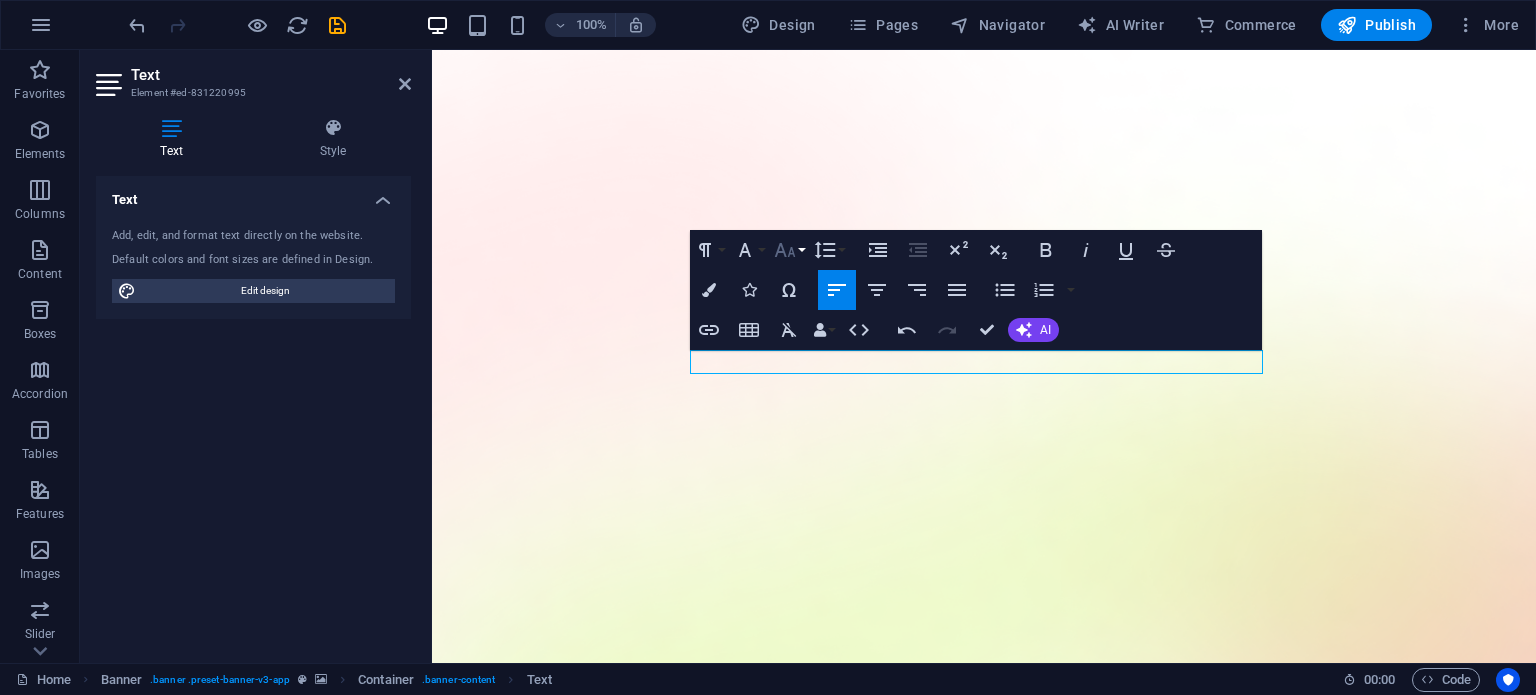 click 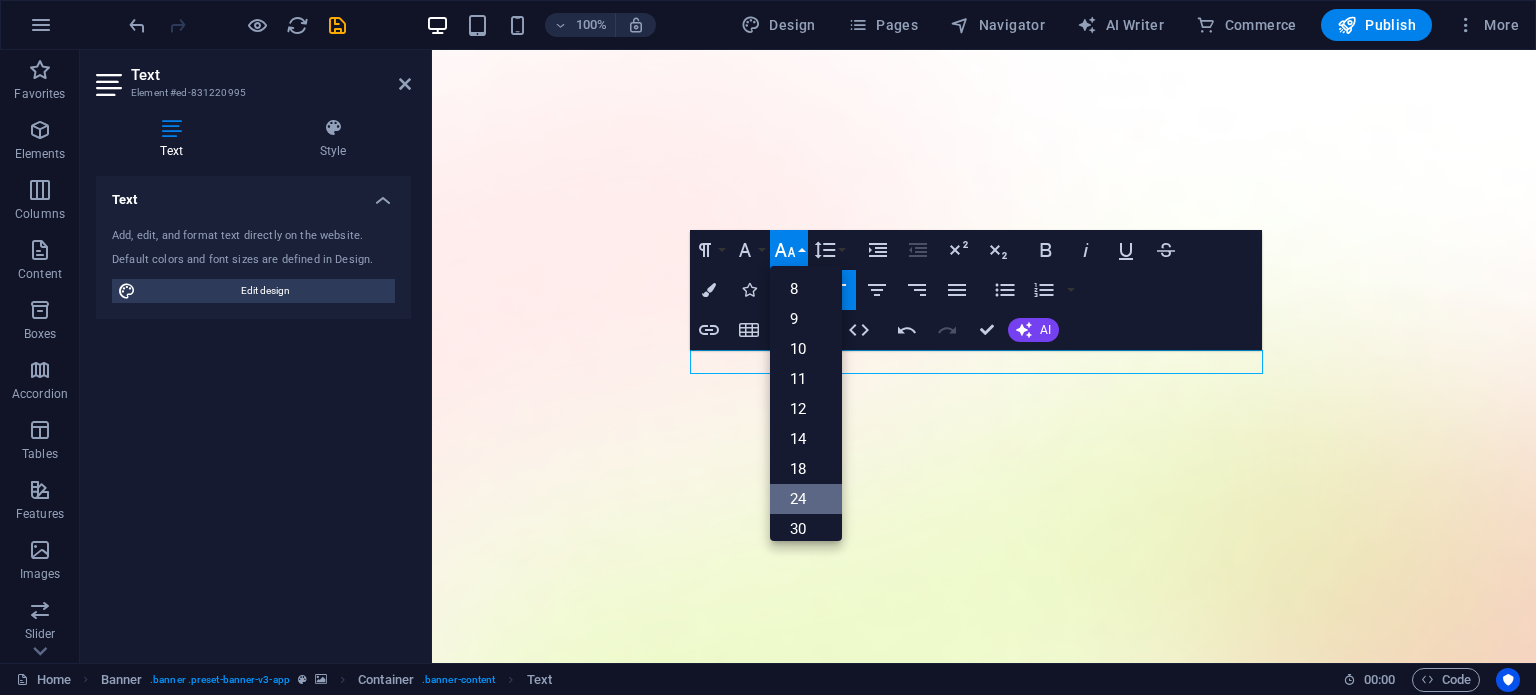 scroll, scrollTop: 160, scrollLeft: 0, axis: vertical 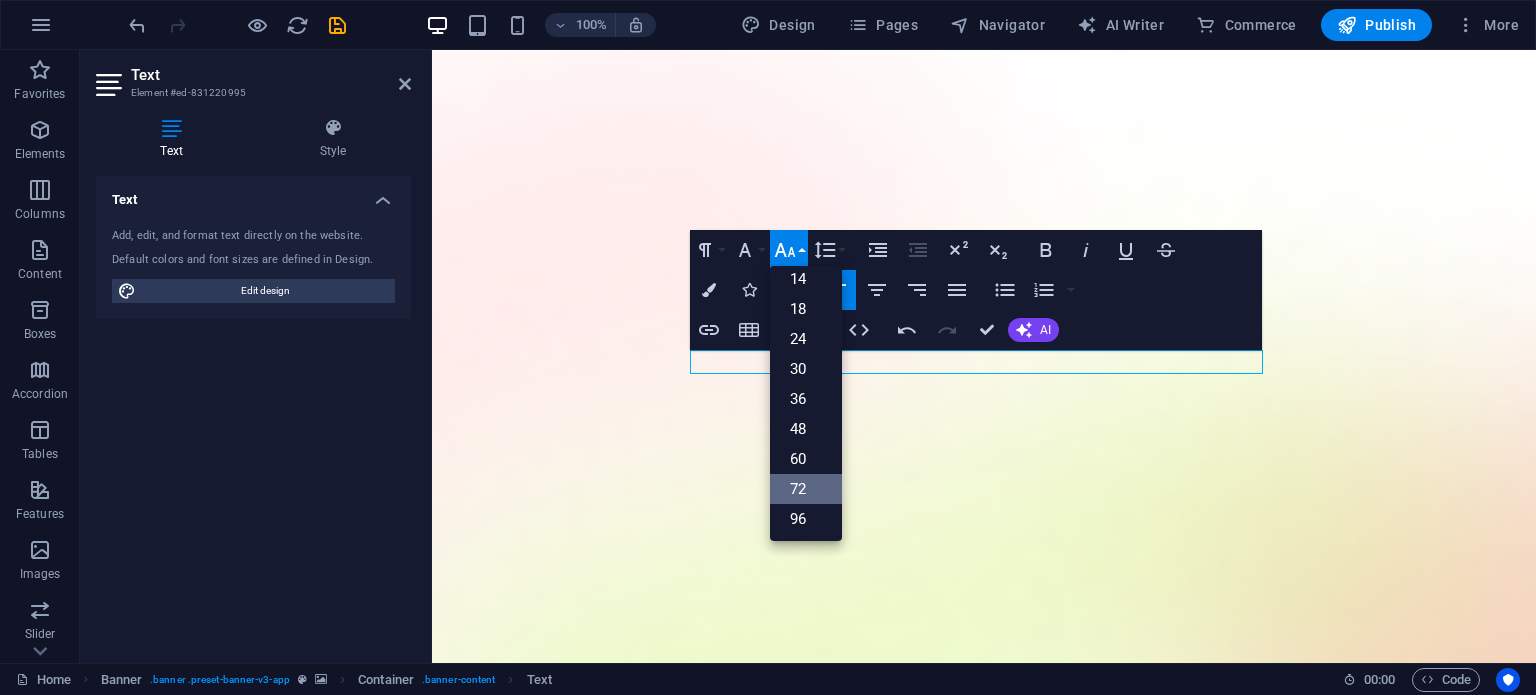 click on "72" at bounding box center (806, 489) 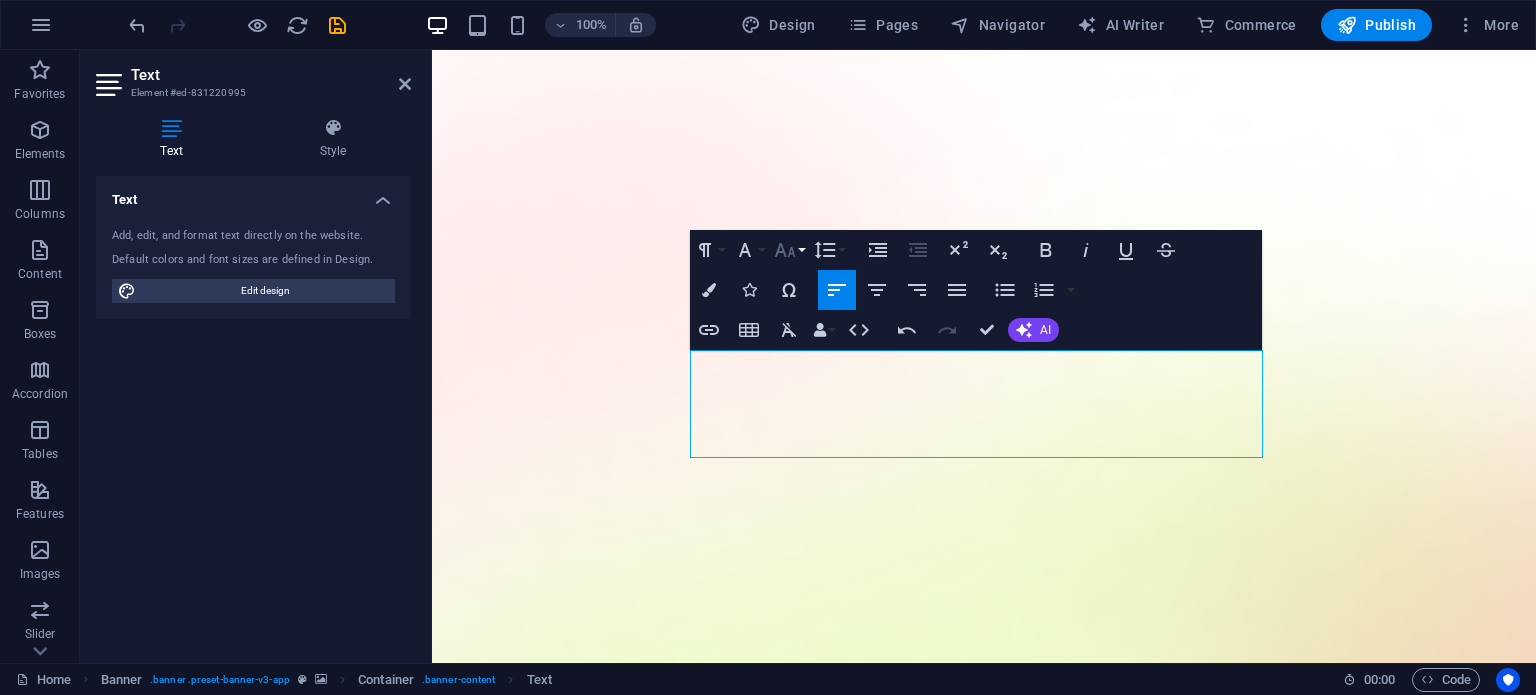 click 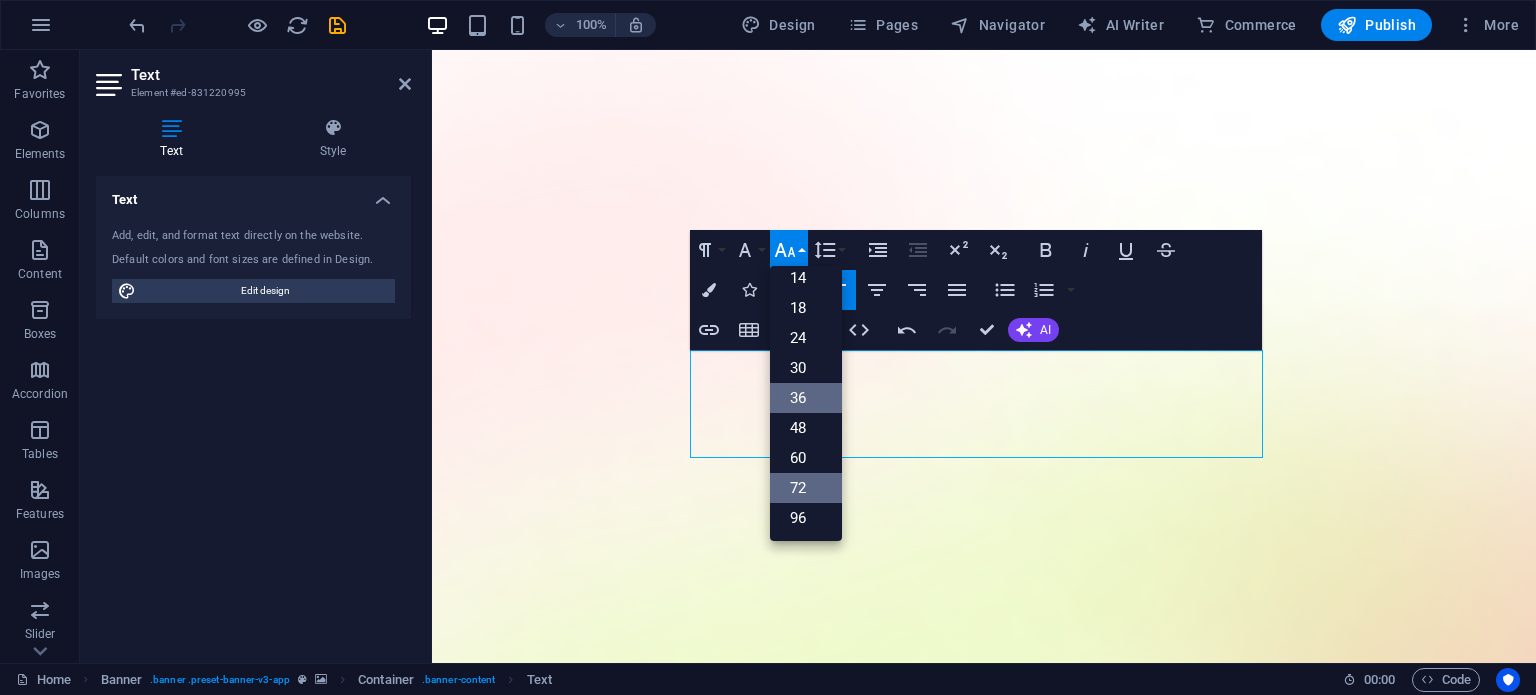 scroll, scrollTop: 160, scrollLeft: 0, axis: vertical 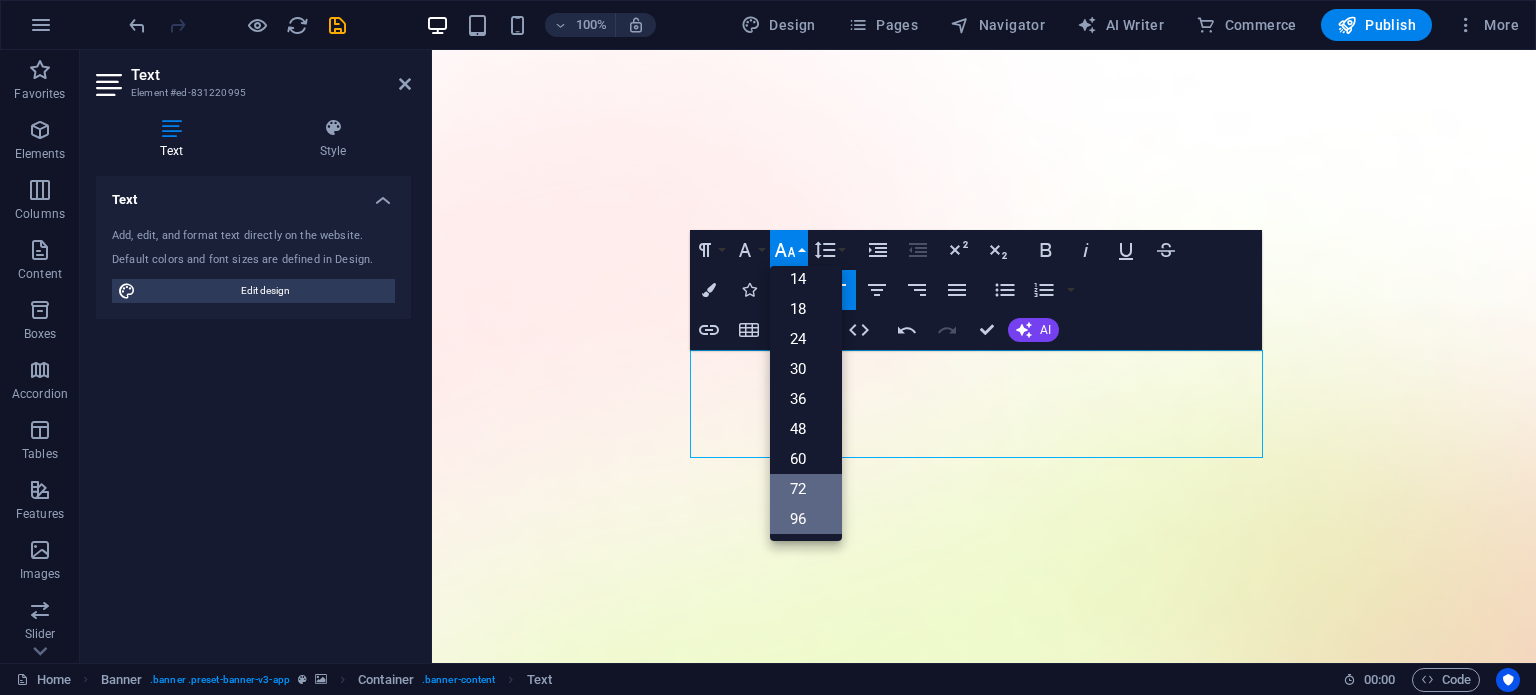 click on "96" at bounding box center [806, 519] 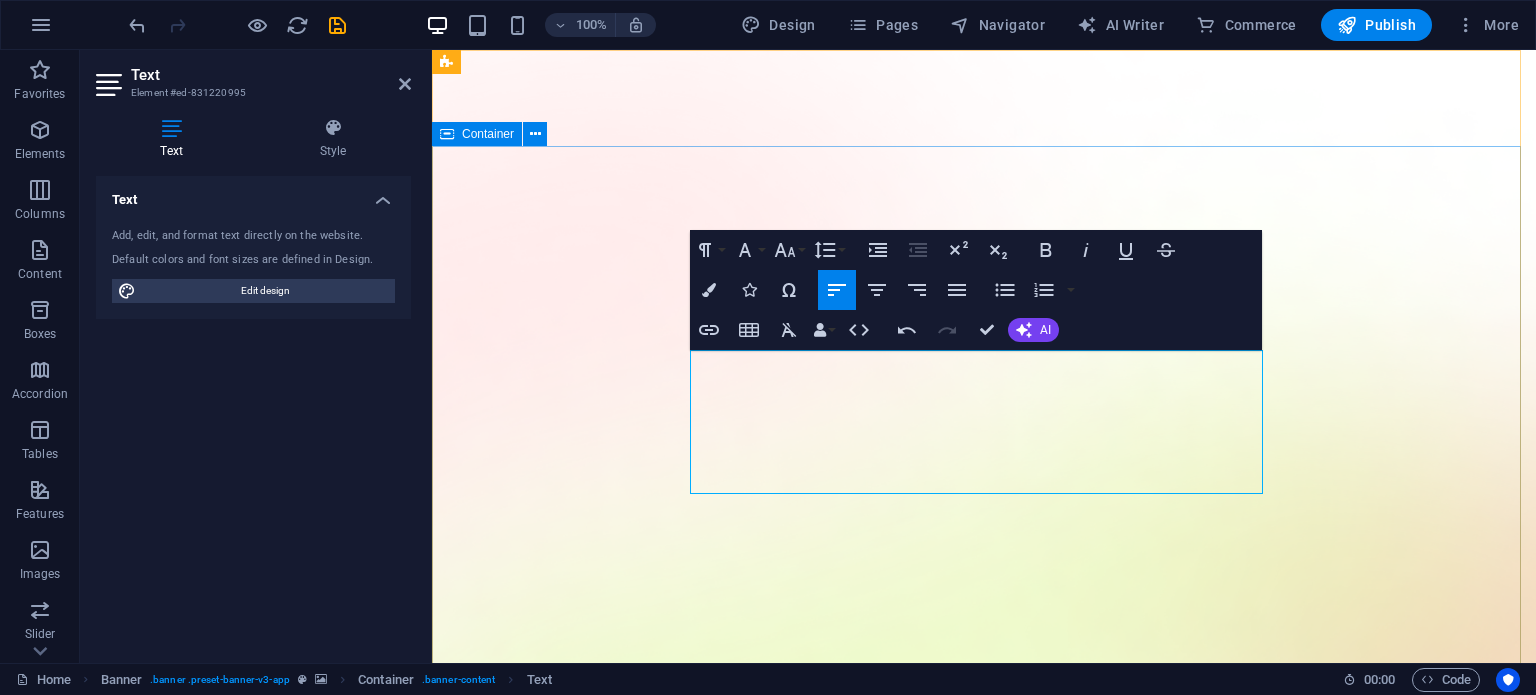 drag, startPoint x: 776, startPoint y: 439, endPoint x: 687, endPoint y: 440, distance: 89.005615 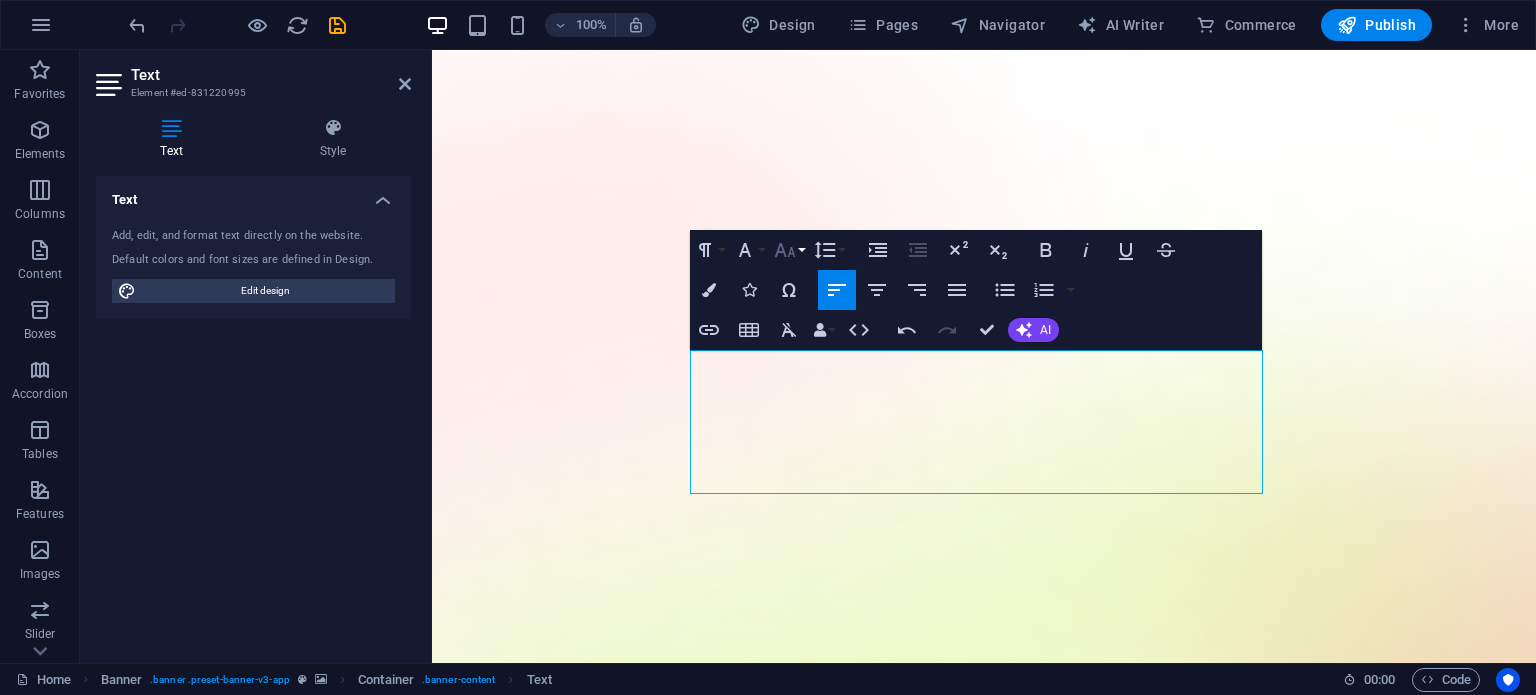 click 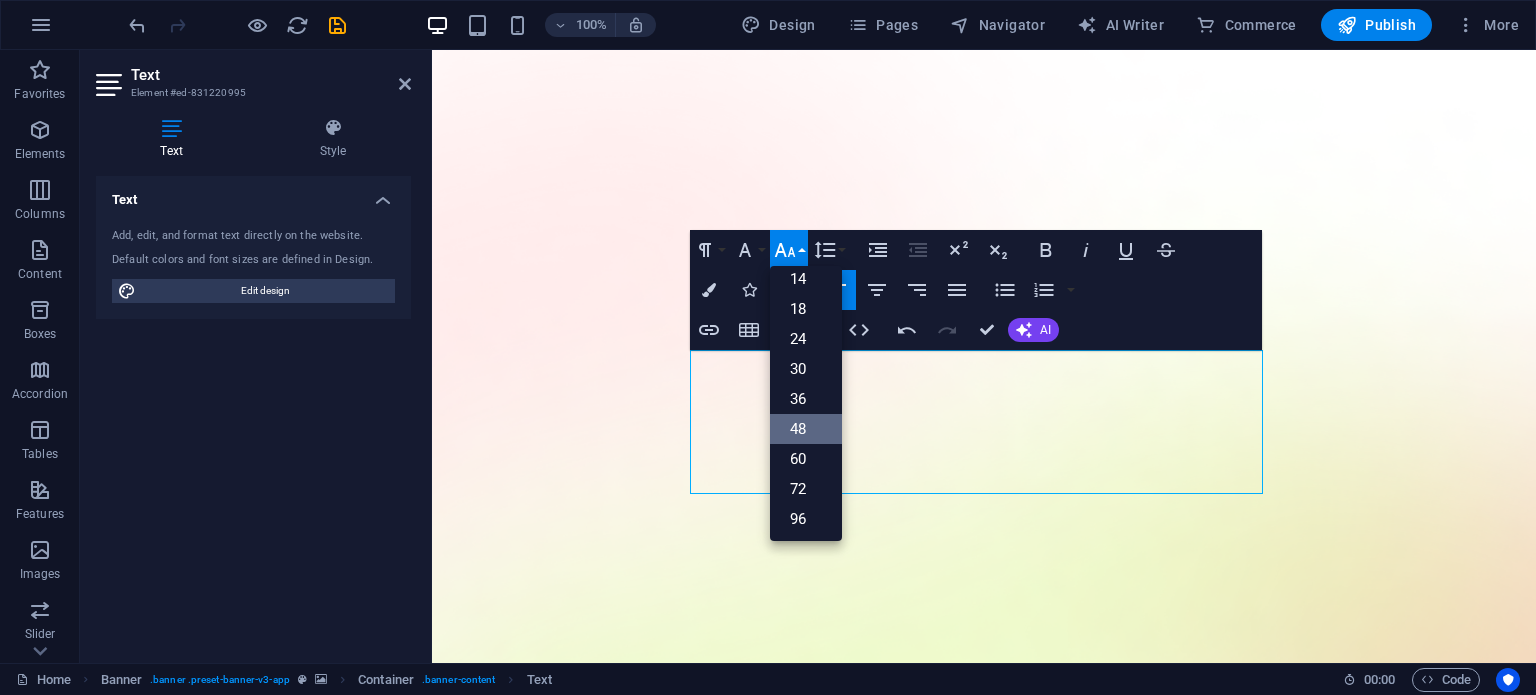 click on "48" at bounding box center (806, 429) 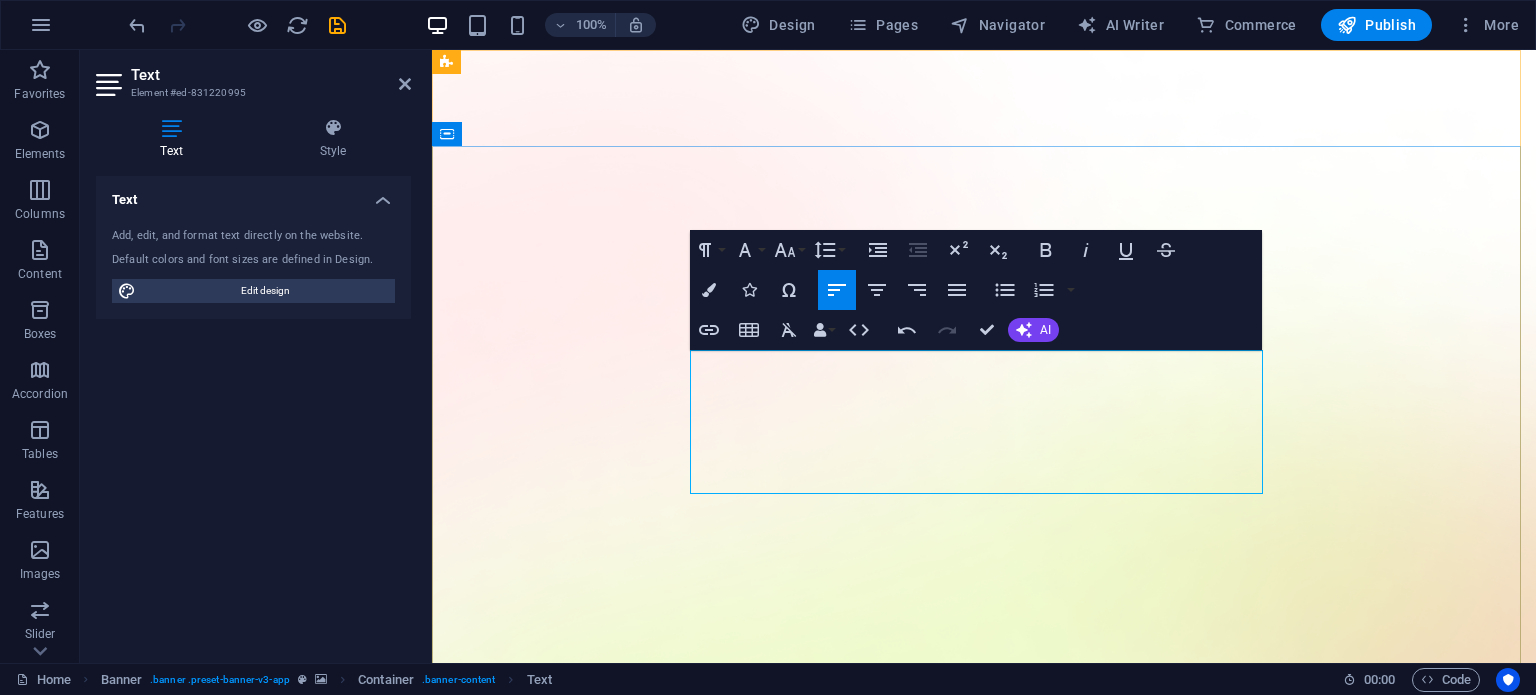 click on "Sauda Katary ​" at bounding box center (984, 1866) 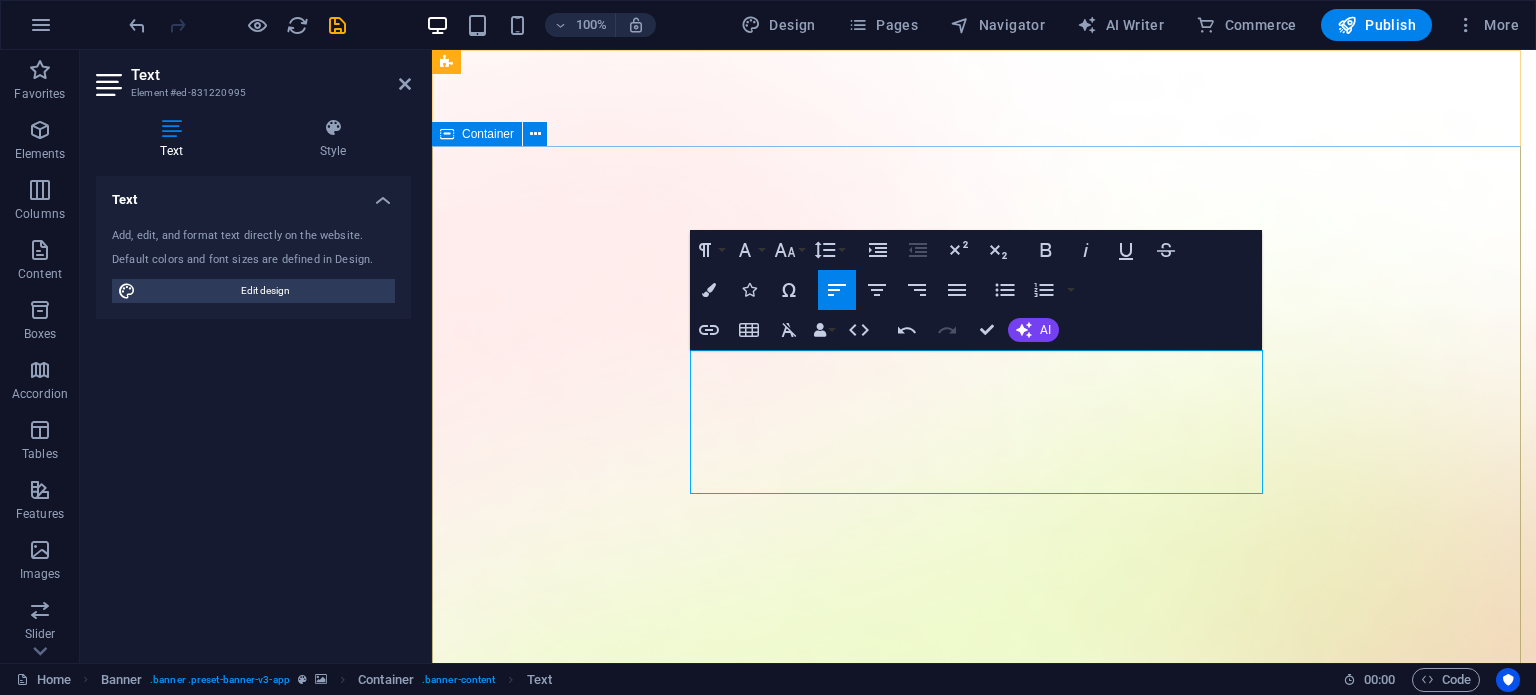 click on "Version 2.0 is here ASAN-USEN.KZ Sauda Katary ​ Download App" at bounding box center [984, 2247] 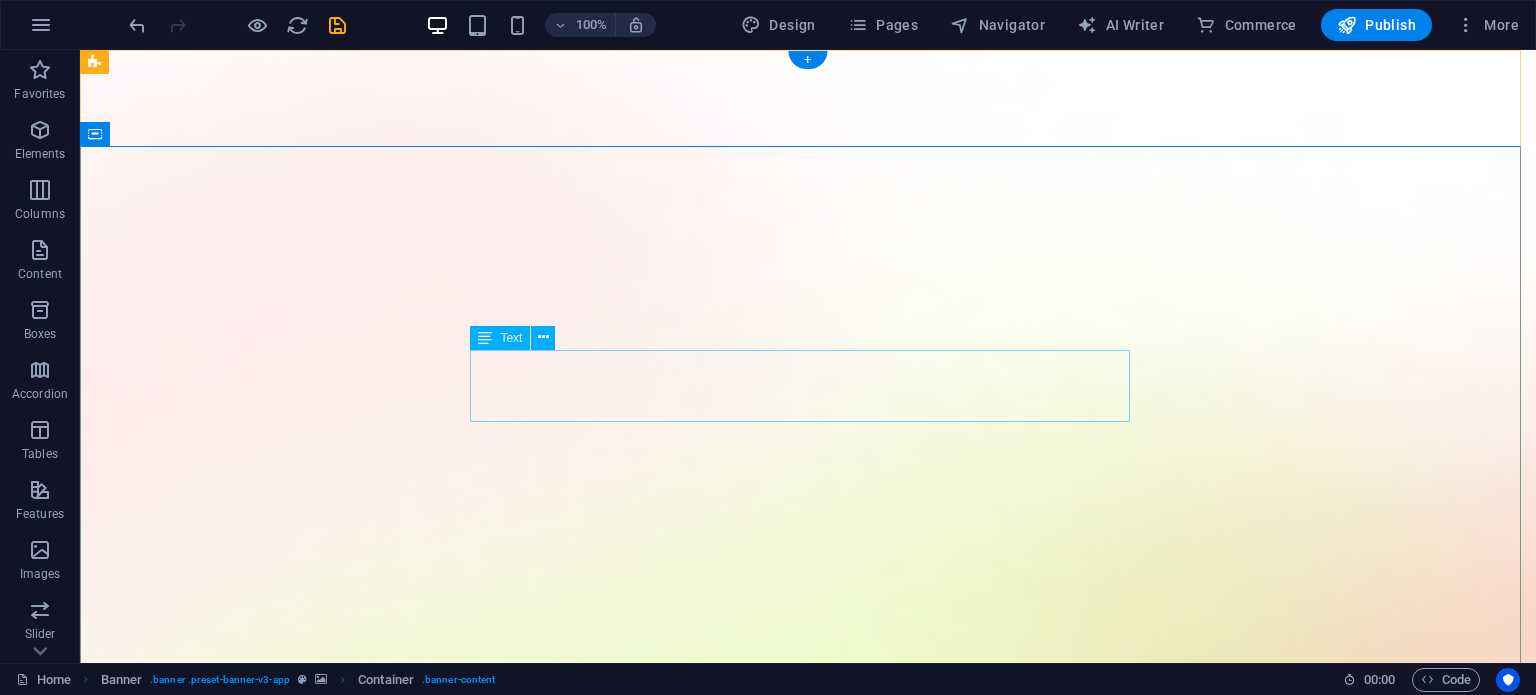 click on "Sauda Katary" at bounding box center [808, 1943] 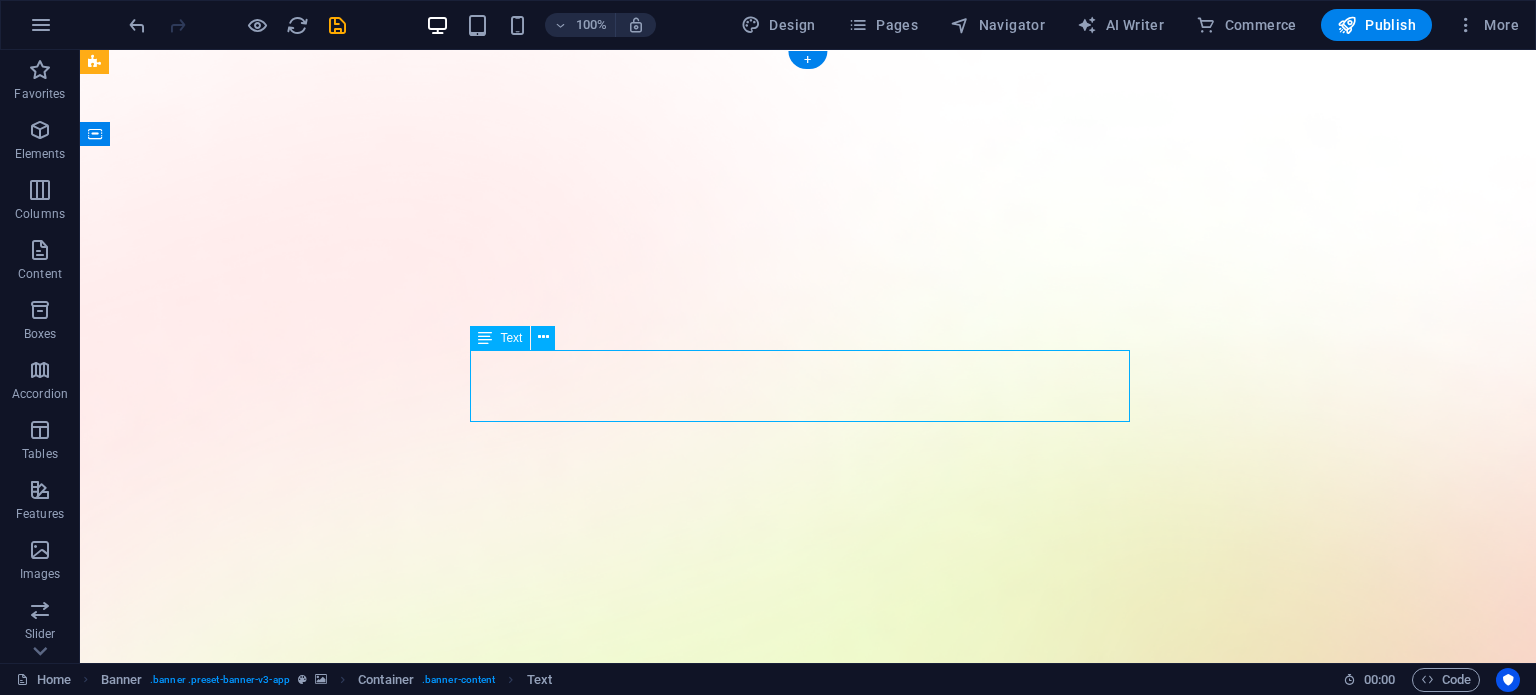 drag, startPoint x: 654, startPoint y: 385, endPoint x: 809, endPoint y: 365, distance: 156.285 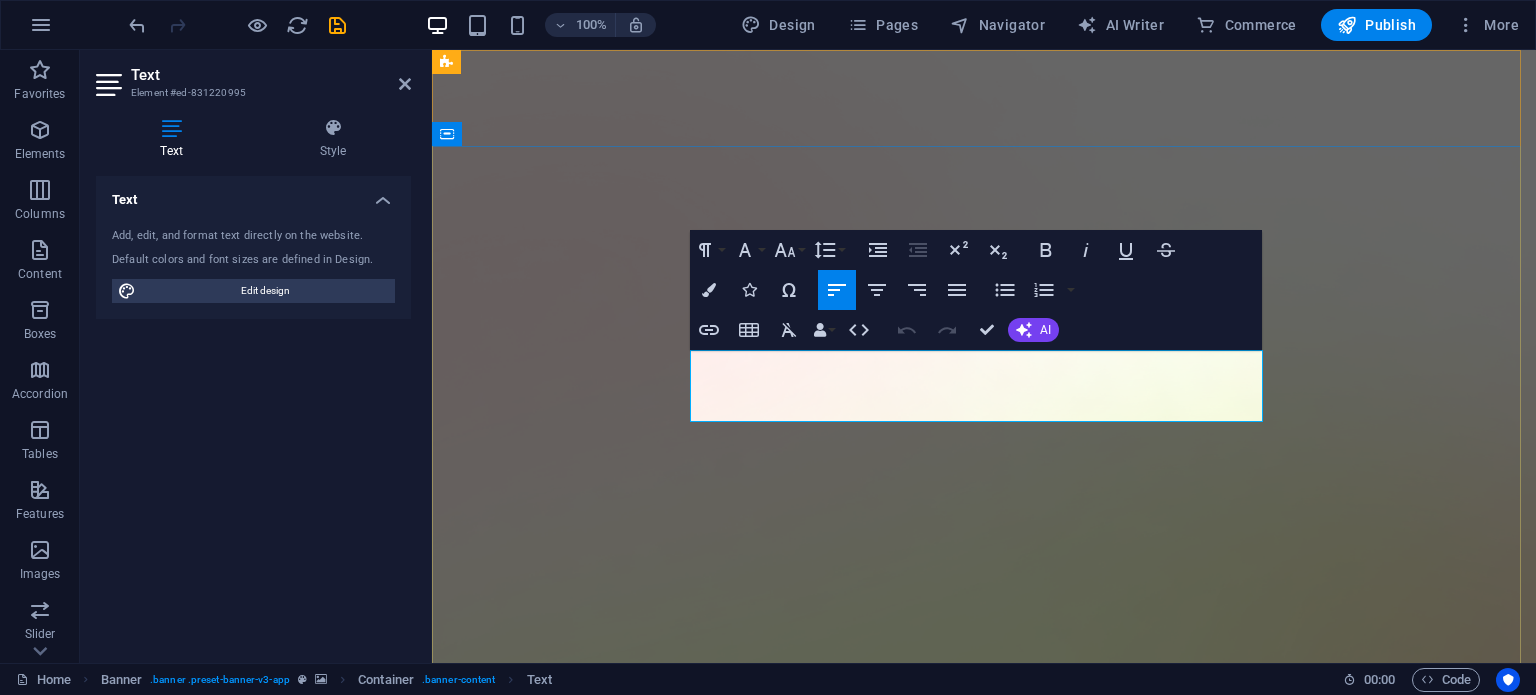click on "Sauda Katary" at bounding box center [627, 1942] 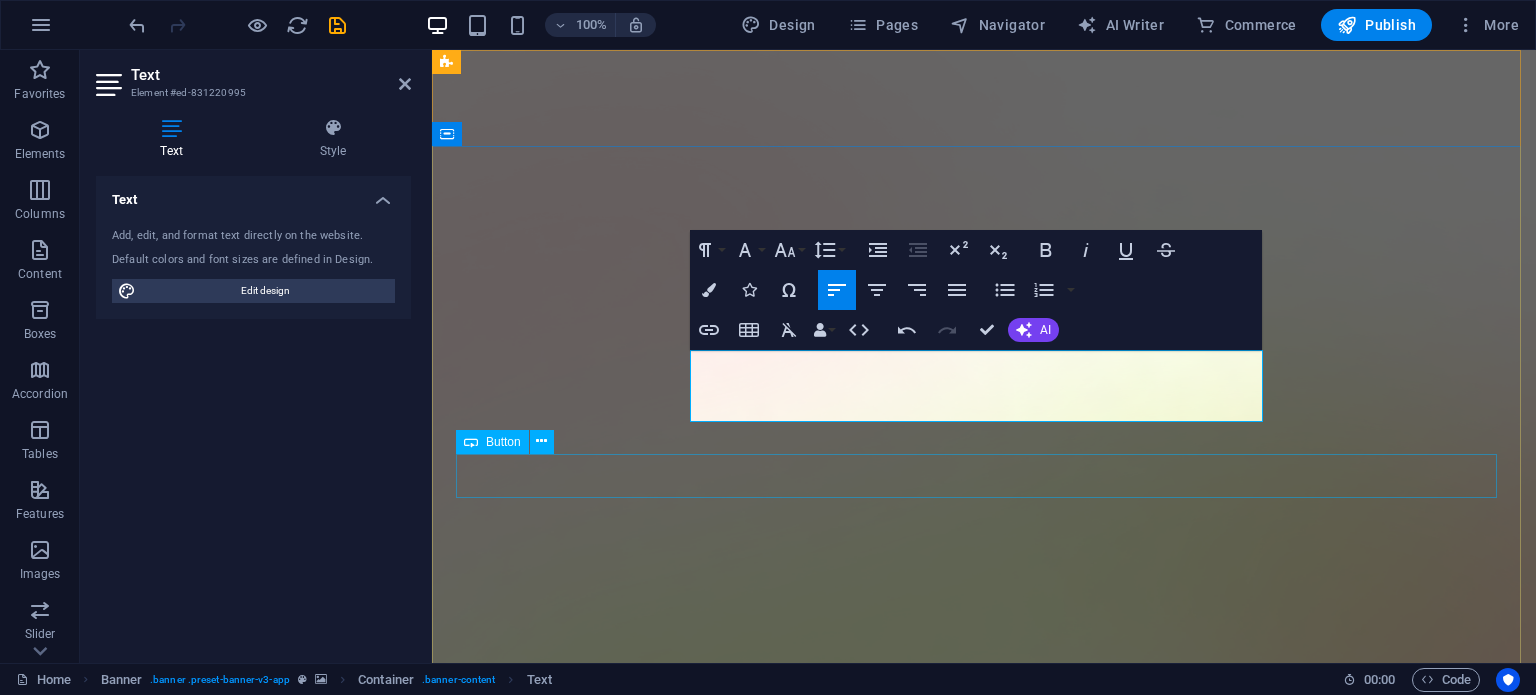 click on "Download App" at bounding box center (984, 1848) 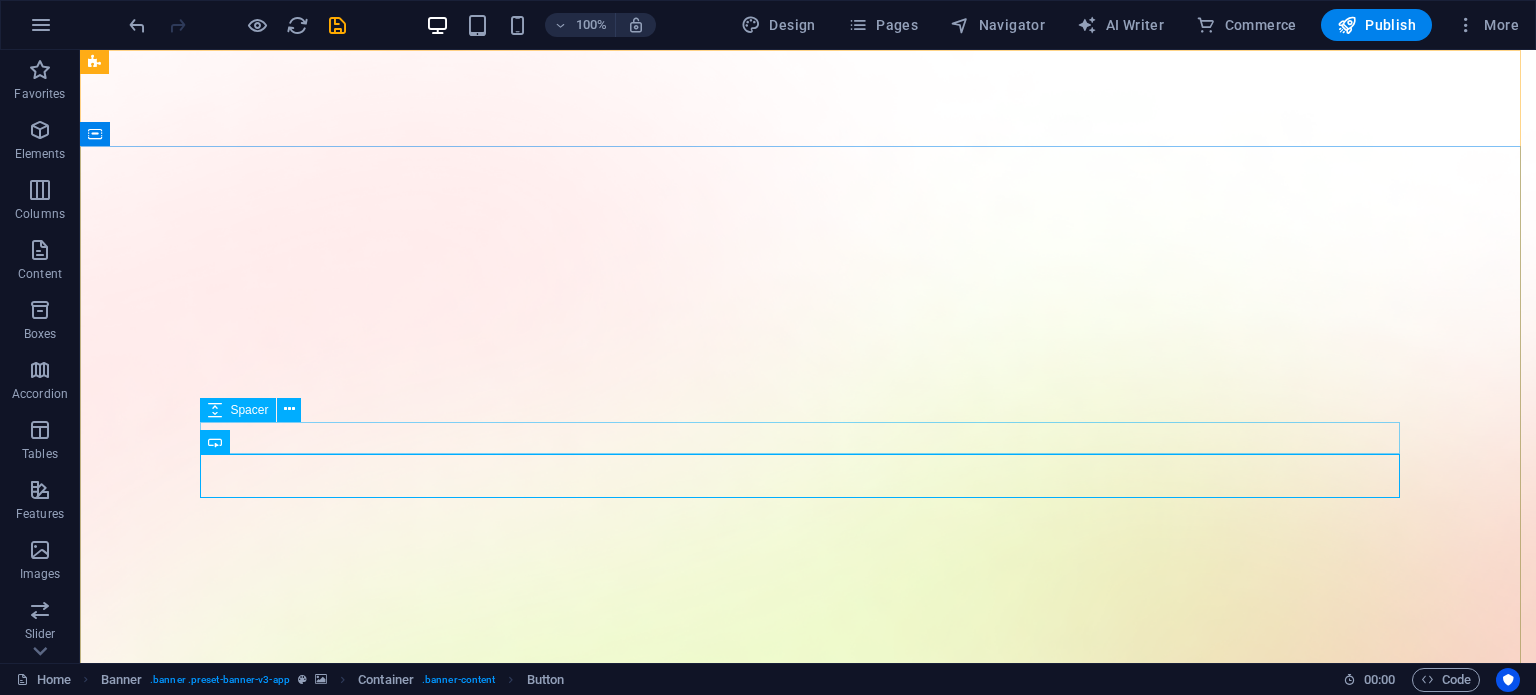 click at bounding box center [808, 1923] 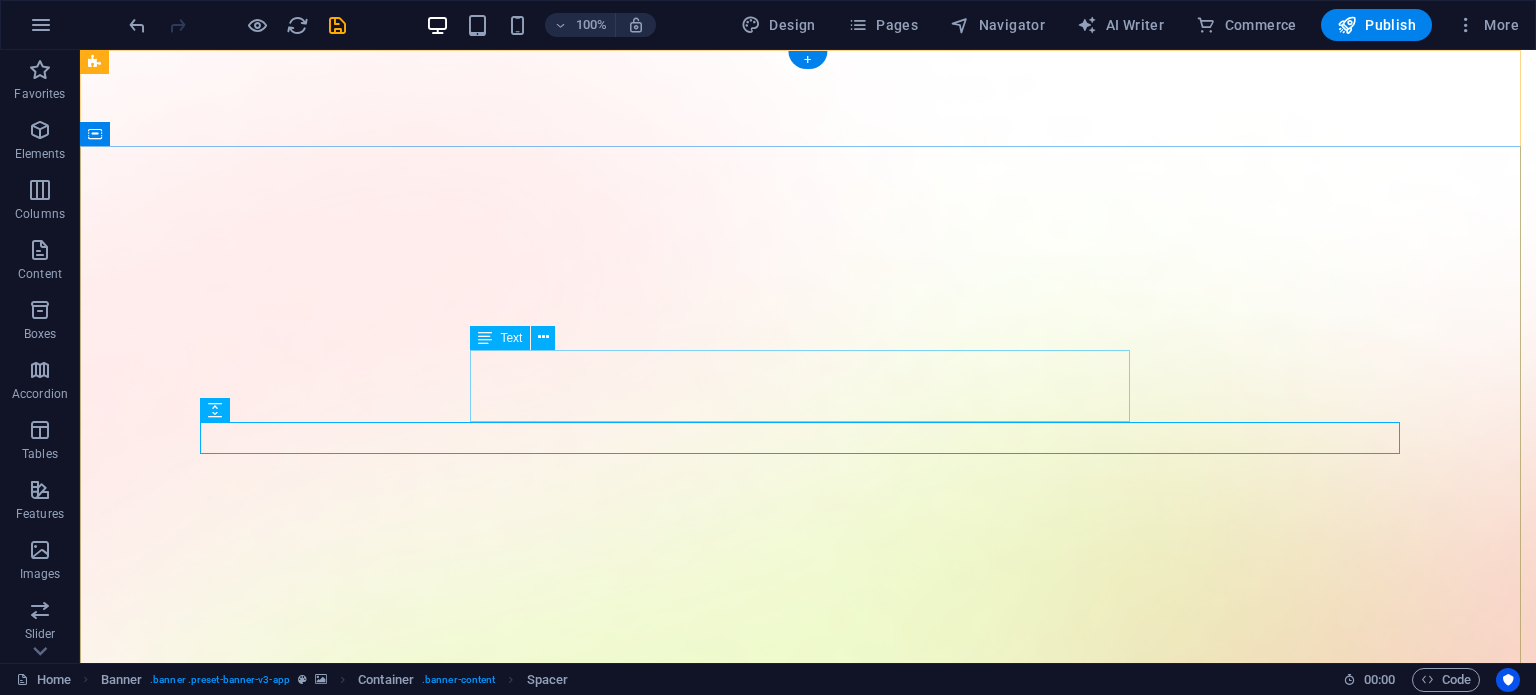 click on "Sauda Katary" at bounding box center (808, 1871) 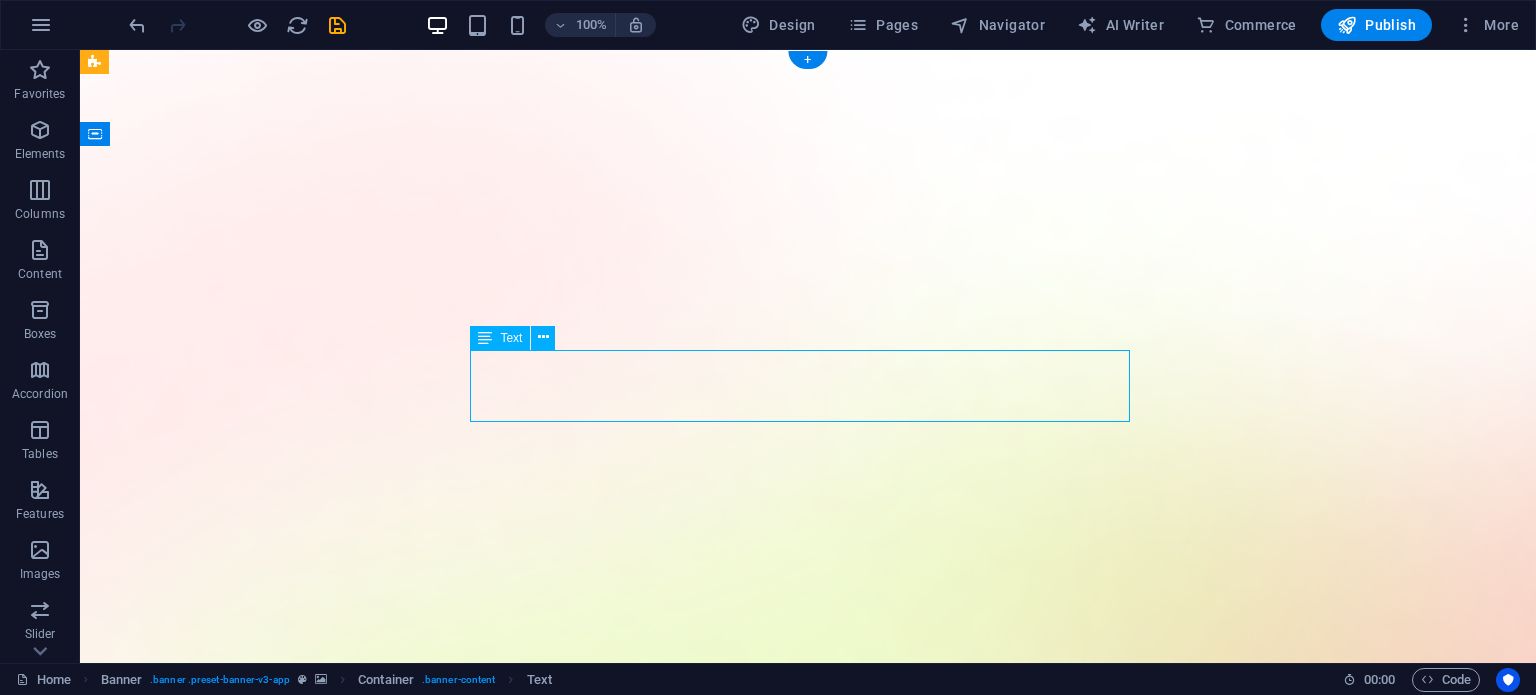 click on "Sauda Katary" at bounding box center (808, 1871) 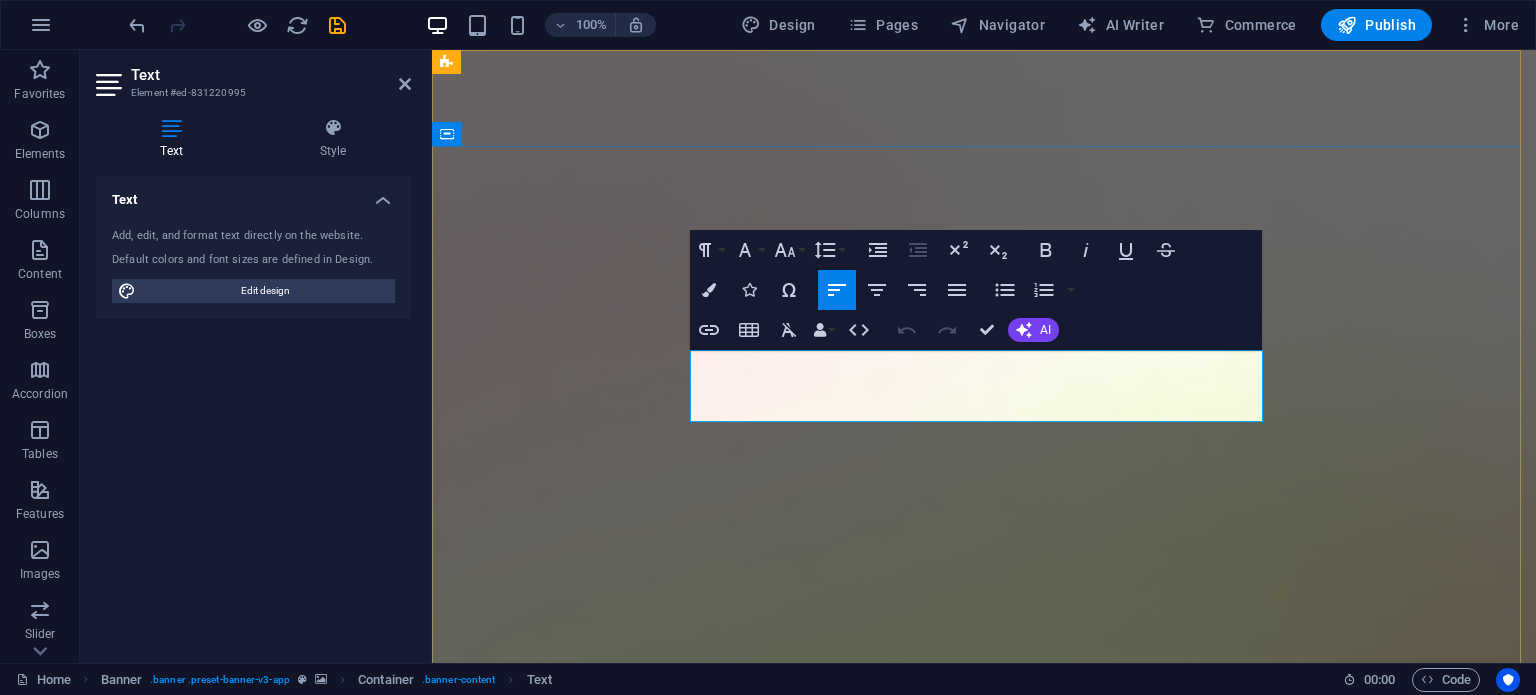 click on "Sauda Katary" at bounding box center (627, 1870) 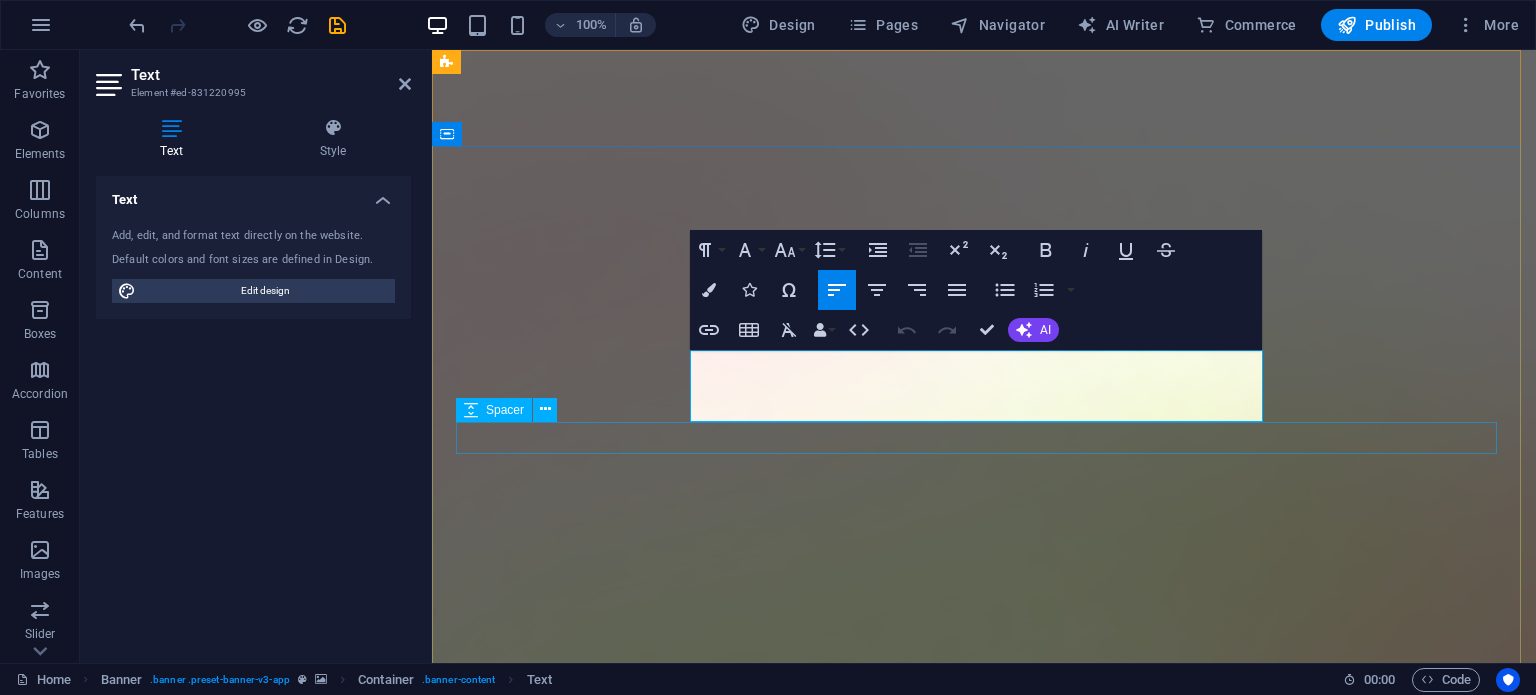 click at bounding box center [984, 1810] 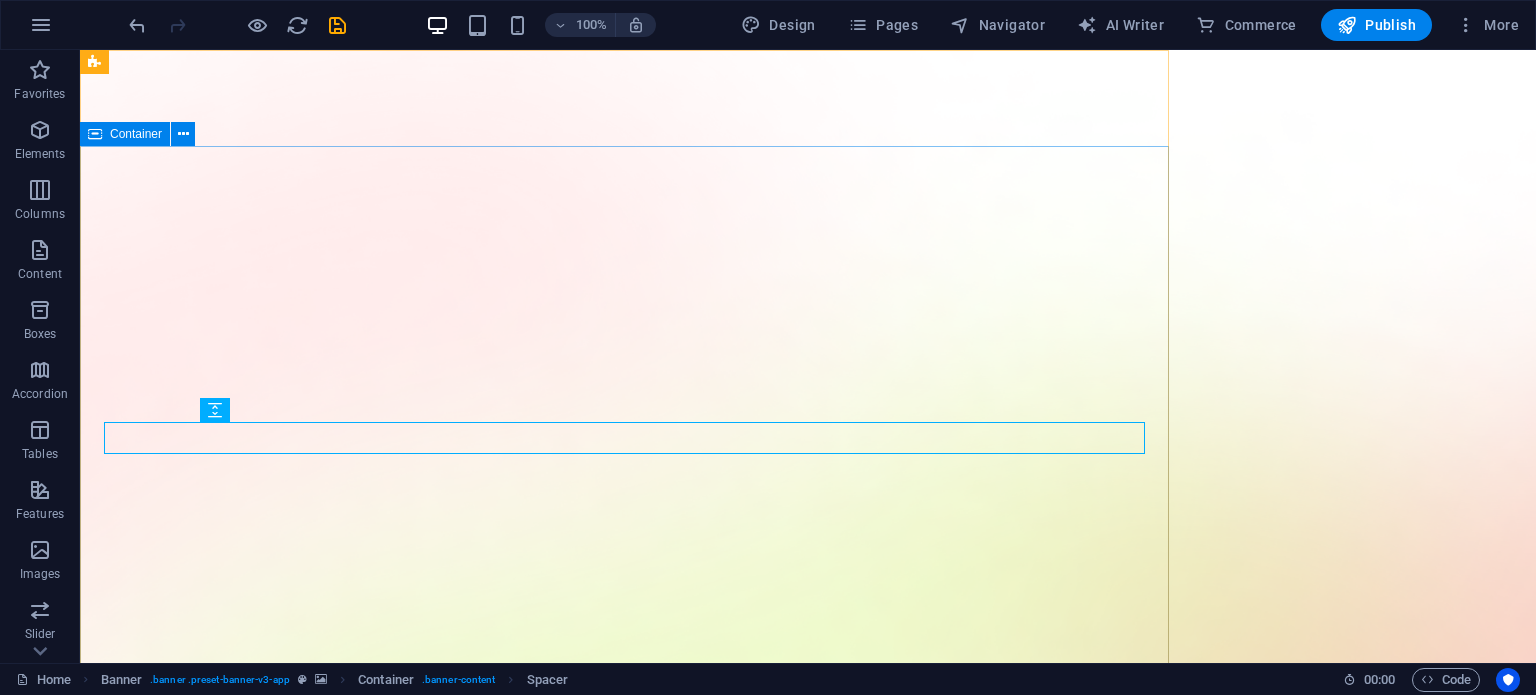 click on "Version 2.0 is here ASAN-USEN.KZ             Sauda Katary Download App" at bounding box center [808, 2304] 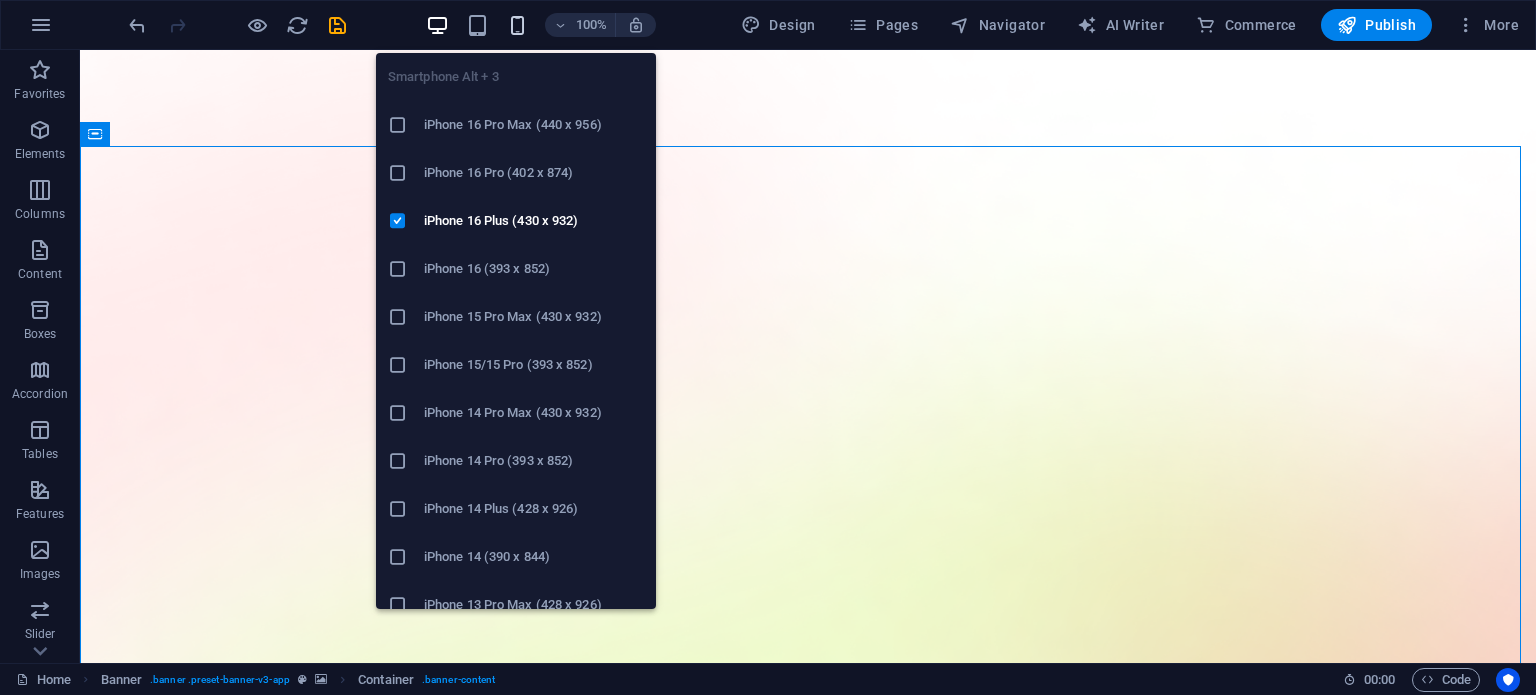 click at bounding box center (517, 25) 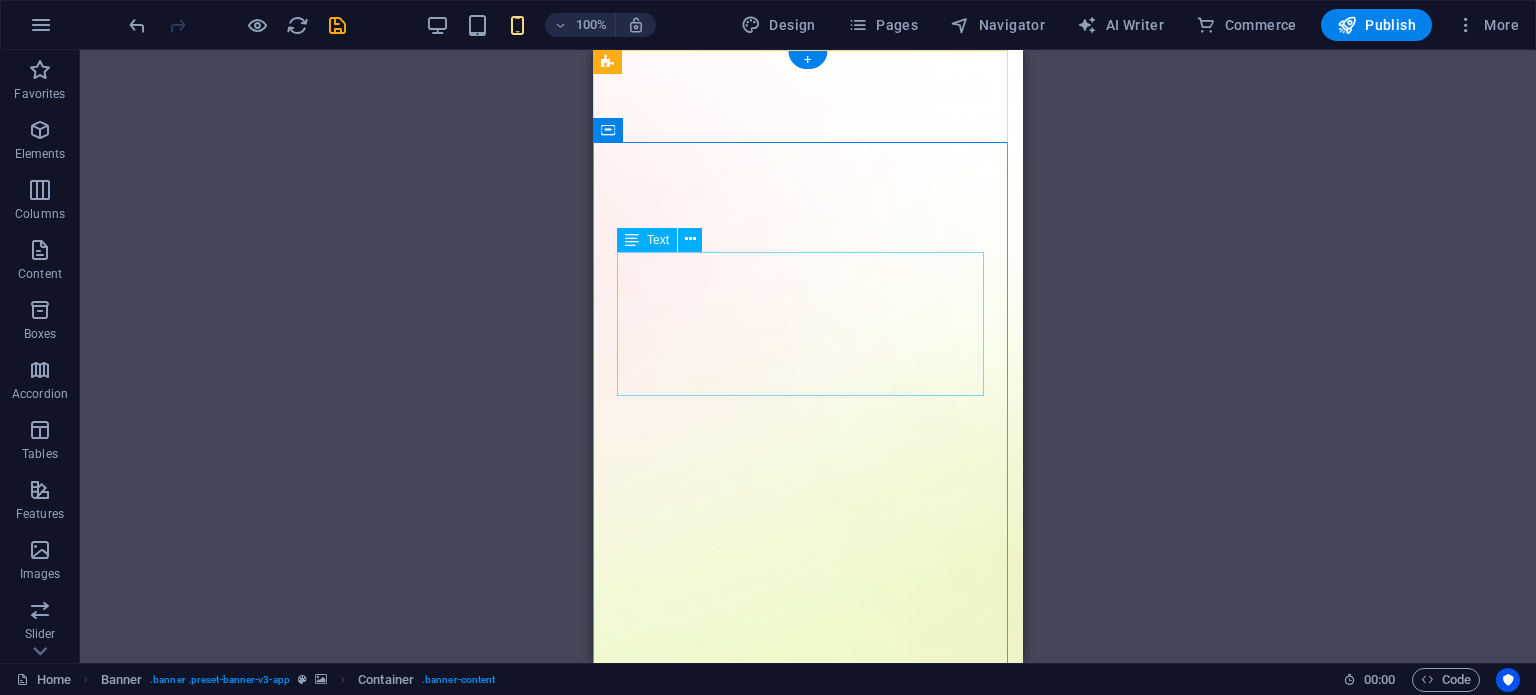 click on "Sauda Katary" at bounding box center (808, 1751) 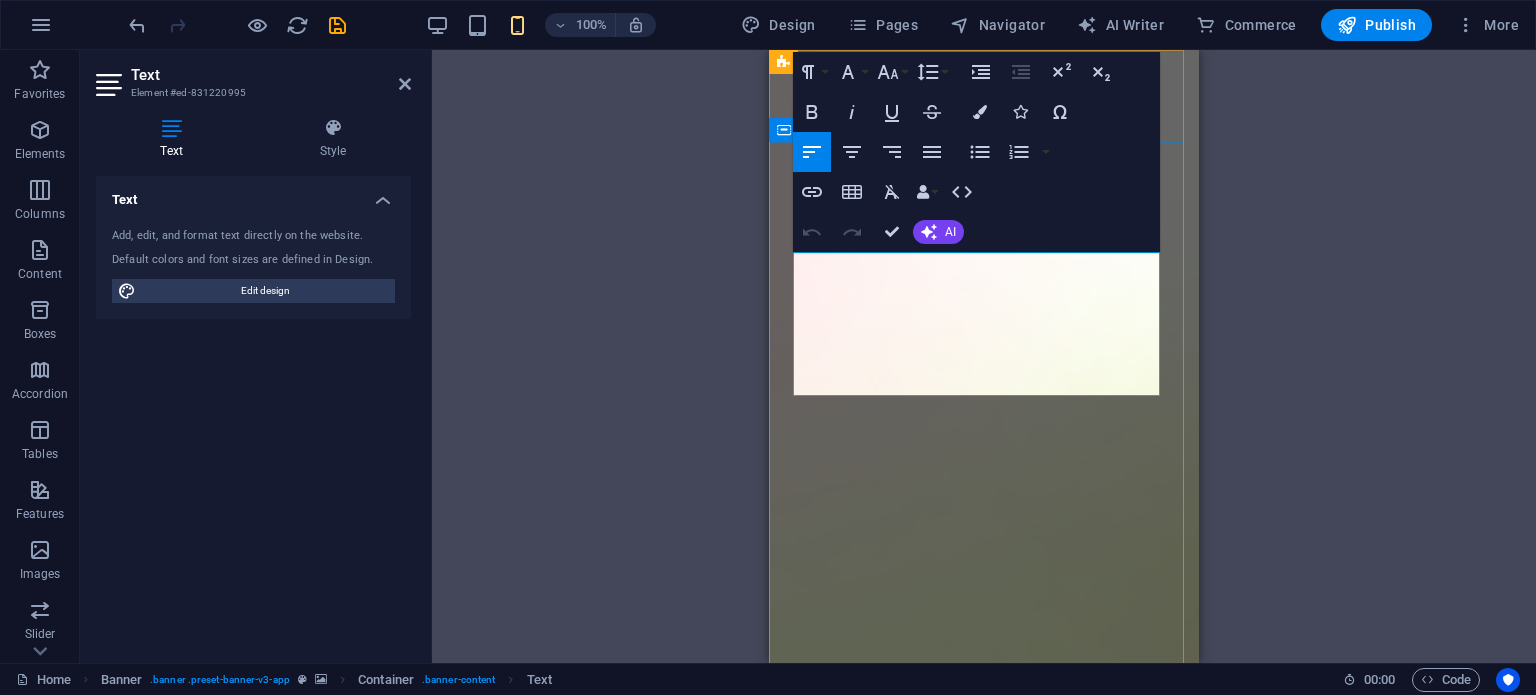 click on "Sauda Katary" at bounding box center [964, 1750] 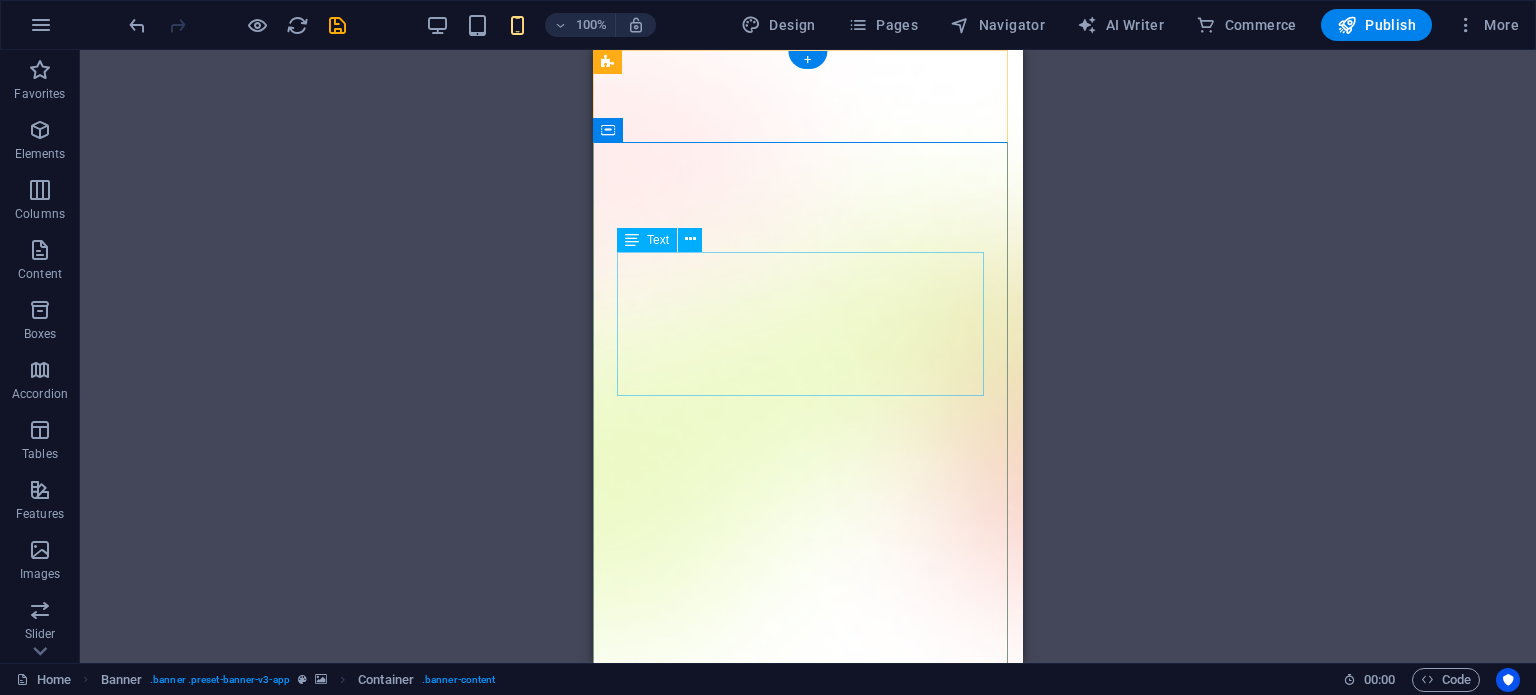 click on "Sauda Katary" at bounding box center [808, 1053] 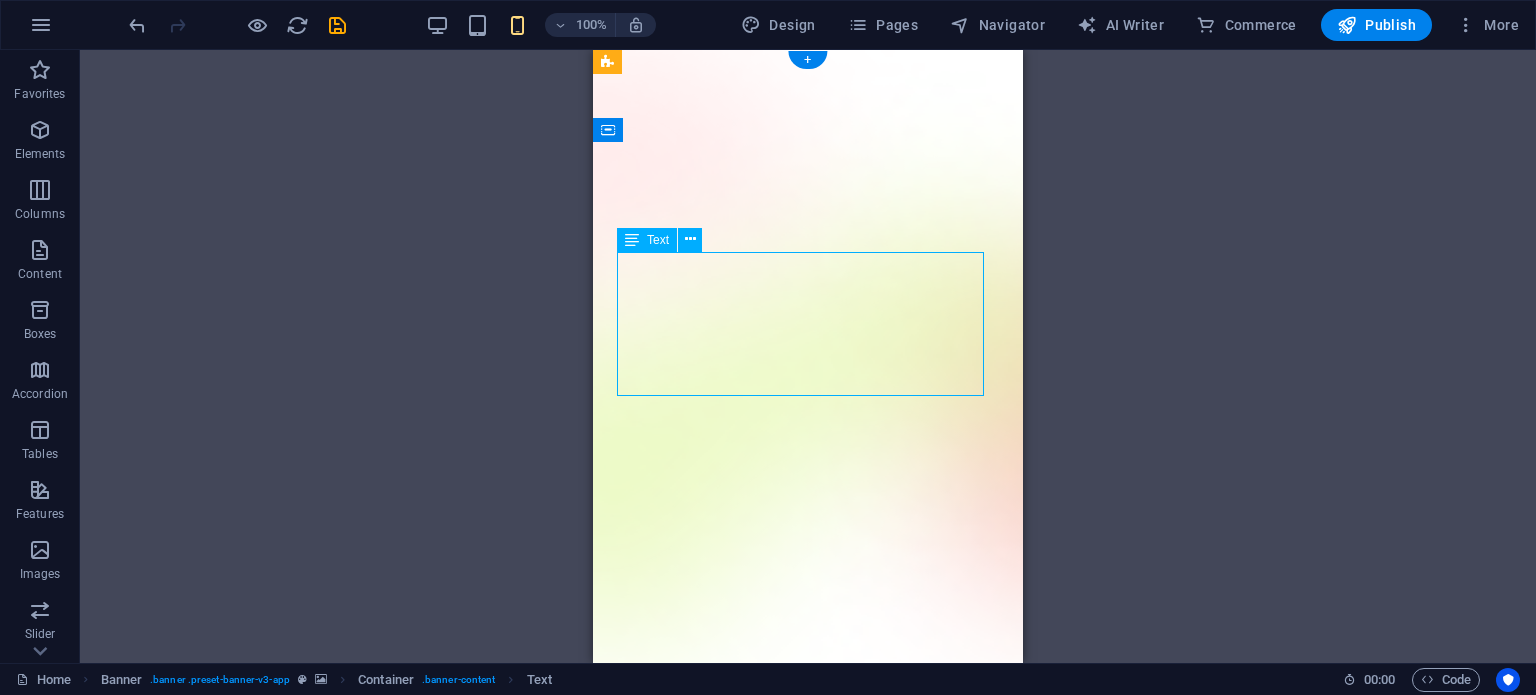 click on "Sauda Katary" at bounding box center (808, 1053) 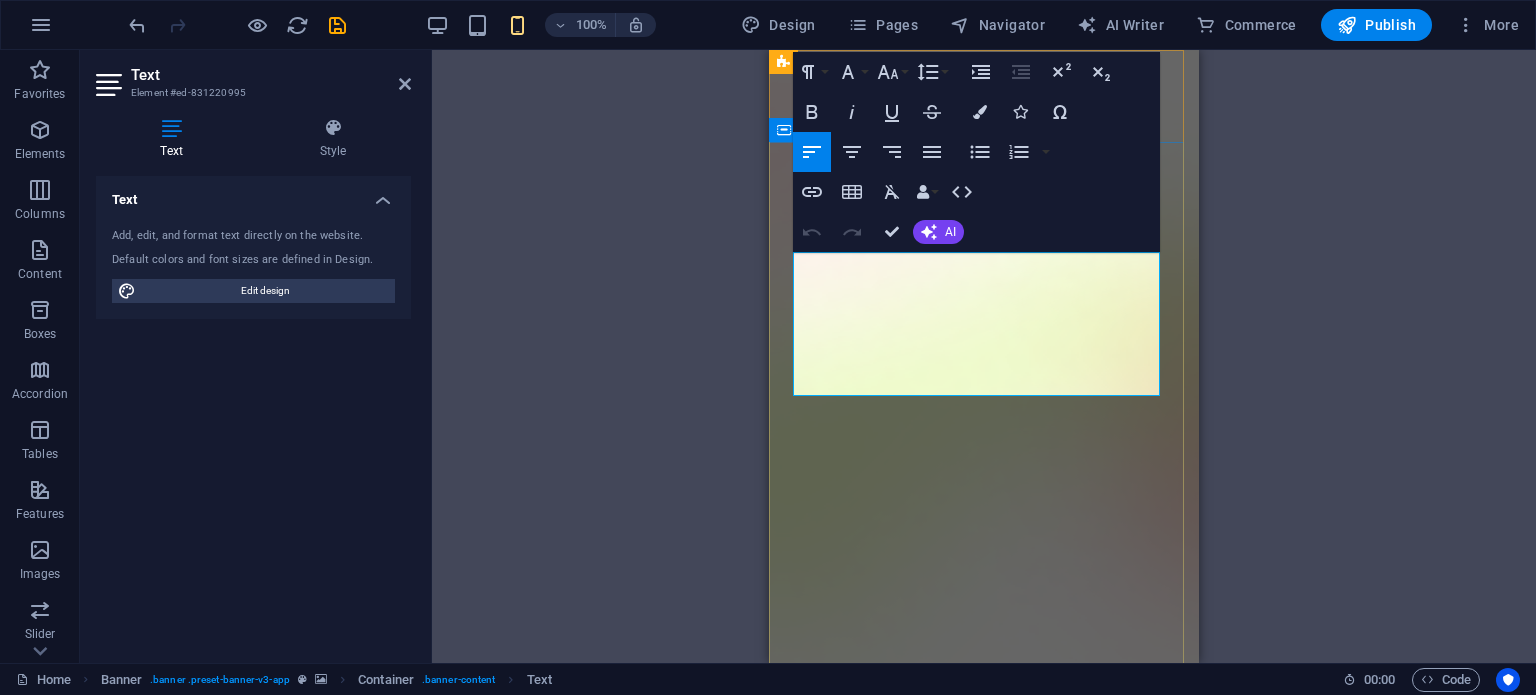 click on "Sauda Katary" at bounding box center (964, 1052) 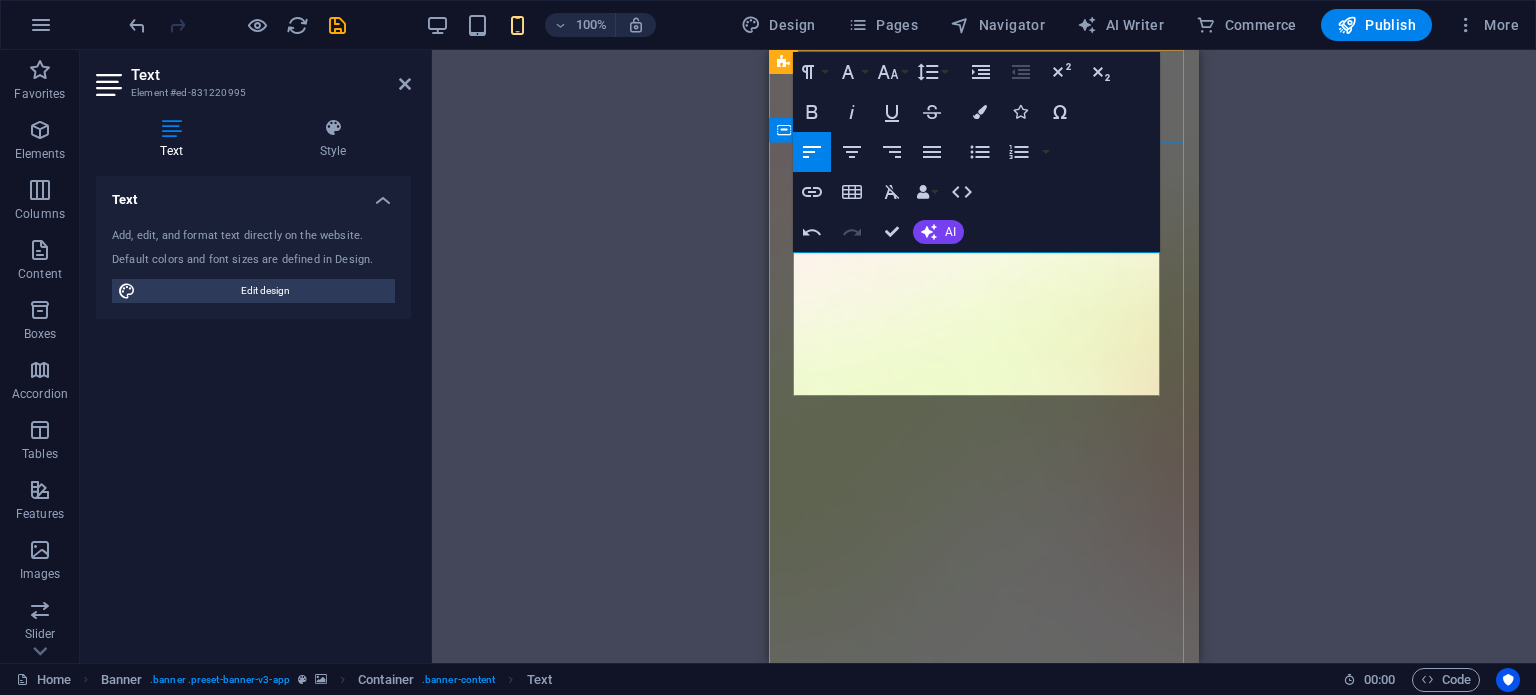 type 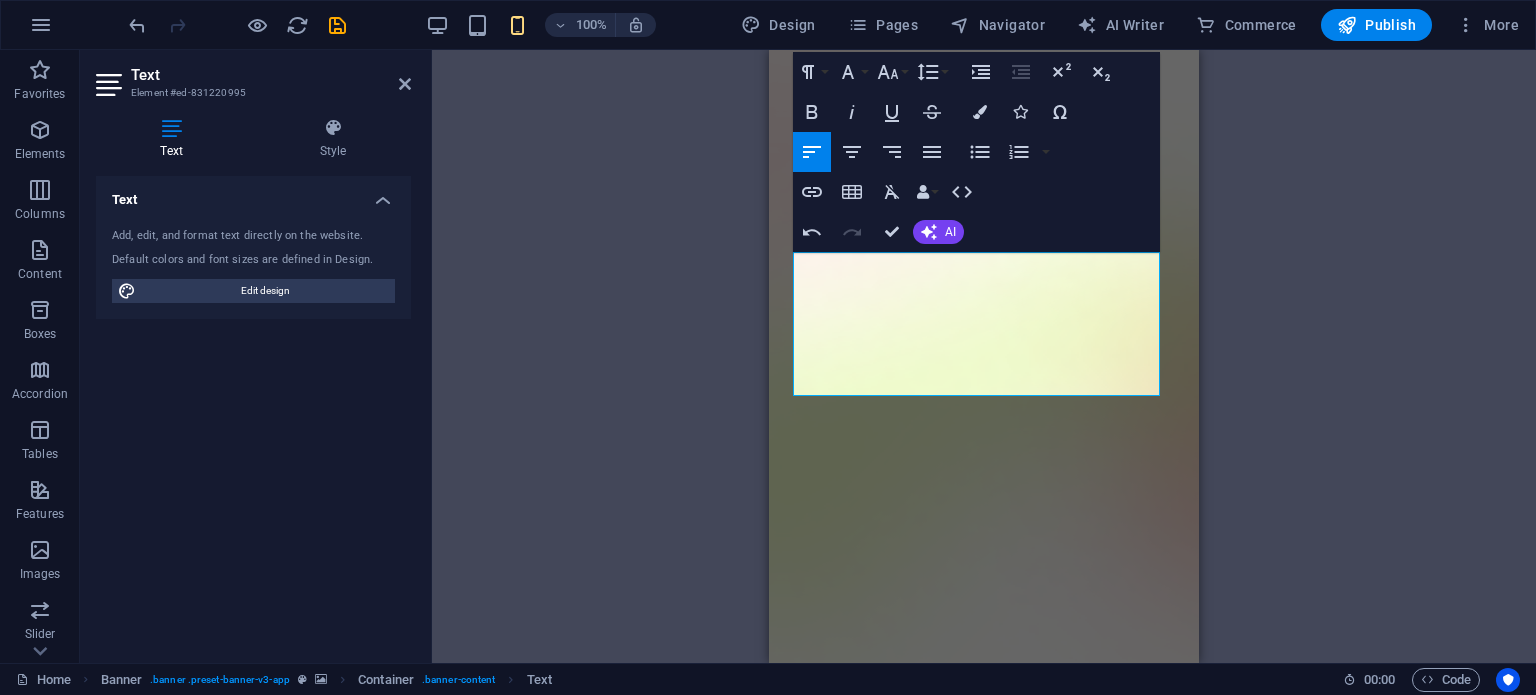 click on "Drag here to replace the existing content. Press “Ctrl” if you want to create a new element.
H1   Banner   Container   Image   Spacer   Button   Spacer   Text   Spacer   Spacer   Text   Button   Banner   Menu Bar   Menu   Logo Paragraph Format Normal Heading 1 Heading 2 Heading 3 Heading 4 Heading 5 Heading 6 Code Font Family Arial Georgia Impact Tahoma Times New Roman Verdana DM Sans Inter Font Size 8 9 10 11 12 14 18 24 30 36 48 60 72 96 Line Height Default Single 1.15 1.5 Double Increase Indent Decrease Indent Superscript Subscript Bold Italic Underline Strikethrough Colors Icons Special Characters Align Left Align Center Align Right Align Justify Unordered List   Default Circle Disc Square    Ordered List   Default Lower Alpha Lower Greek Lower Roman Upper Alpha Upper Roman    Insert Link Insert Table Clear Formatting Data Bindings Company First name Last name Street ZIP code City Email Phone Mobile Fax Custom field 1 Custom field 2 Custom field 3 Custom field 4 Custom field 5 HTML" at bounding box center [984, 356] 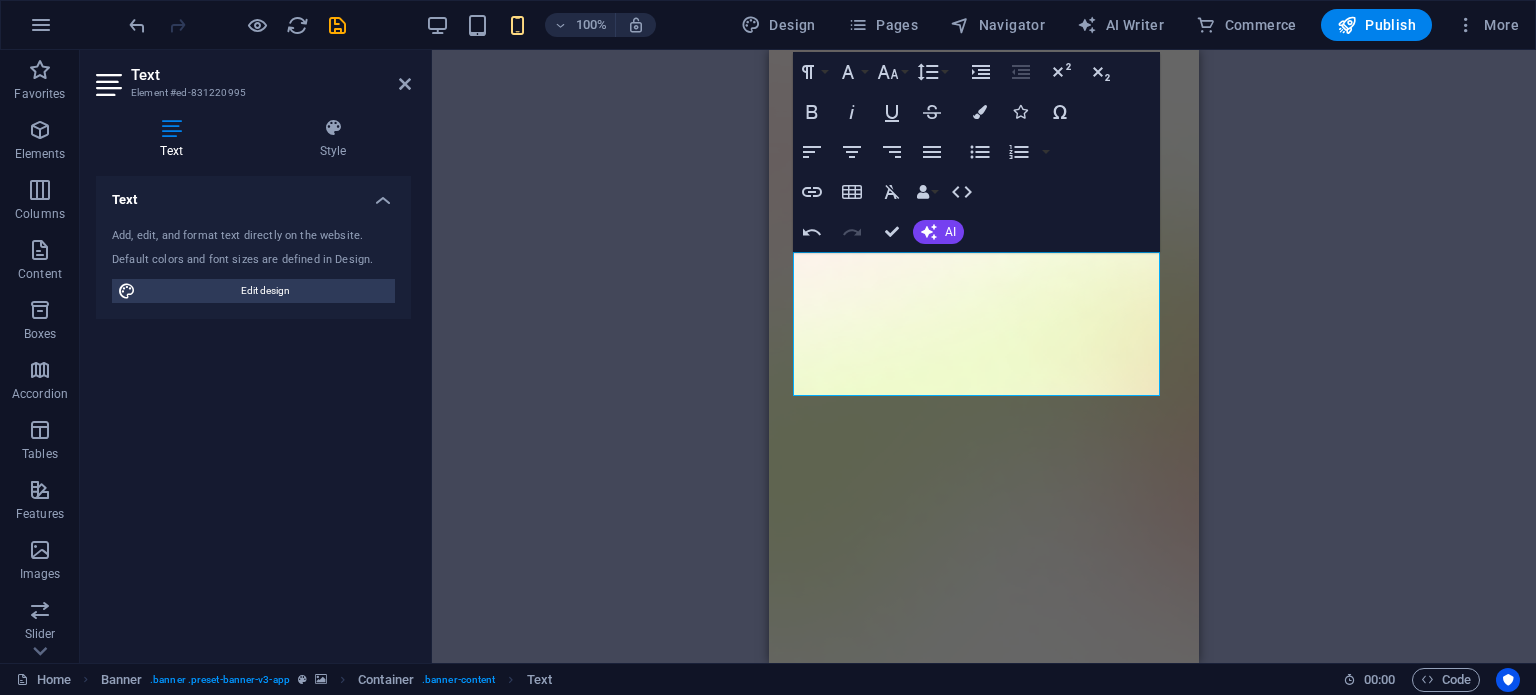 click on "Drag here to replace the existing content. Press “Ctrl” if you want to create a new element.
H1   Banner   Container   Image   Spacer   Button   Spacer   Text   Spacer   Spacer   Text   Button   Banner   Menu Bar   Menu   Logo Paragraph Format Normal Heading 1 Heading 2 Heading 3 Heading 4 Heading 5 Heading 6 Code Font Family Arial Georgia Impact Tahoma Times New Roman Verdana DM Sans Inter Font Size 8 9 10 11 12 14 18 24 30 36 48 60 72 96 Line Height Default Single 1.15 1.5 Double Increase Indent Decrease Indent Superscript Subscript Bold Italic Underline Strikethrough Colors Icons Special Characters Align Left Align Center Align Right Align Justify Unordered List   Default Circle Disc Square    Ordered List   Default Lower Alpha Lower Greek Lower Roman Upper Alpha Upper Roman    Insert Link Insert Table Clear Formatting Data Bindings Company First name Last name Street ZIP code City Email Phone Mobile Fax Custom field 1 Custom field 2 Custom field 3 Custom field 4 Custom field 5 HTML" at bounding box center (984, 356) 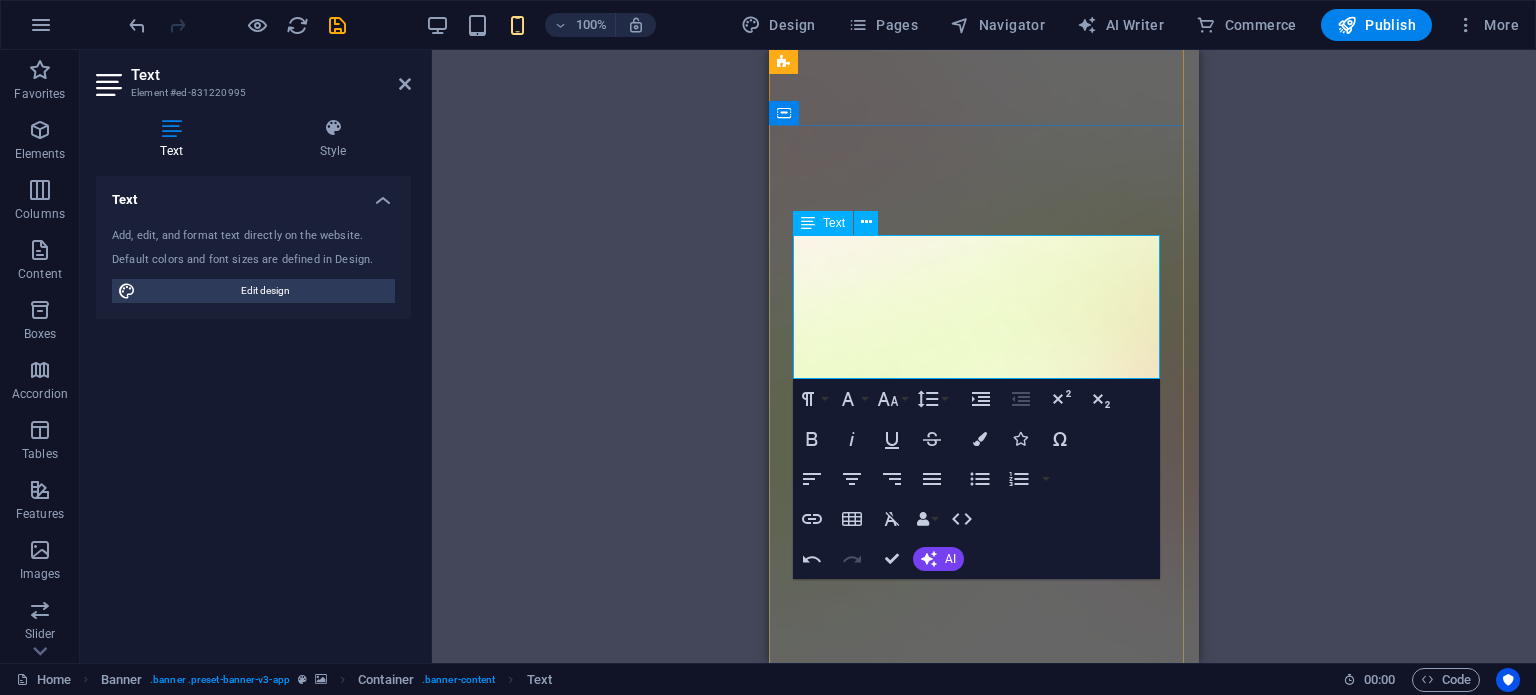 scroll, scrollTop: 0, scrollLeft: 0, axis: both 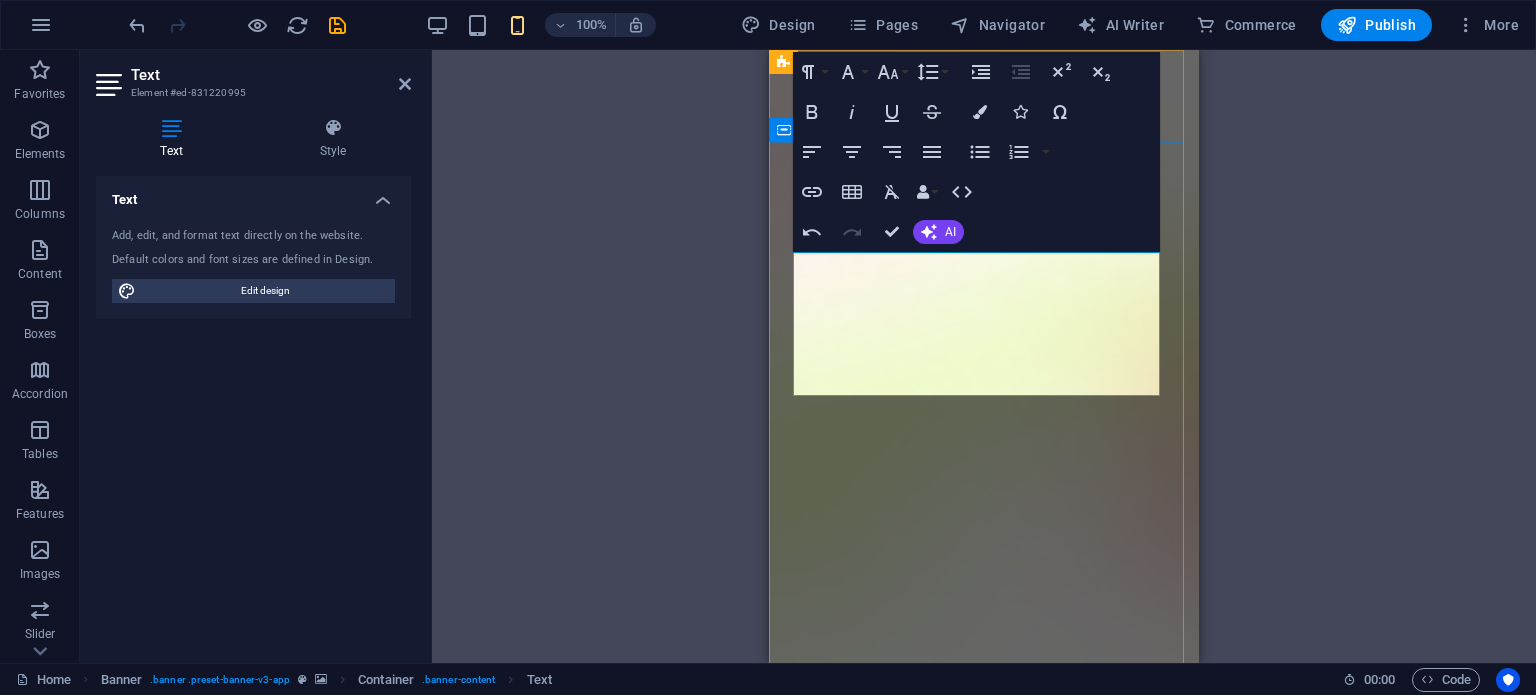 click on "Version 2.0 is here ASAN-USEN.KZ         Sauda                 Katary Download App" at bounding box center (984, 1202) 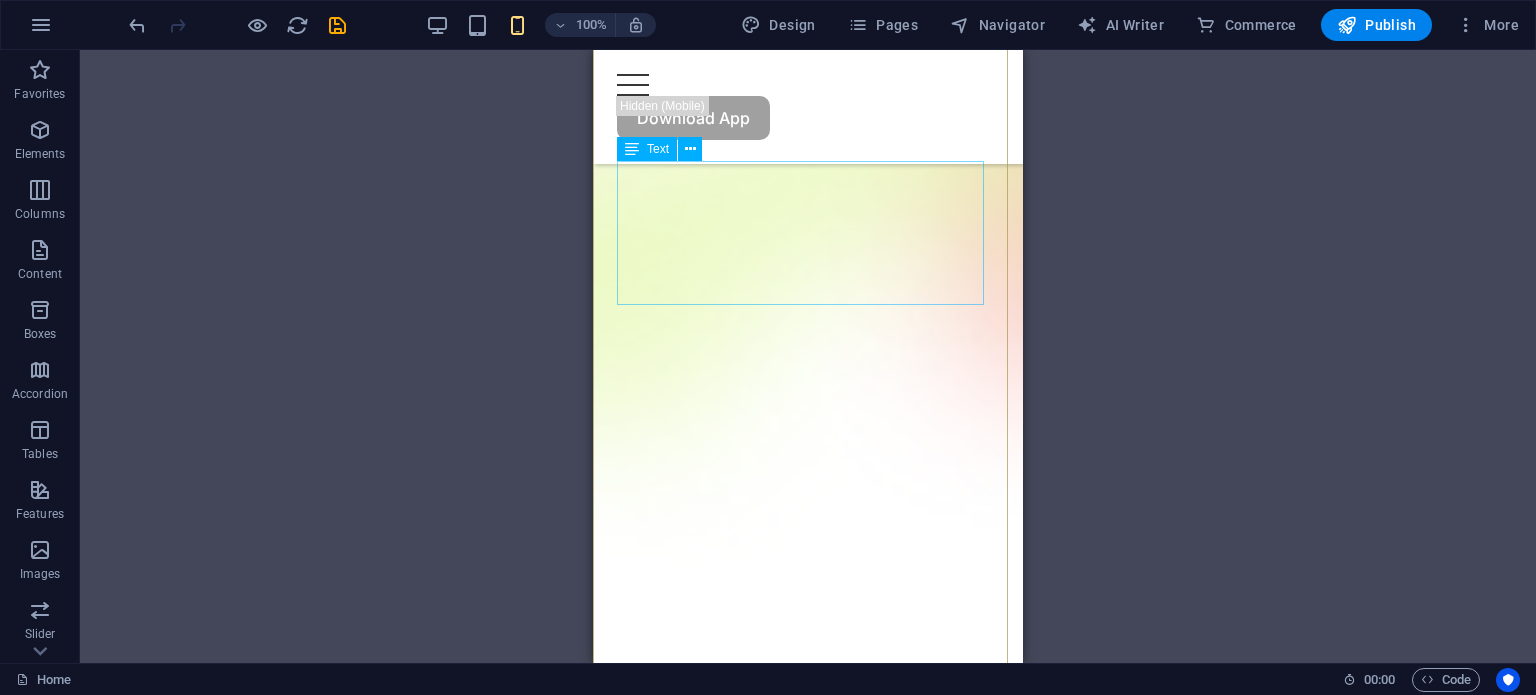 scroll, scrollTop: 0, scrollLeft: 0, axis: both 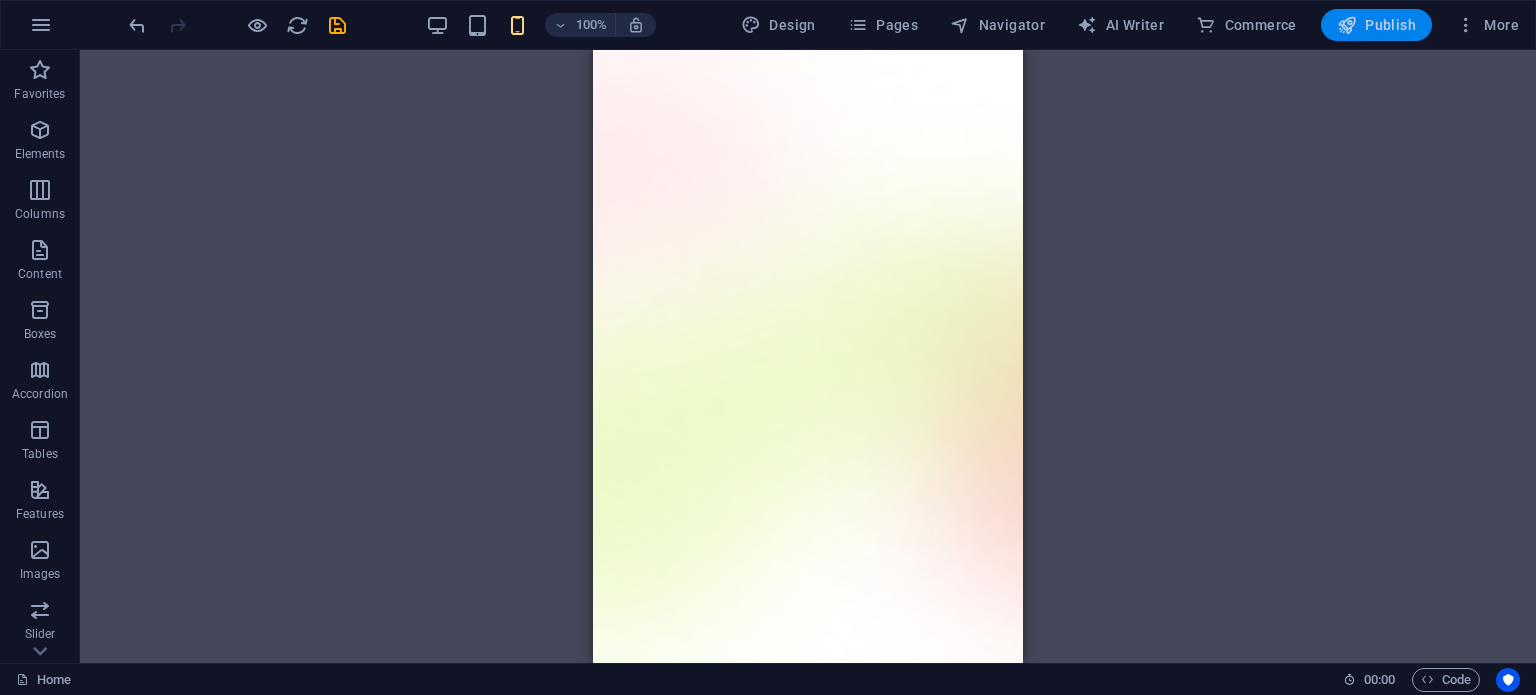 click at bounding box center [1347, 25] 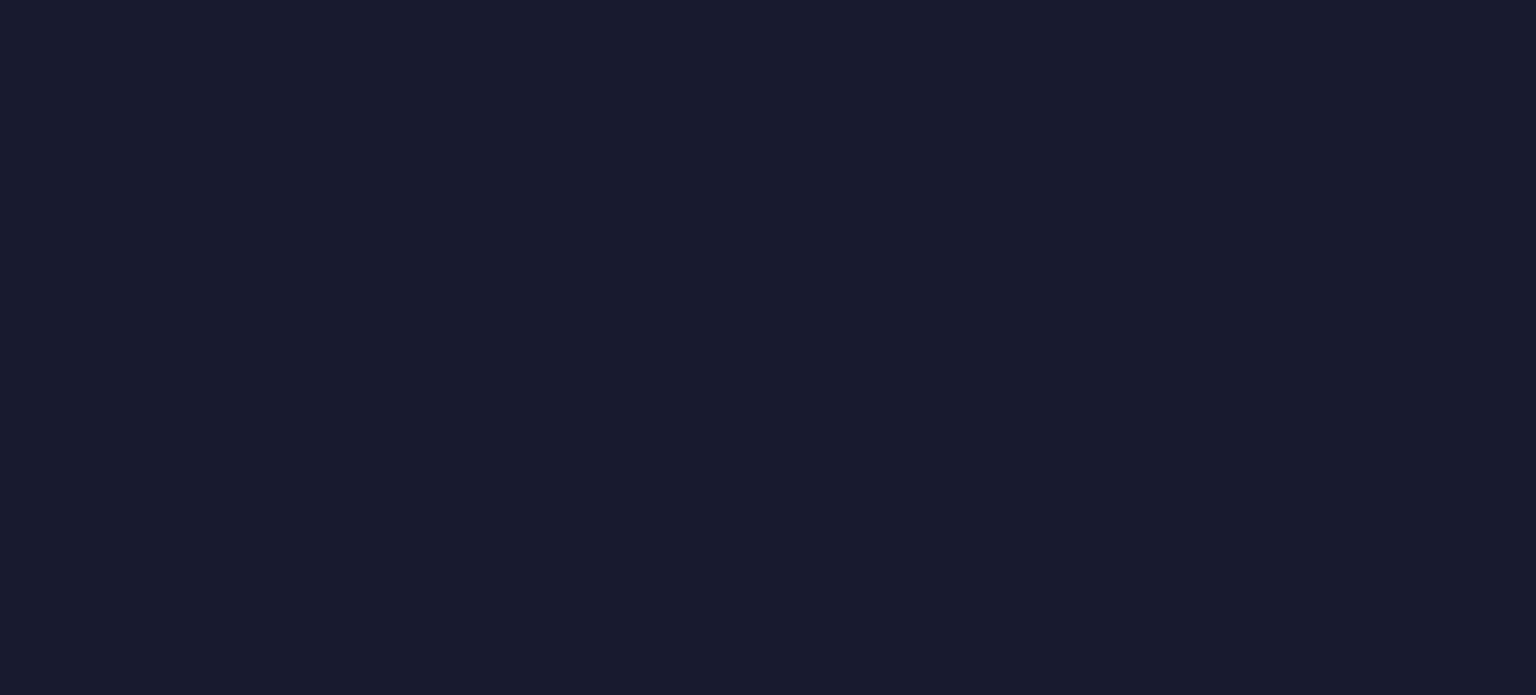 scroll, scrollTop: 0, scrollLeft: 0, axis: both 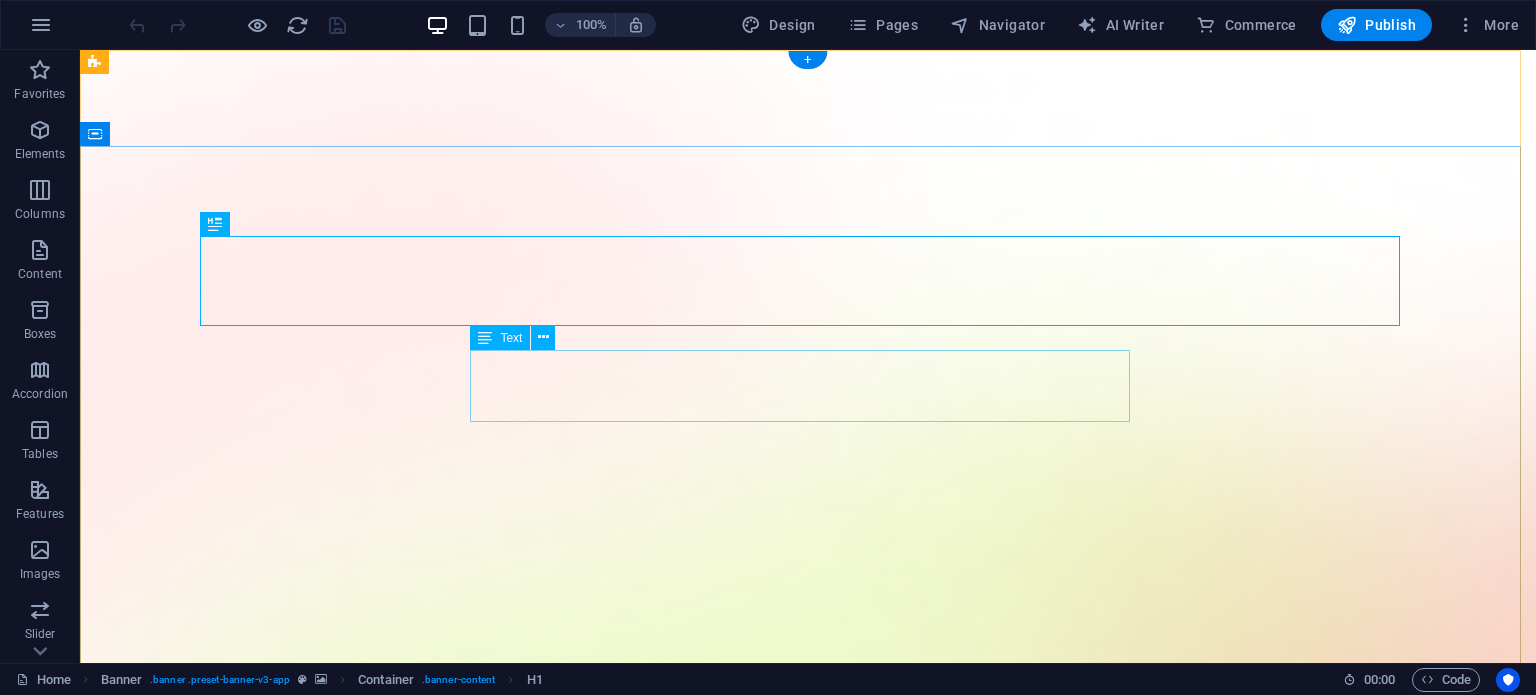 click on "[FIRST]  [LAST]" at bounding box center [808, 1871] 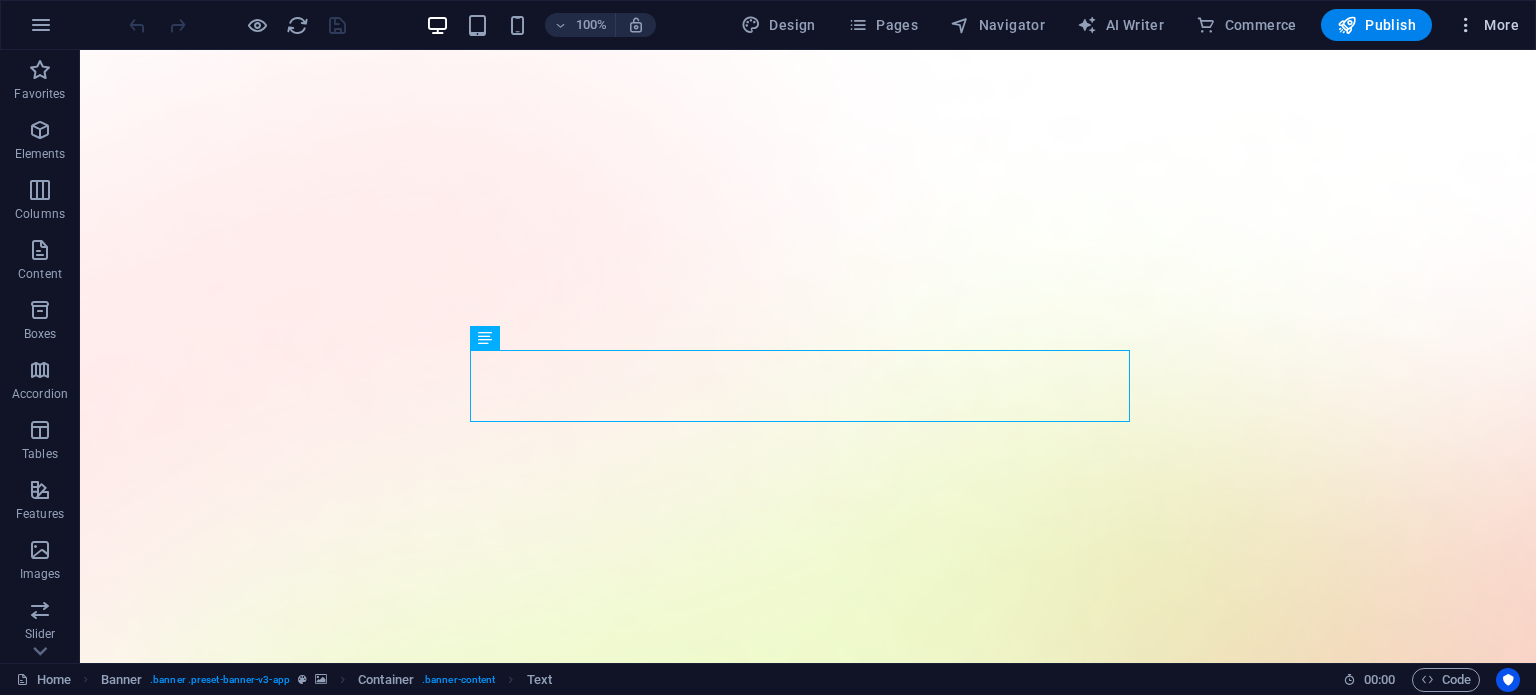 click on "More" at bounding box center (1487, 25) 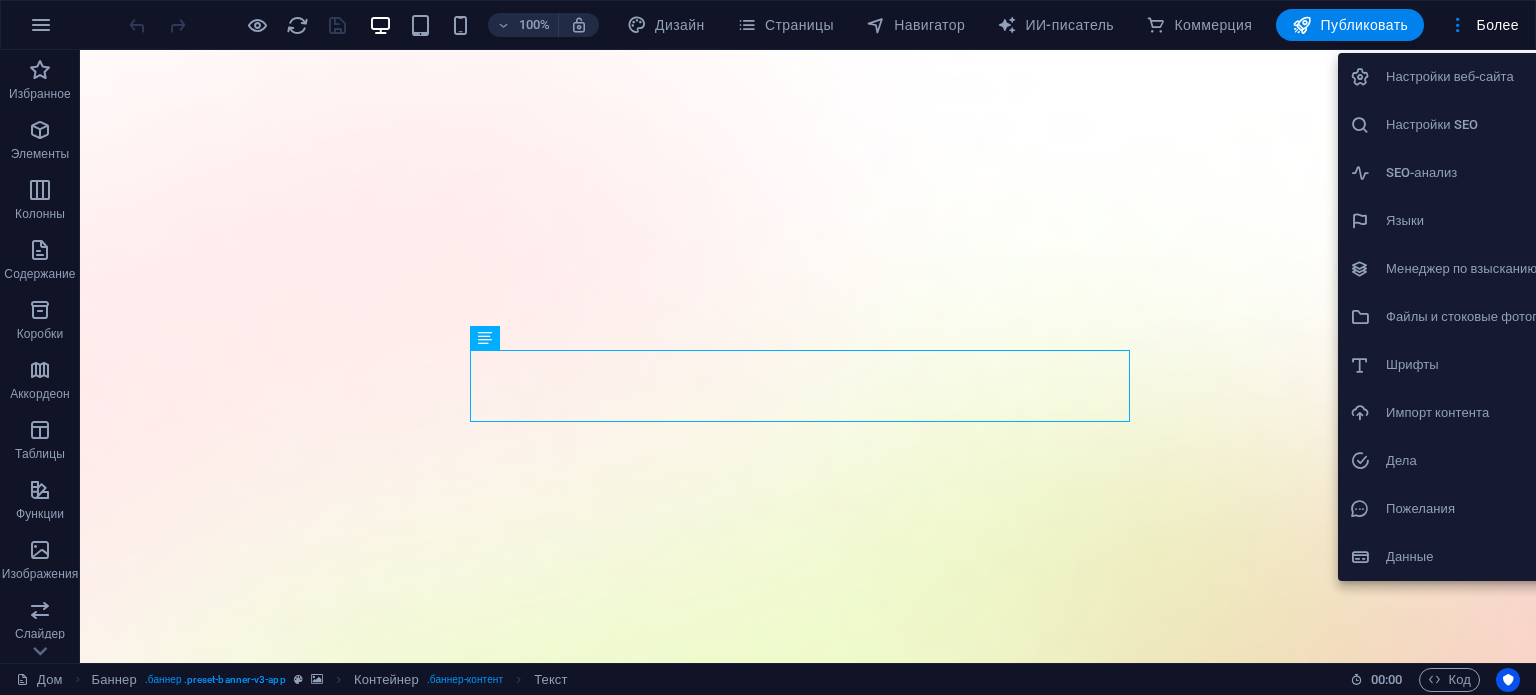 click at bounding box center (768, 347) 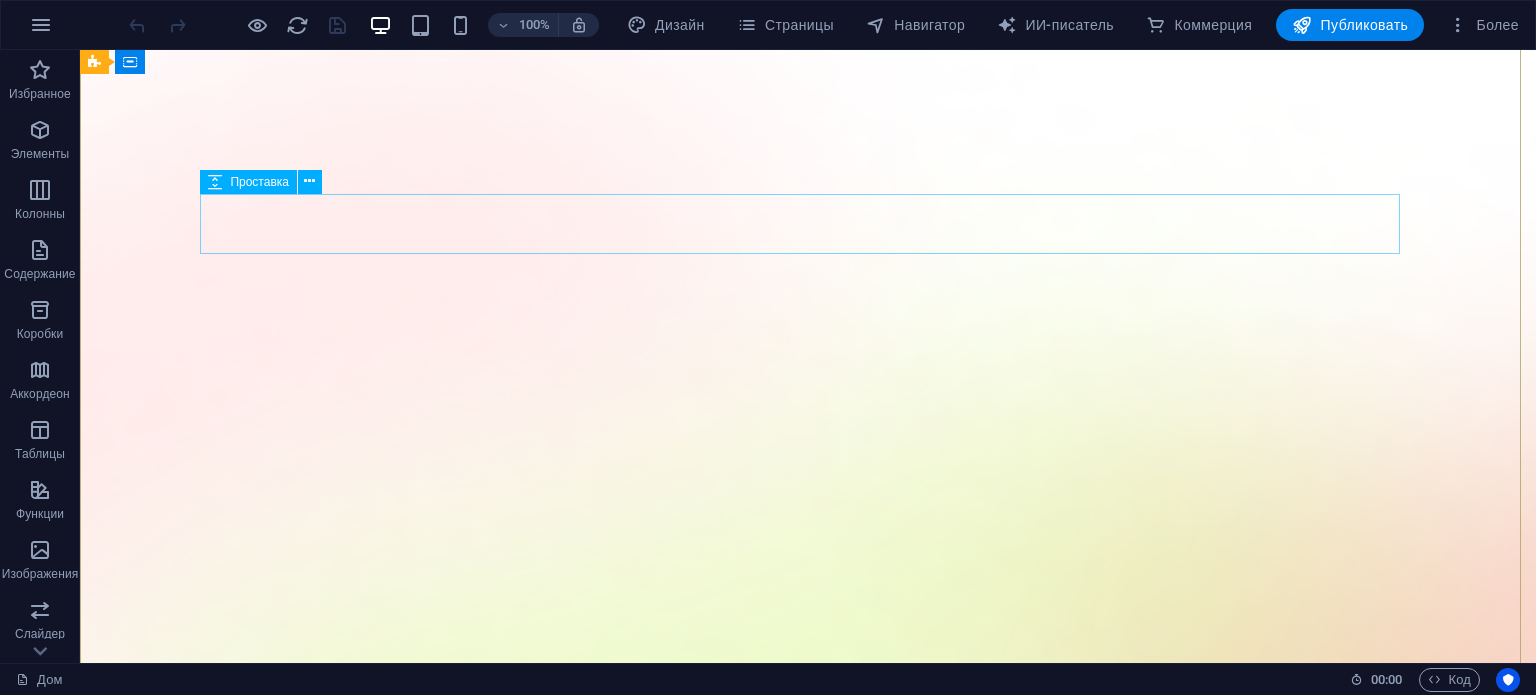 scroll, scrollTop: 0, scrollLeft: 0, axis: both 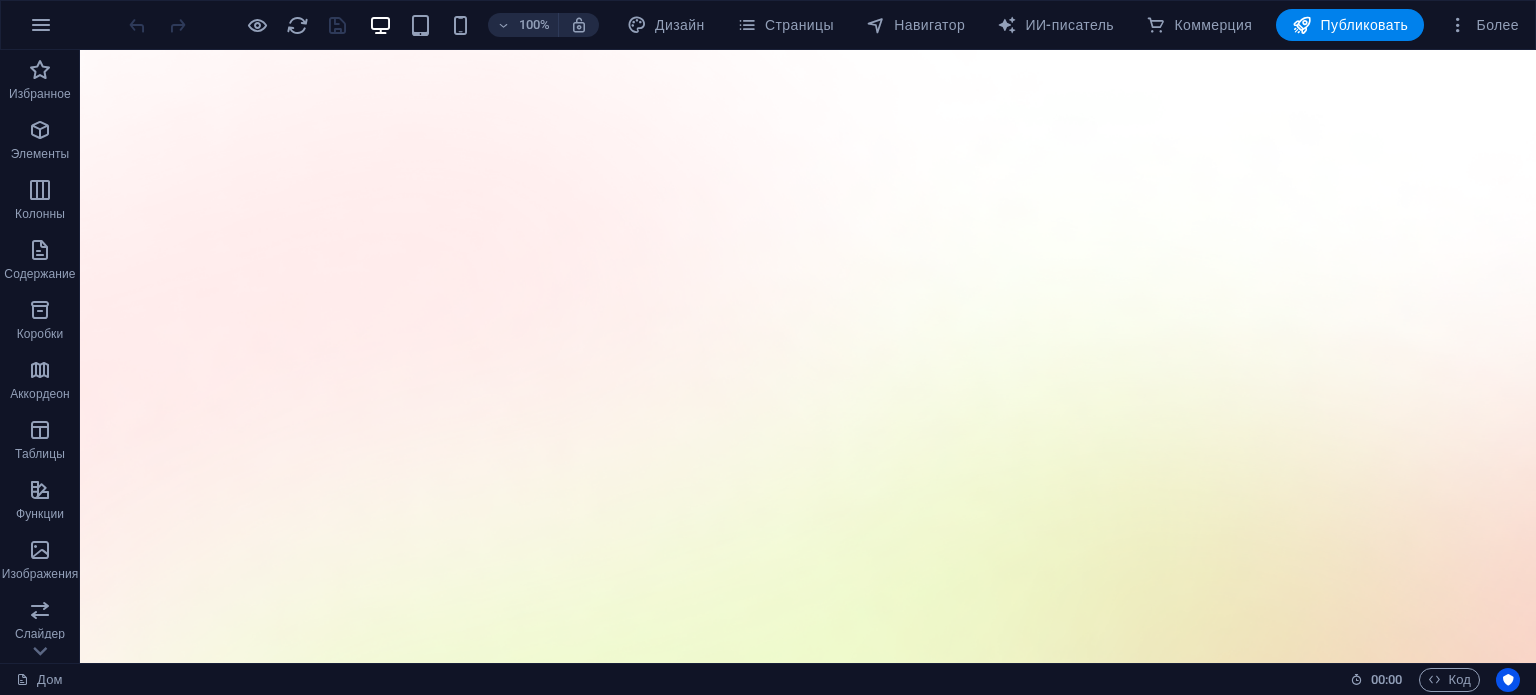 click at bounding box center [237, 25] 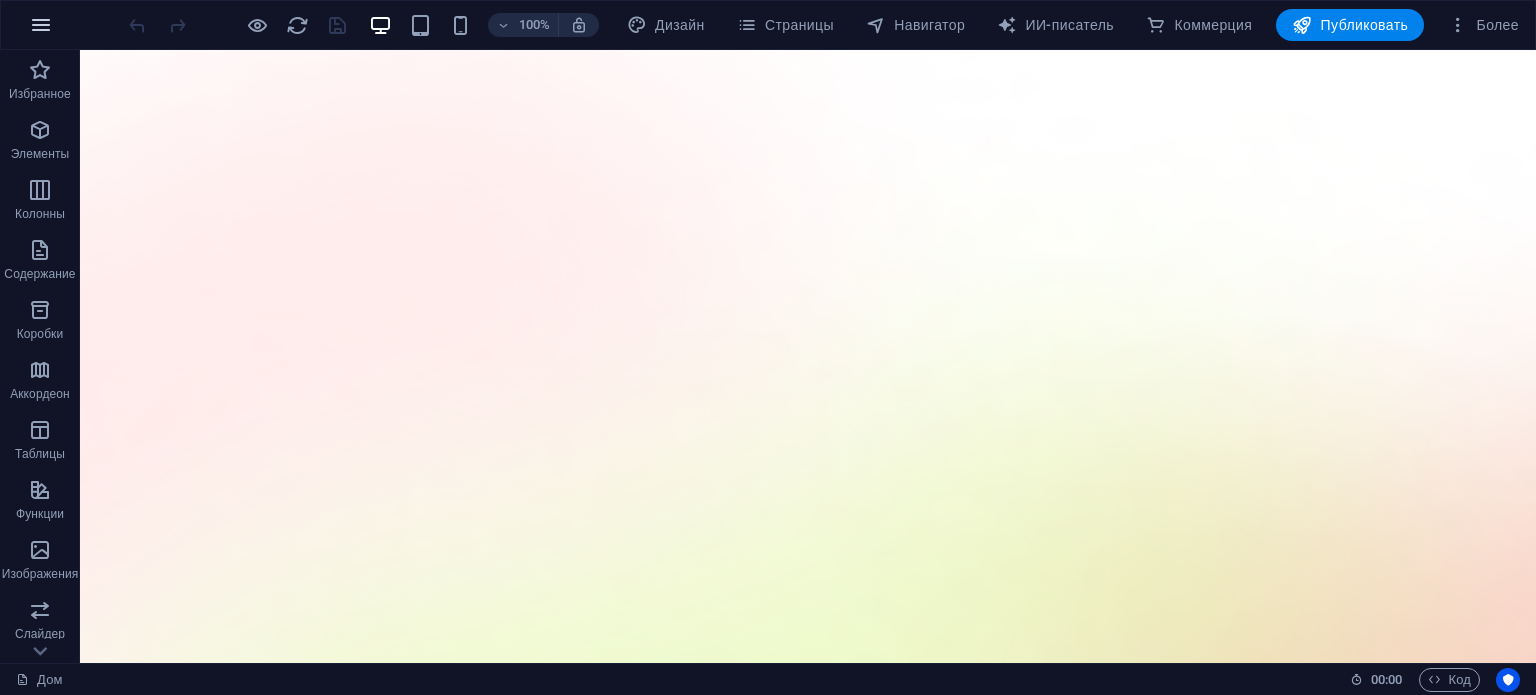 click at bounding box center (41, 25) 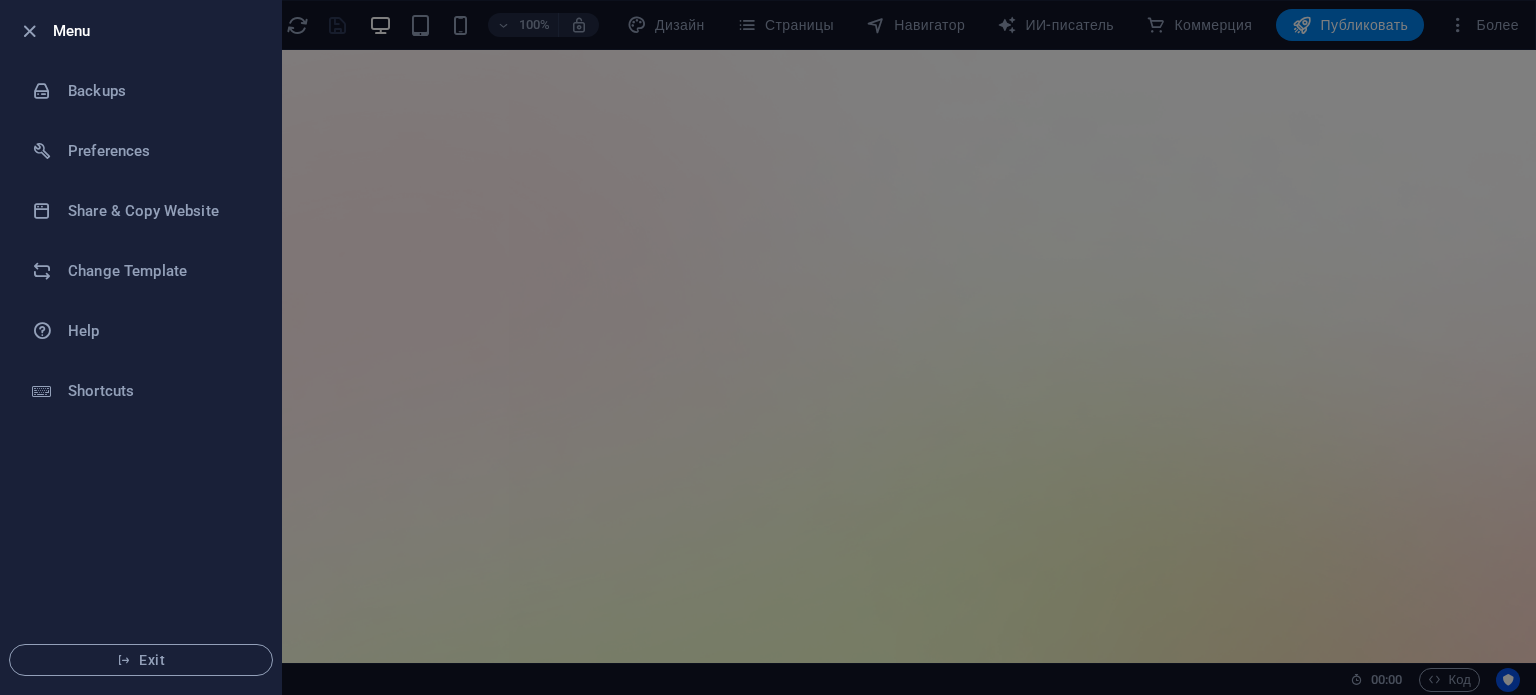 drag, startPoint x: 906, startPoint y: 157, endPoint x: 880, endPoint y: 159, distance: 26.076809 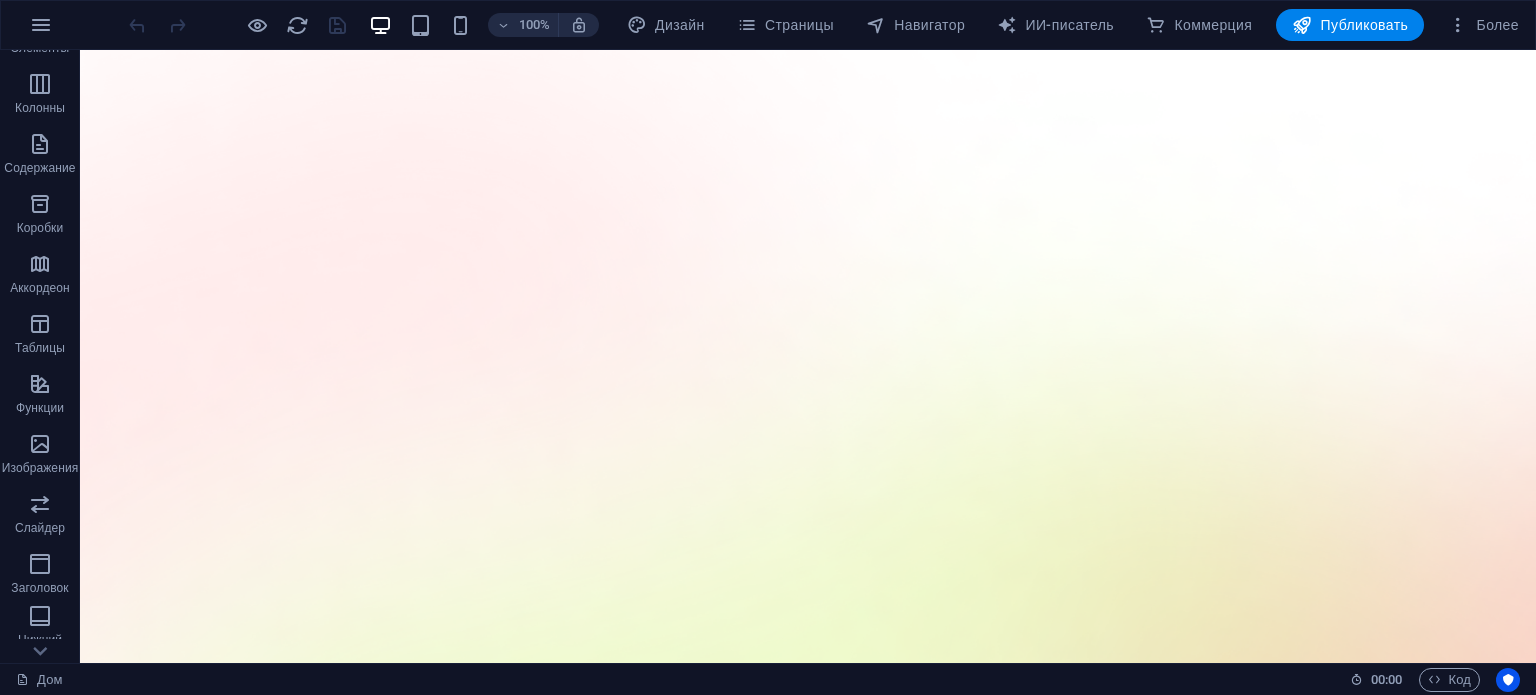 scroll, scrollTop: 200, scrollLeft: 0, axis: vertical 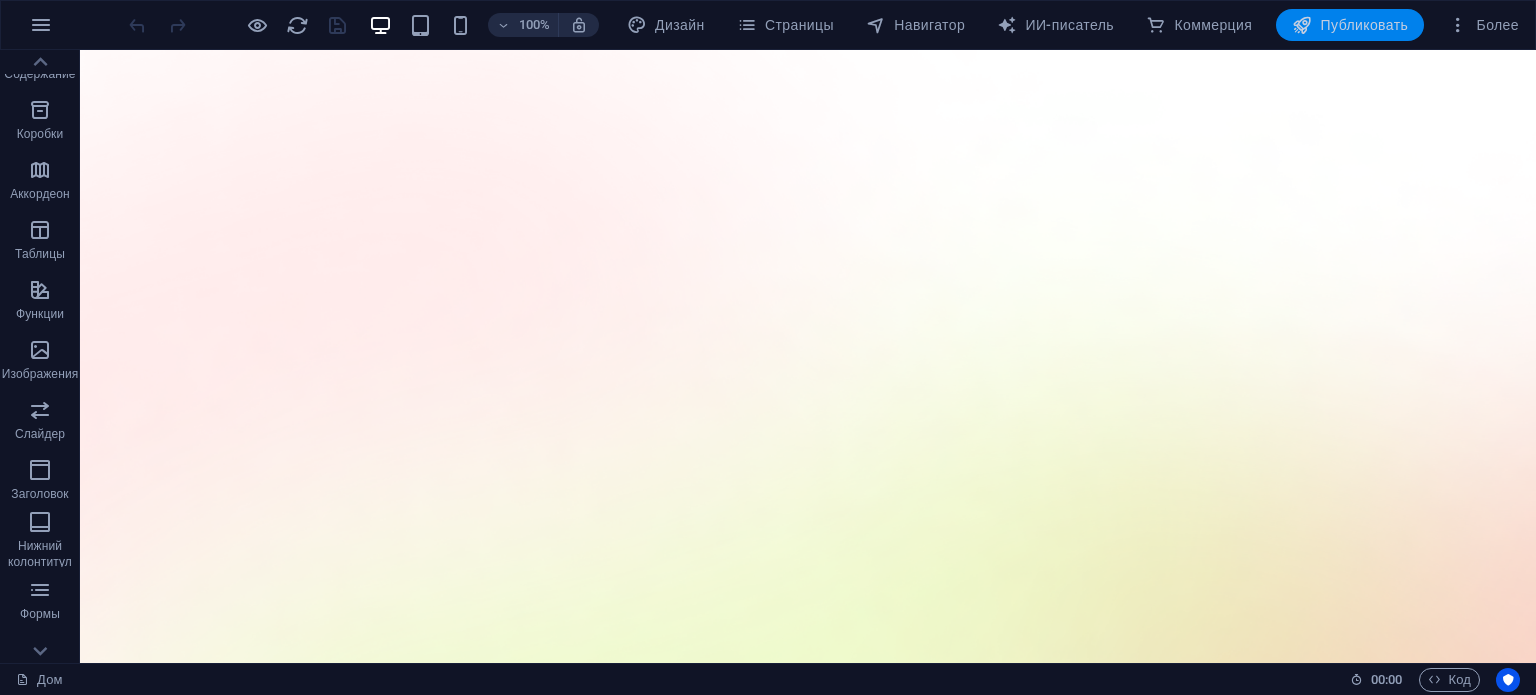 click on "Публиковать" at bounding box center [1365, 25] 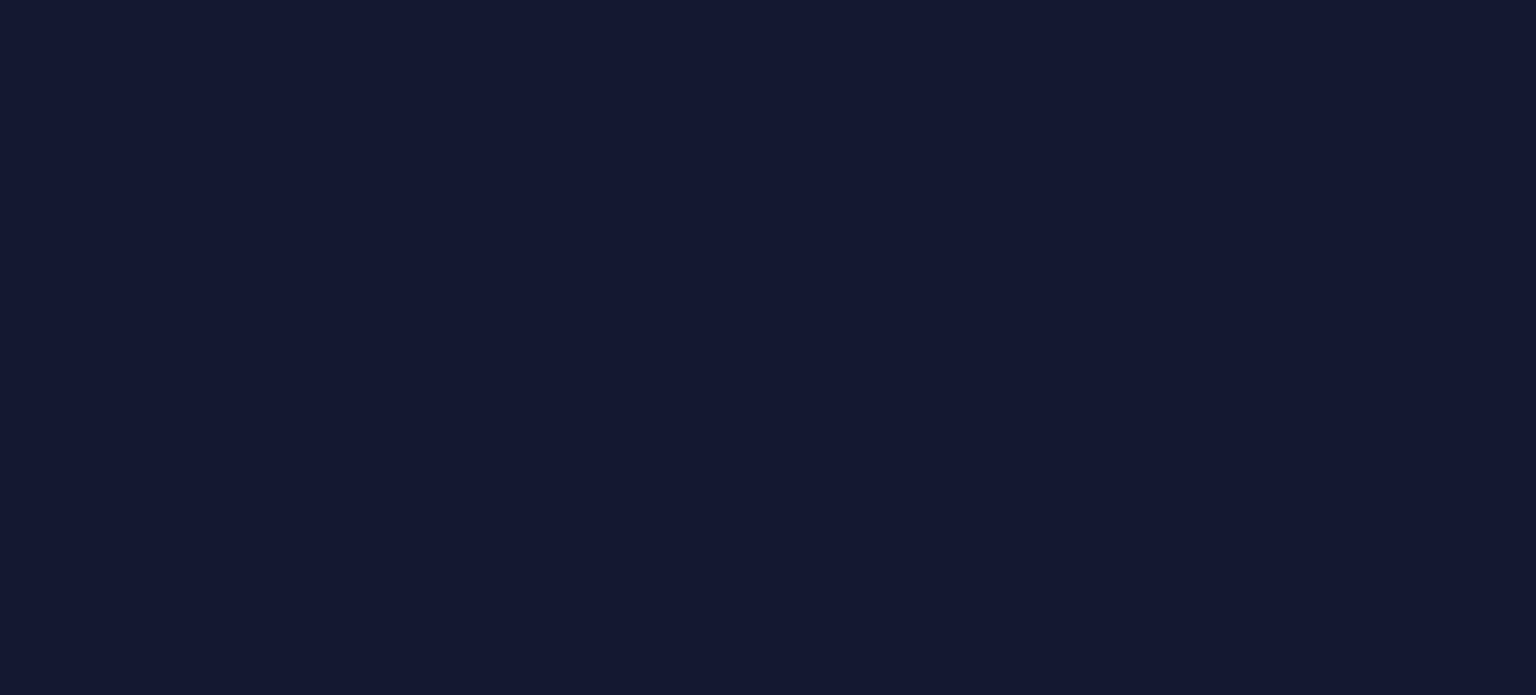 scroll, scrollTop: 0, scrollLeft: 0, axis: both 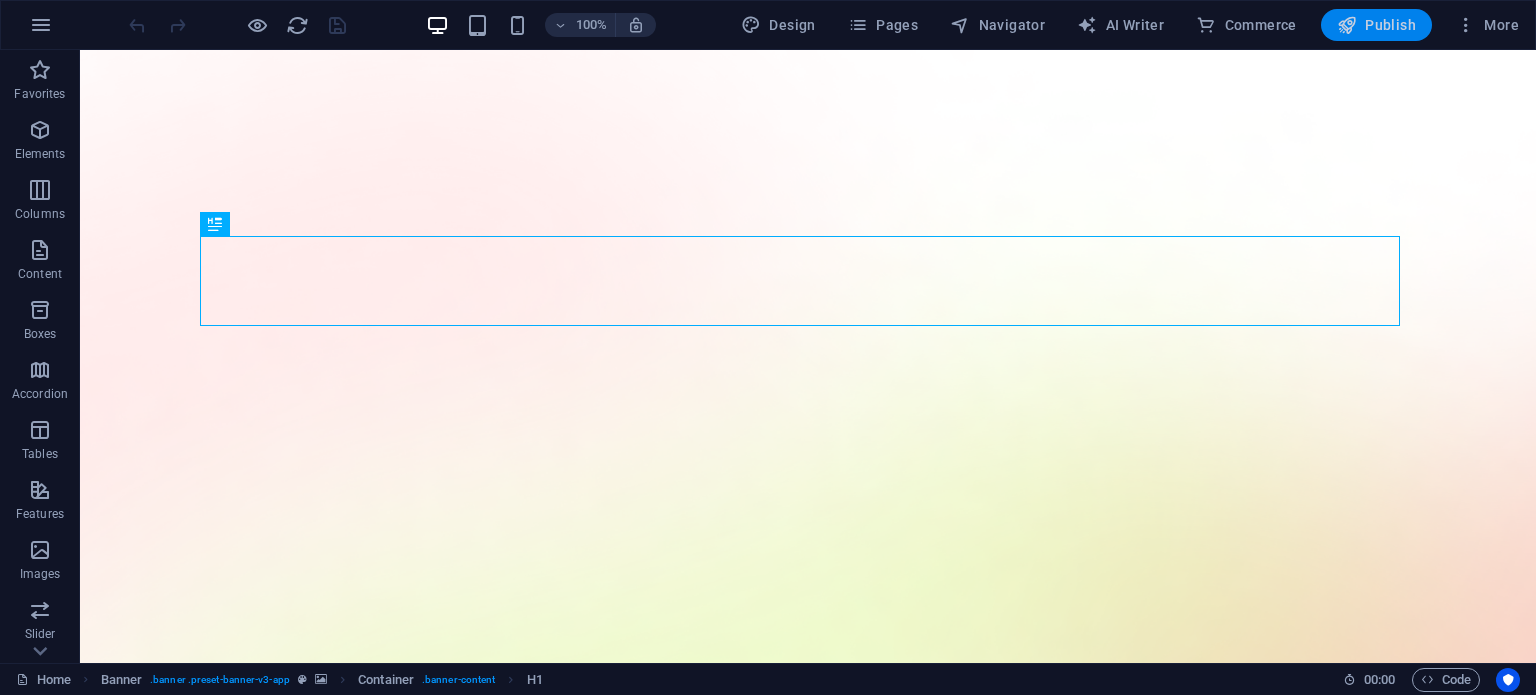 click on "Publish" at bounding box center [1376, 25] 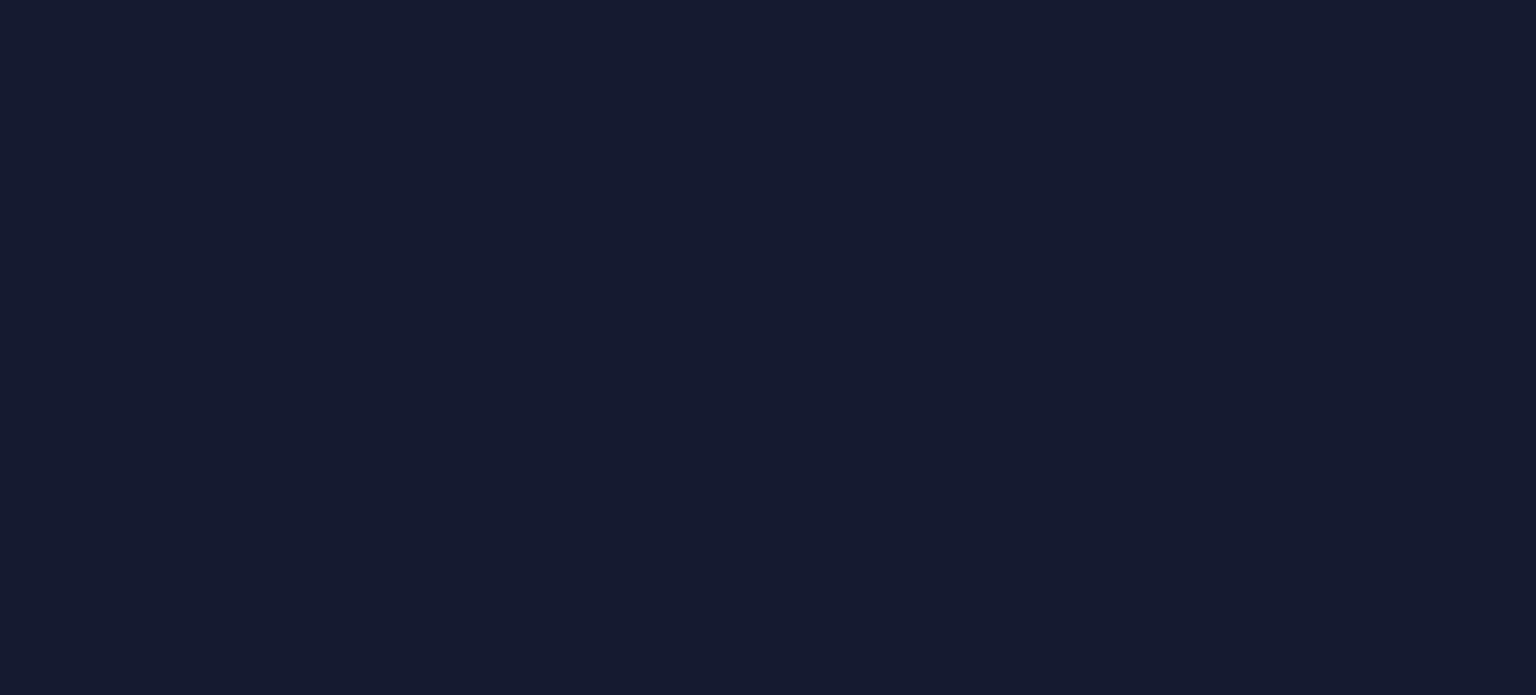 scroll, scrollTop: 0, scrollLeft: 0, axis: both 